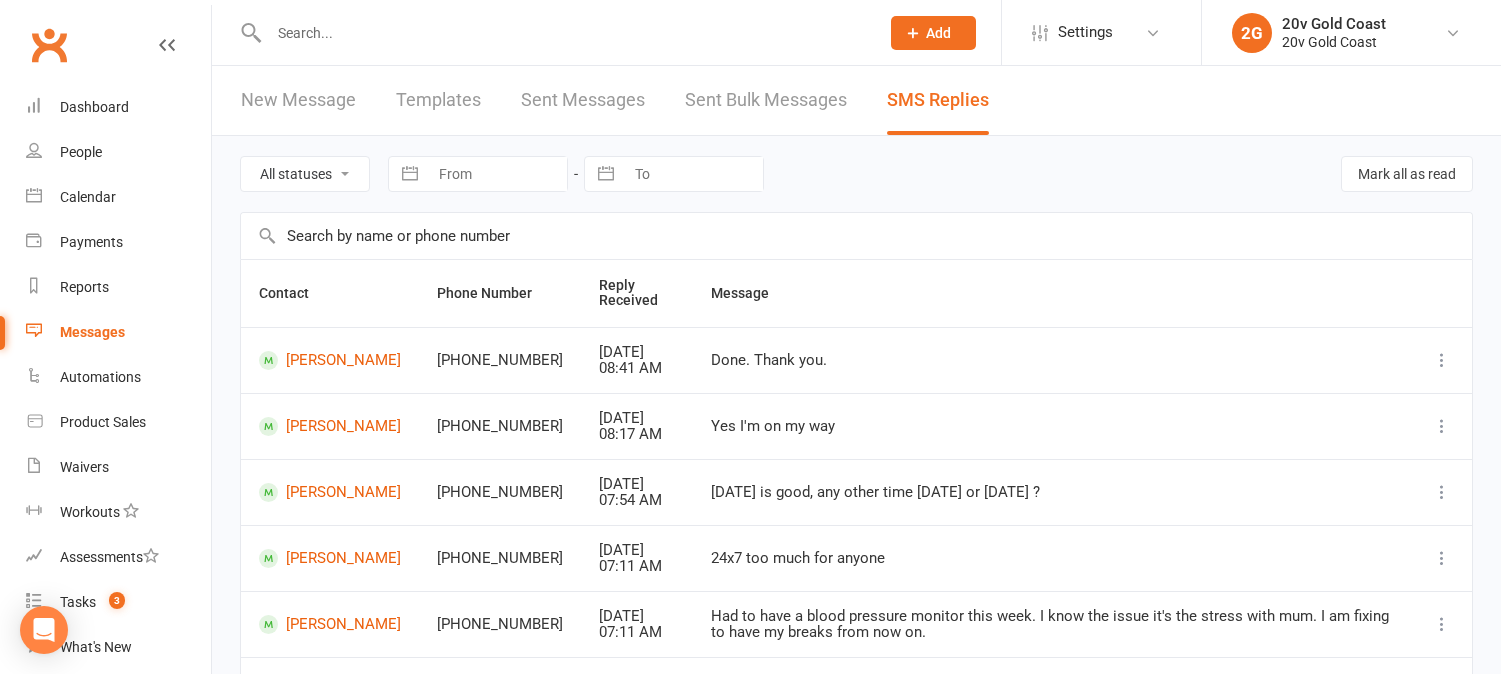 scroll, scrollTop: 111, scrollLeft: 0, axis: vertical 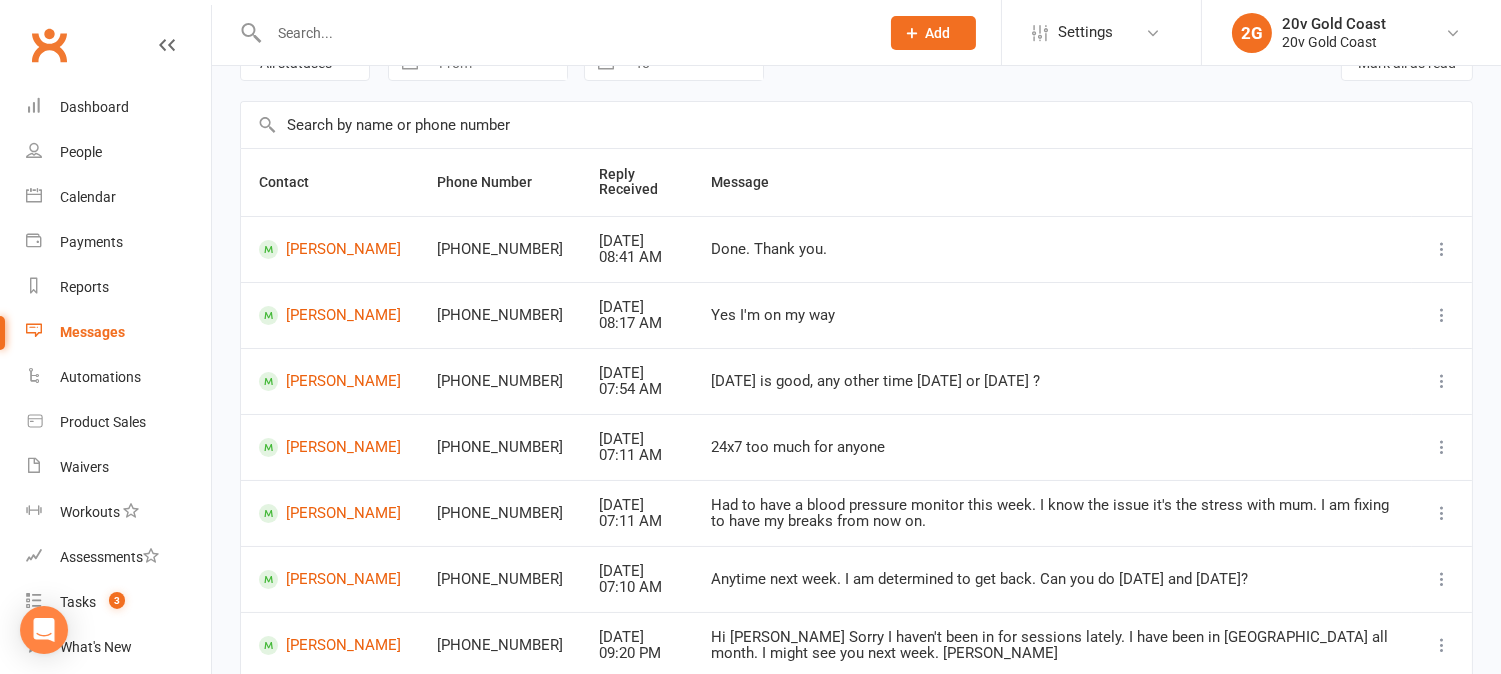 click at bounding box center [564, 33] 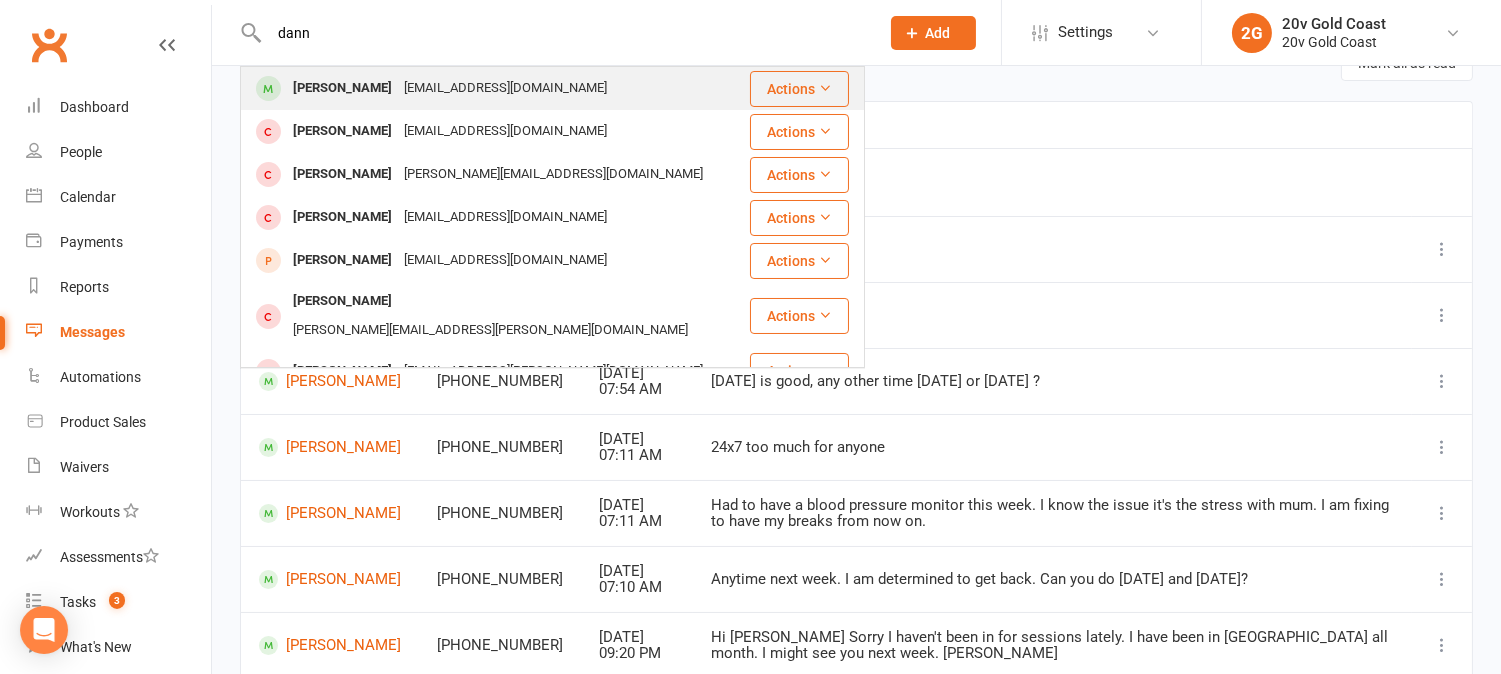 type on "dann" 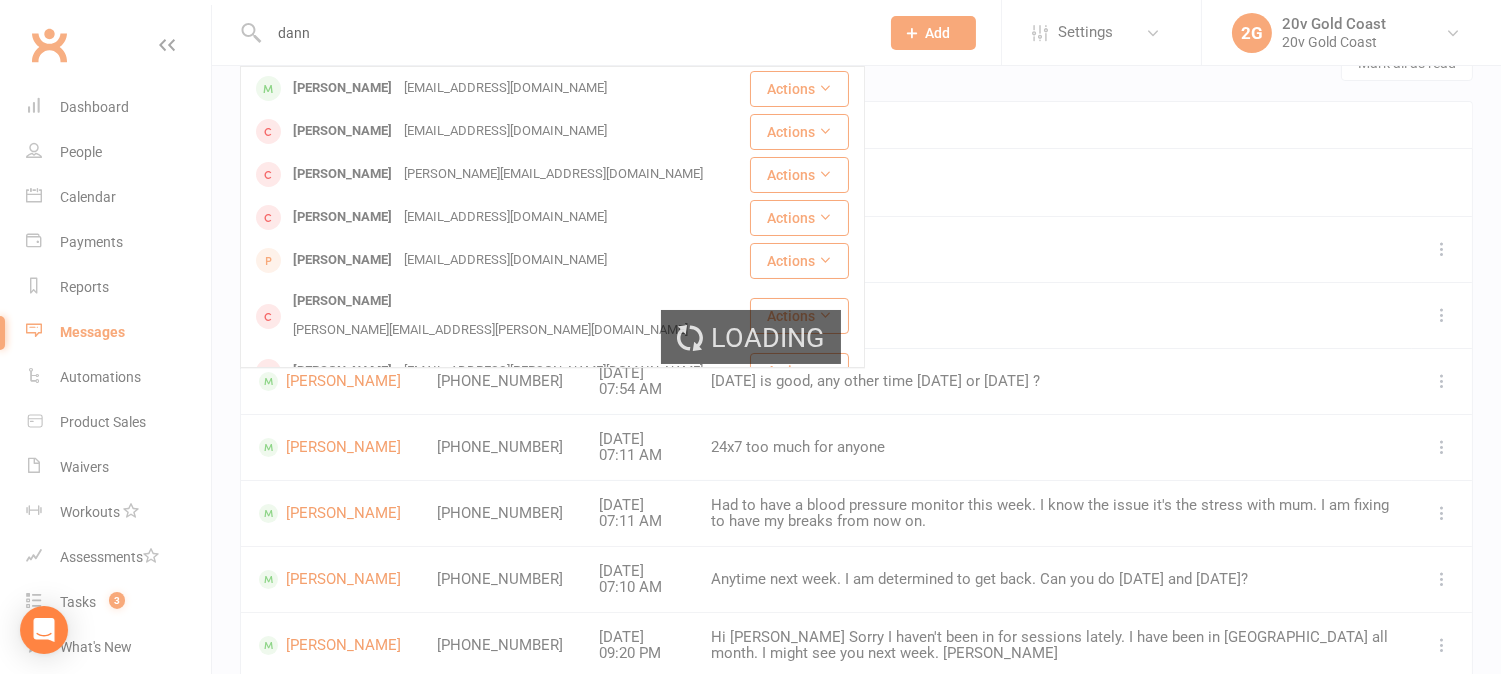 type 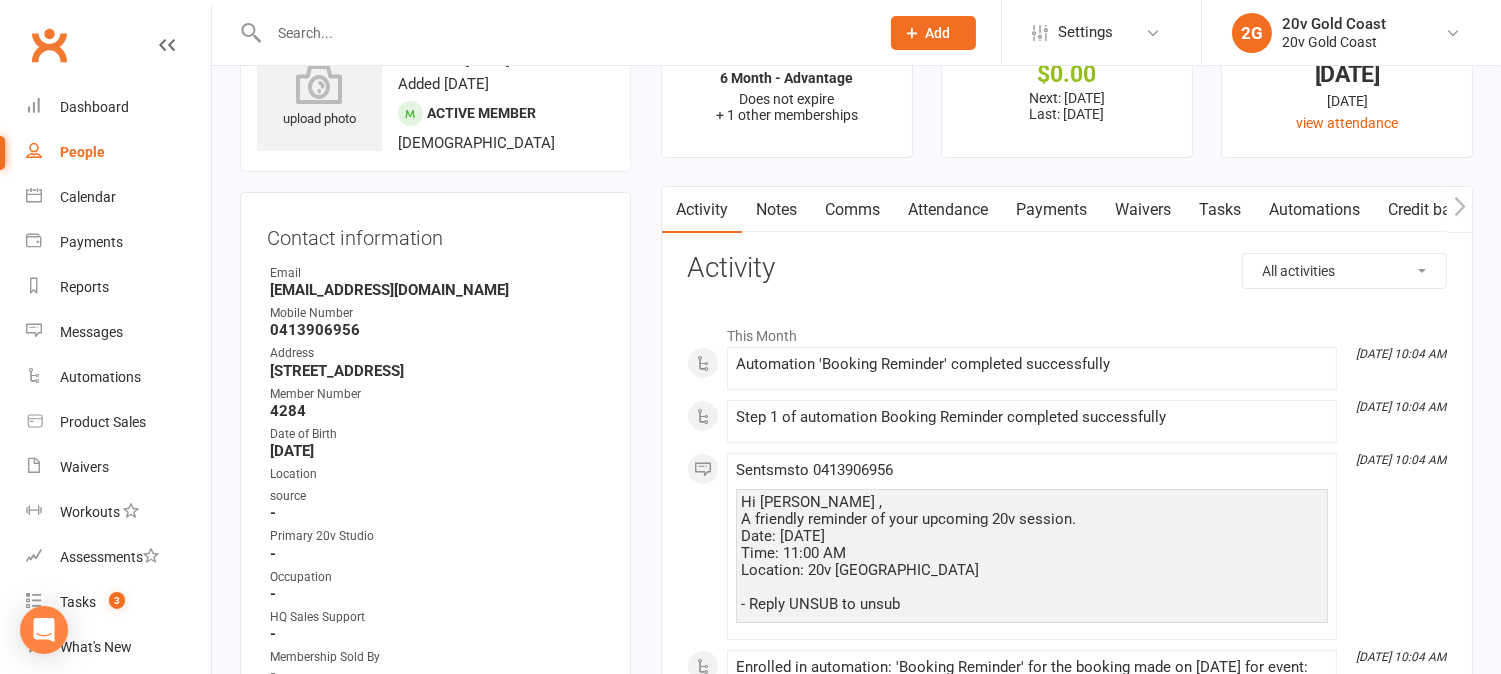 scroll, scrollTop: 0, scrollLeft: 0, axis: both 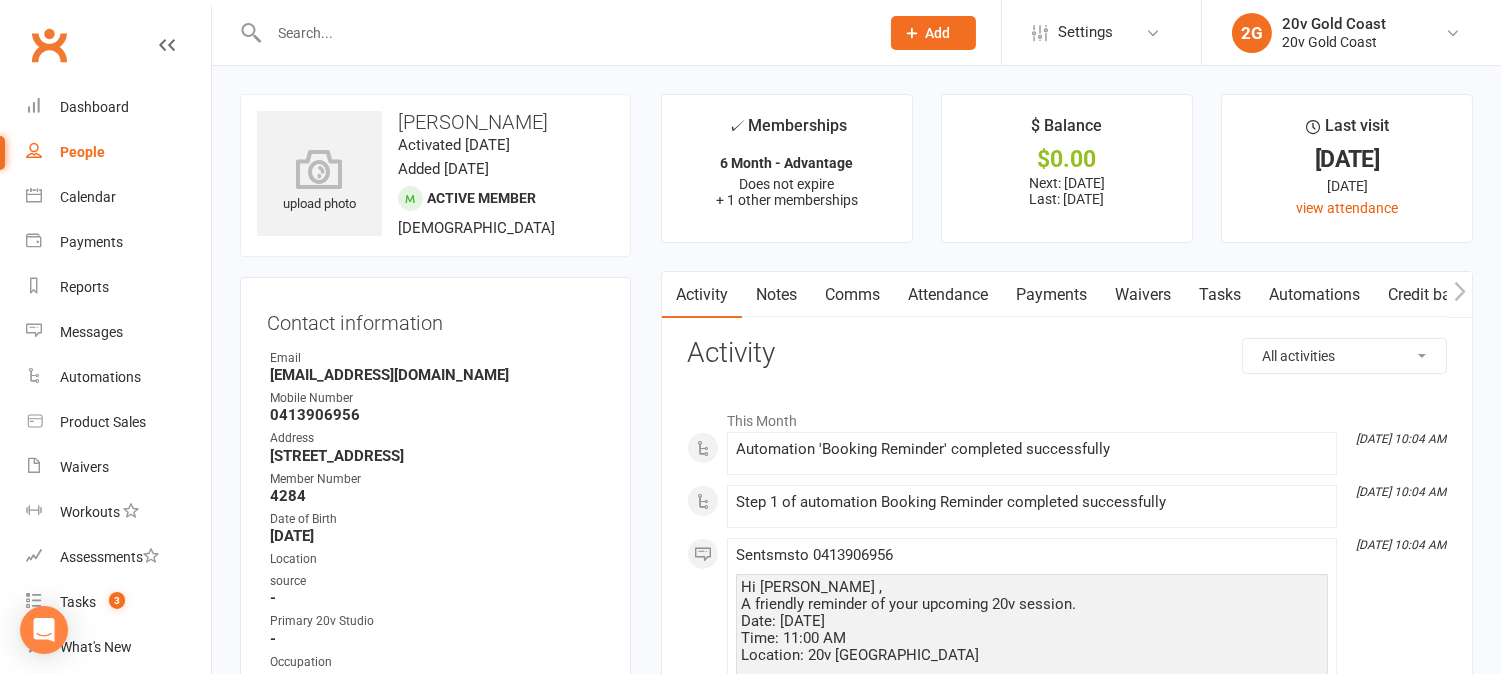 click on "Comms" at bounding box center (852, 295) 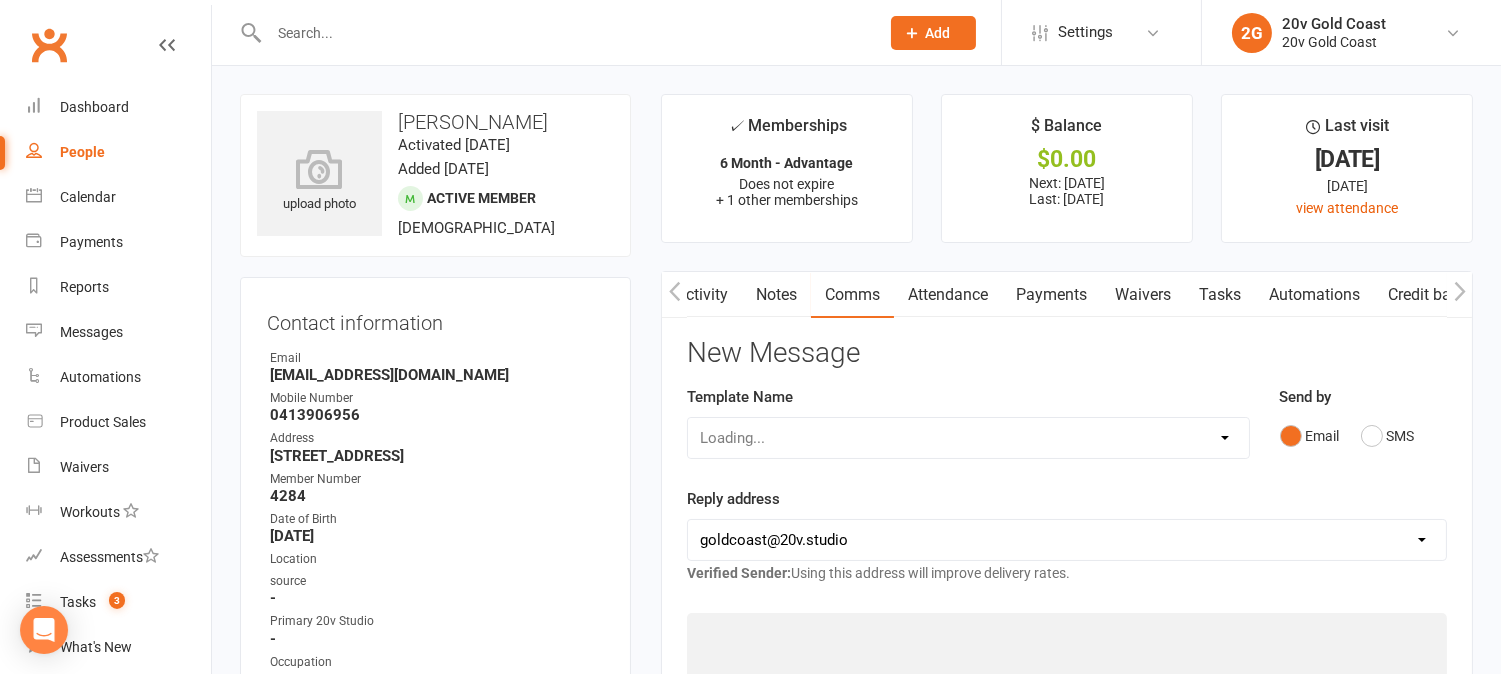 scroll, scrollTop: 0, scrollLeft: 1, axis: horizontal 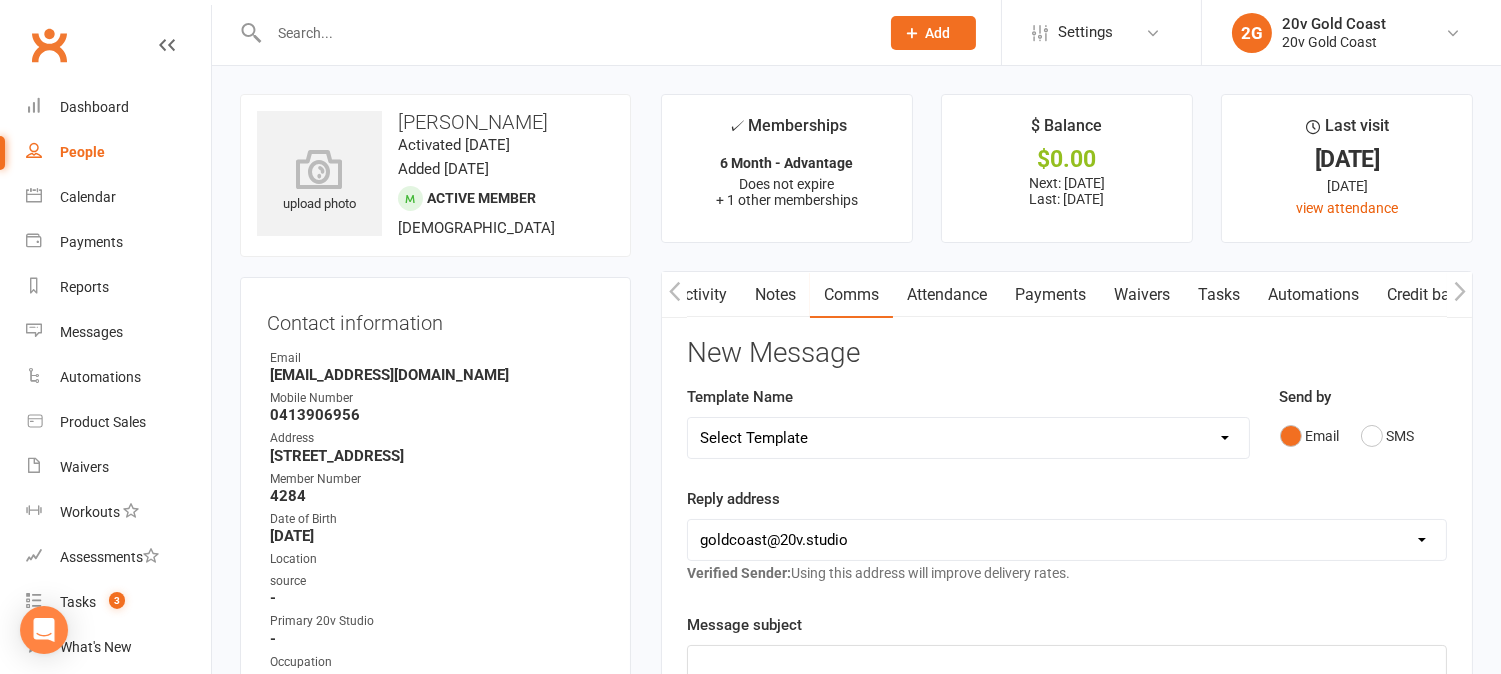 click on "Activity" at bounding box center [701, 295] 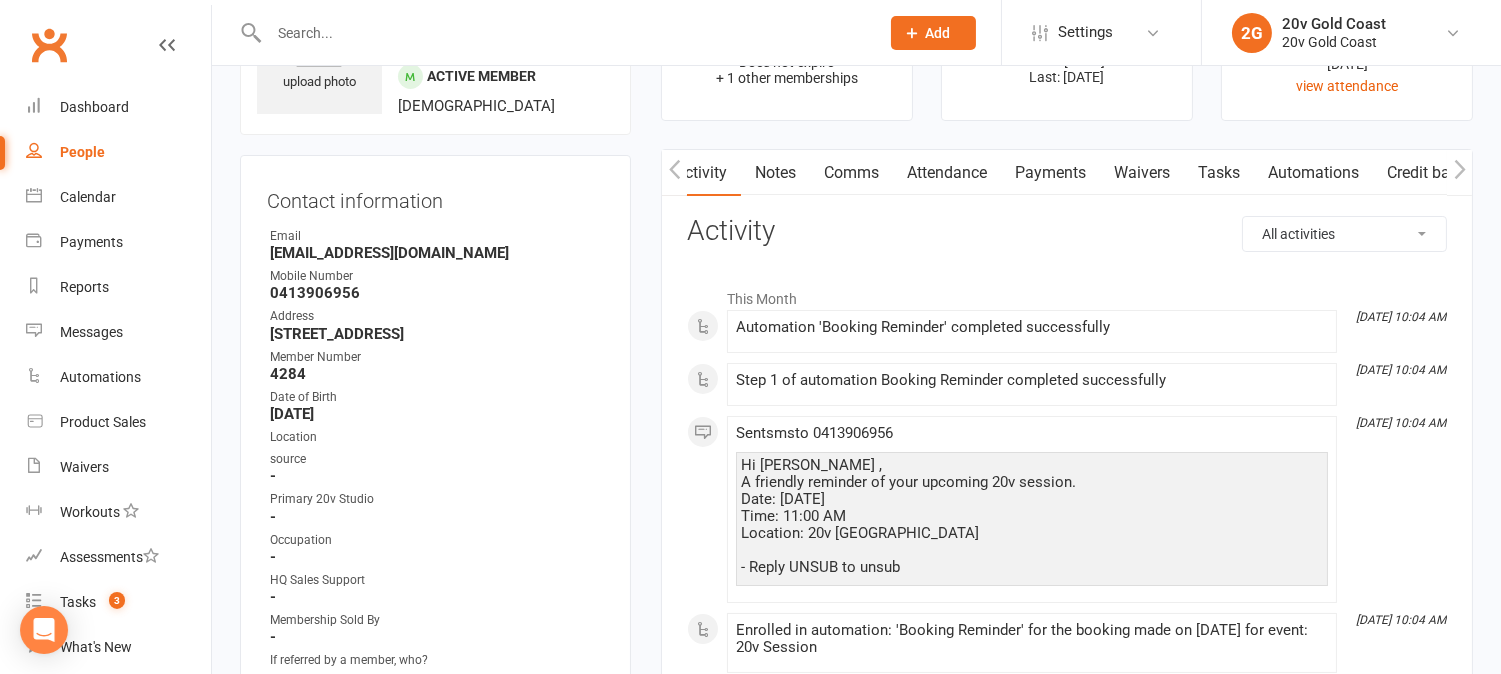 scroll, scrollTop: 0, scrollLeft: 0, axis: both 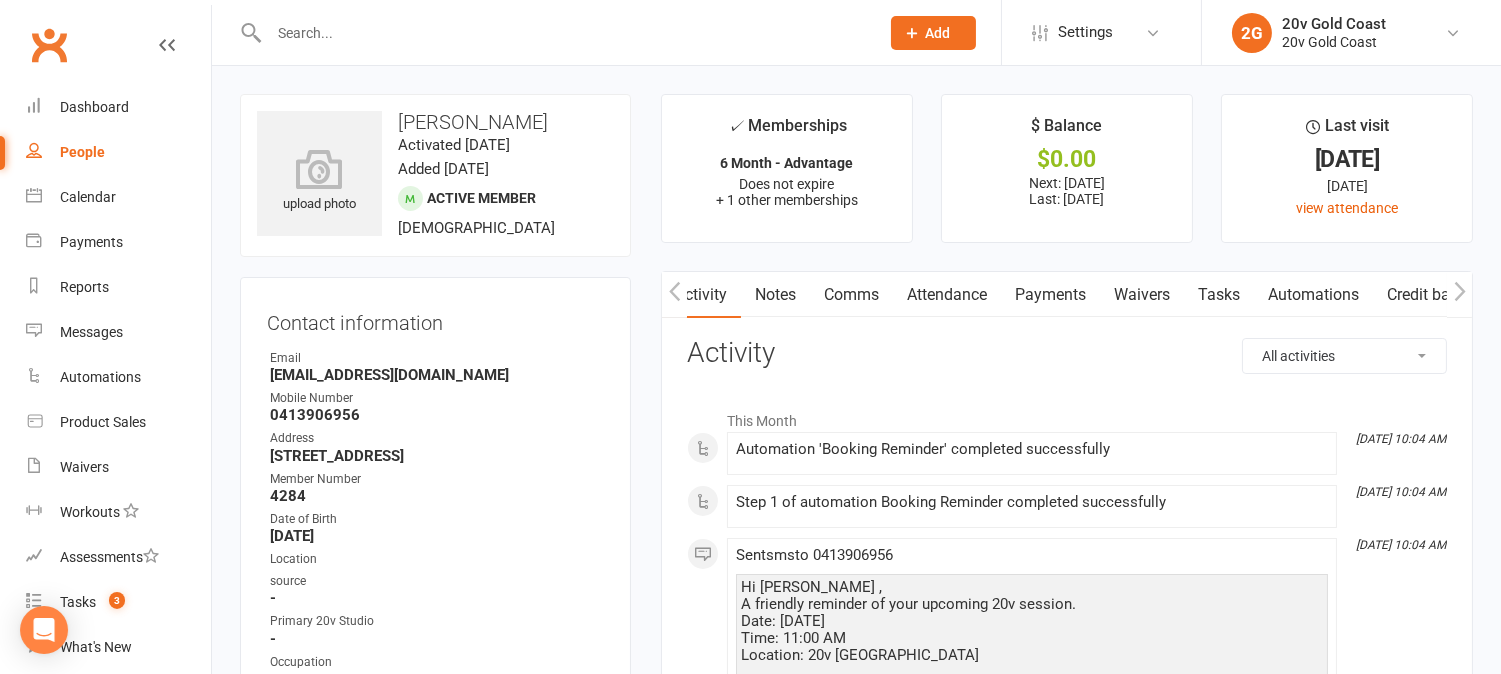 click on "Comms" at bounding box center [851, 295] 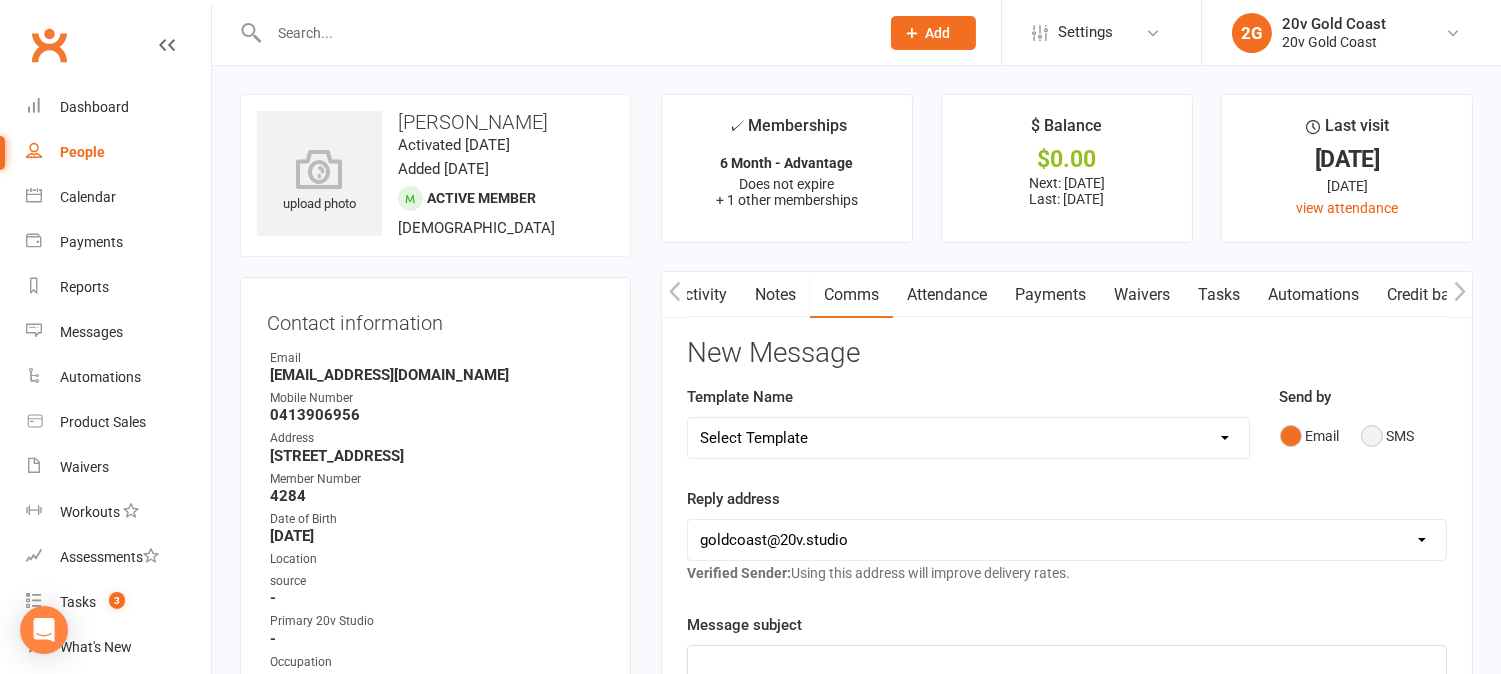 click on "SMS" at bounding box center (1388, 436) 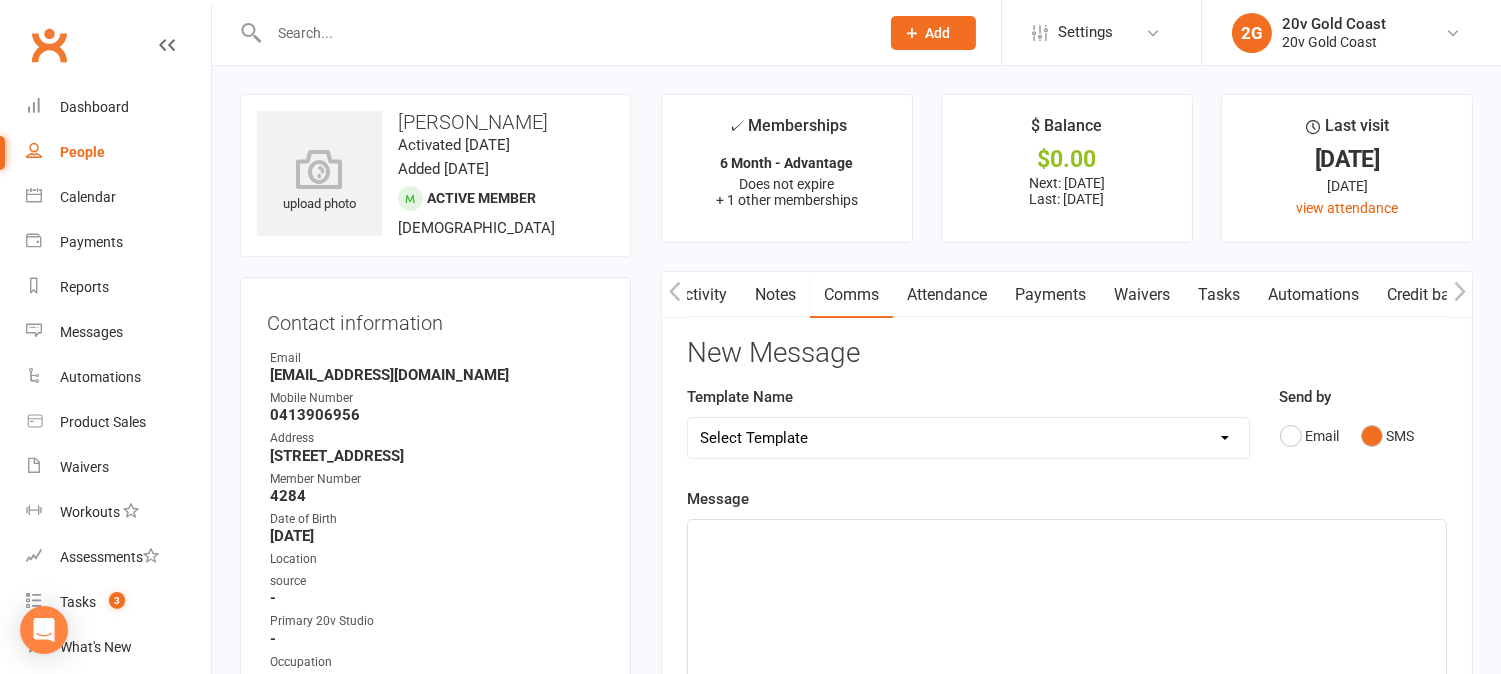 click on "﻿" 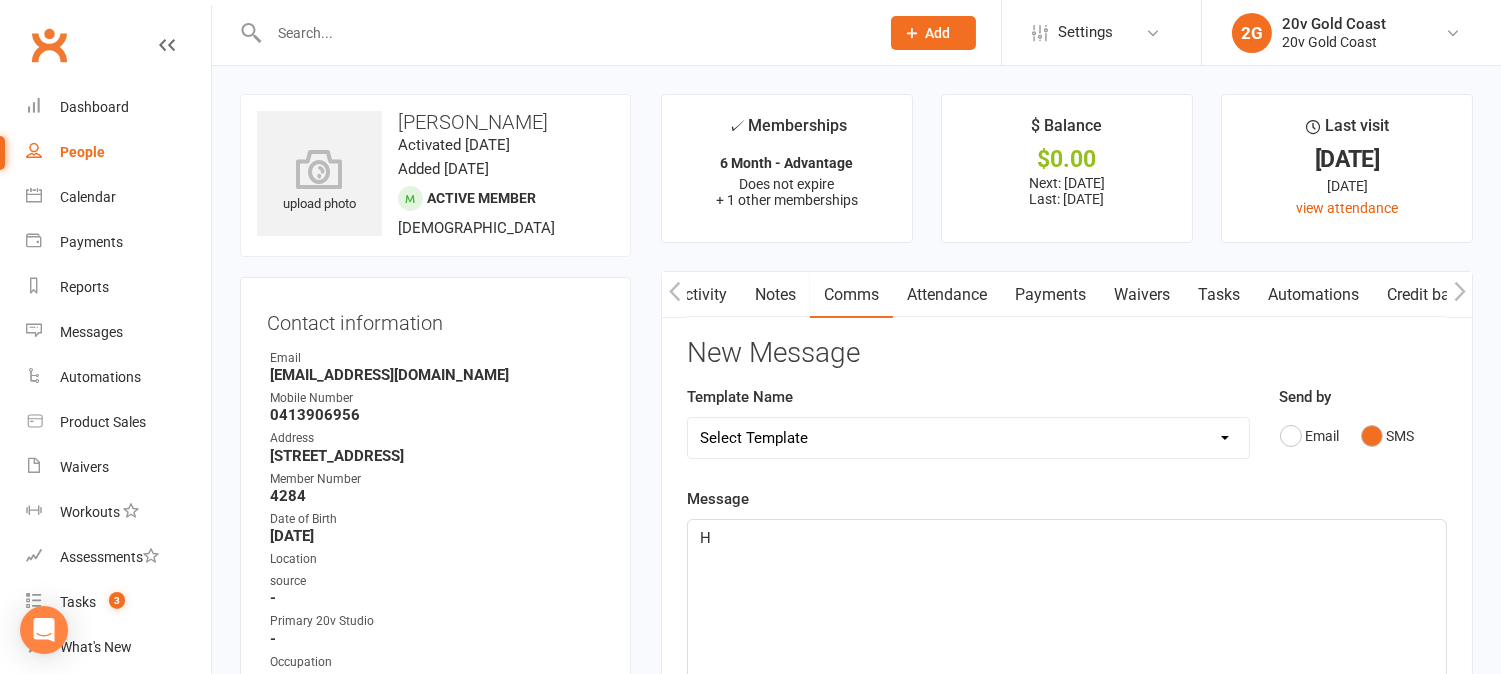 type 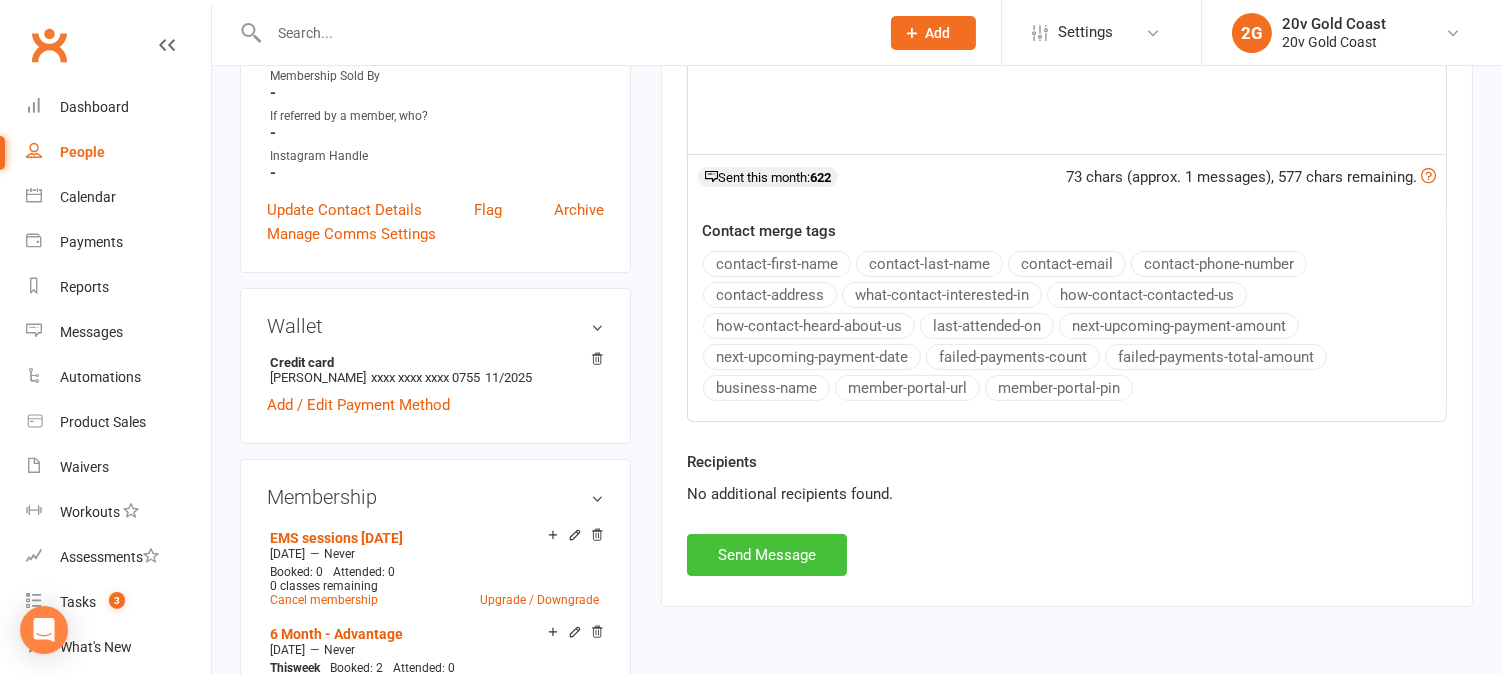 click on "Send Message" at bounding box center (767, 555) 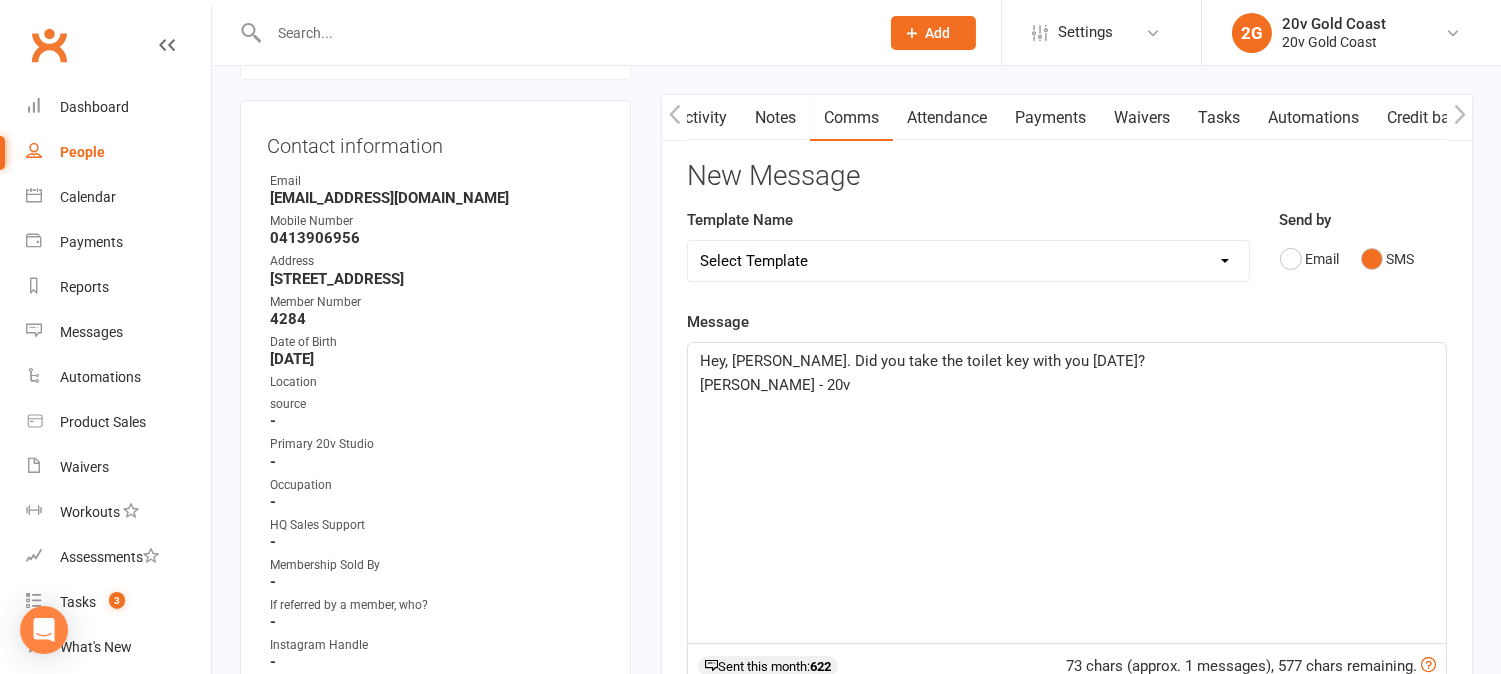 scroll, scrollTop: 0, scrollLeft: 0, axis: both 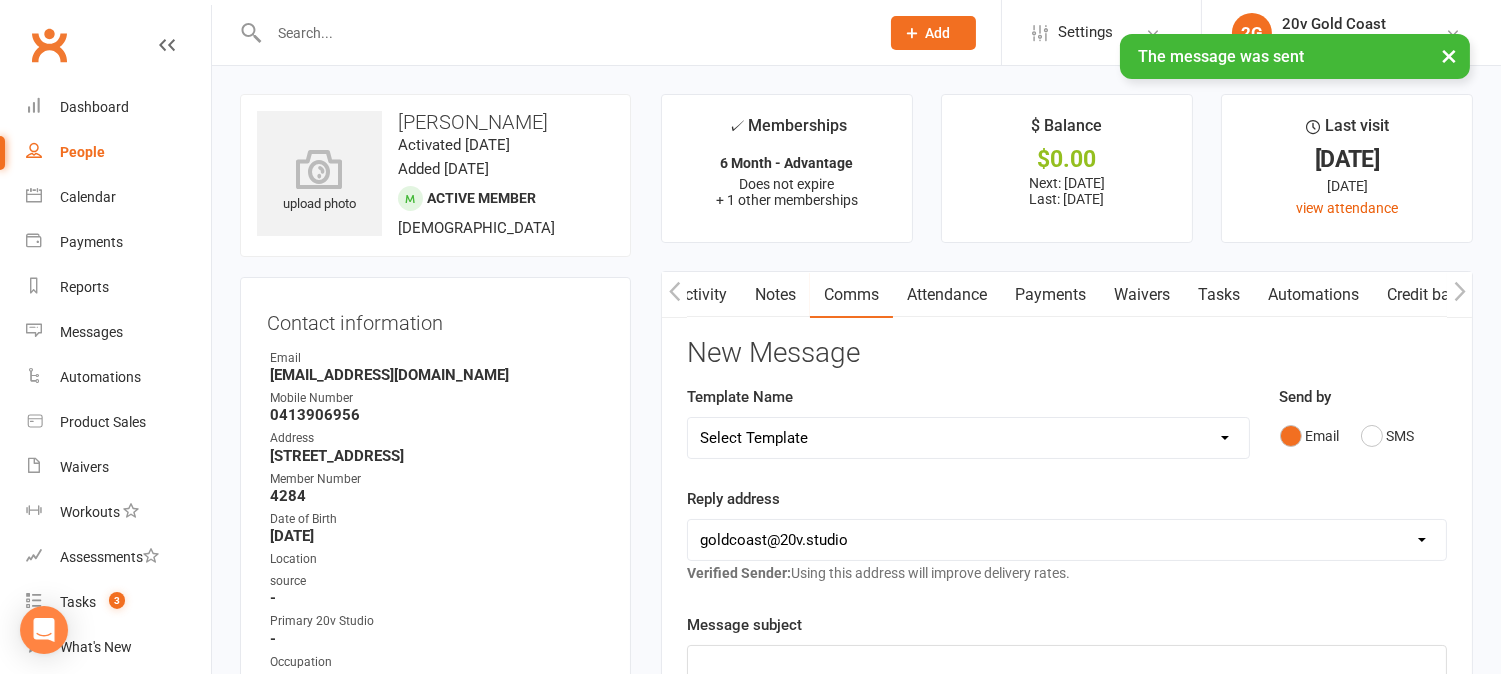 click on "Activity" at bounding box center (701, 295) 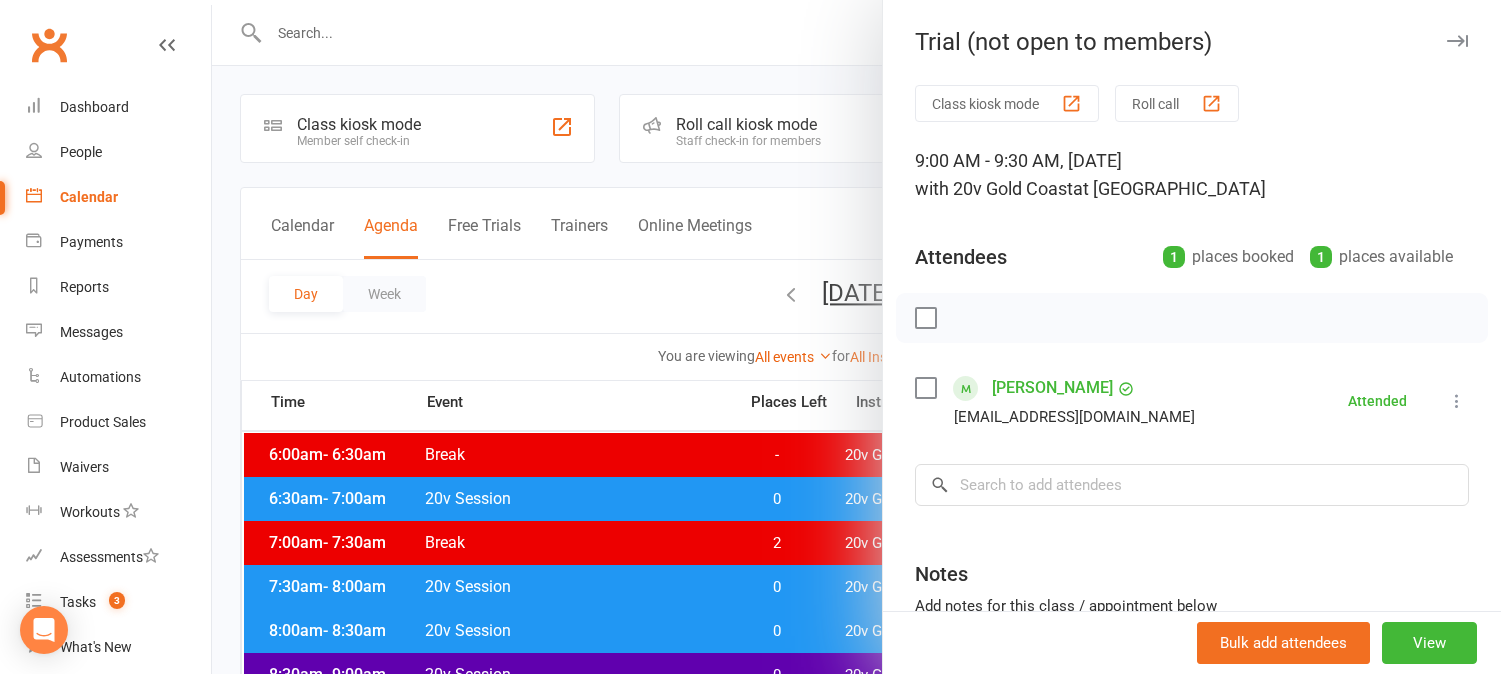 click at bounding box center (856, 337) 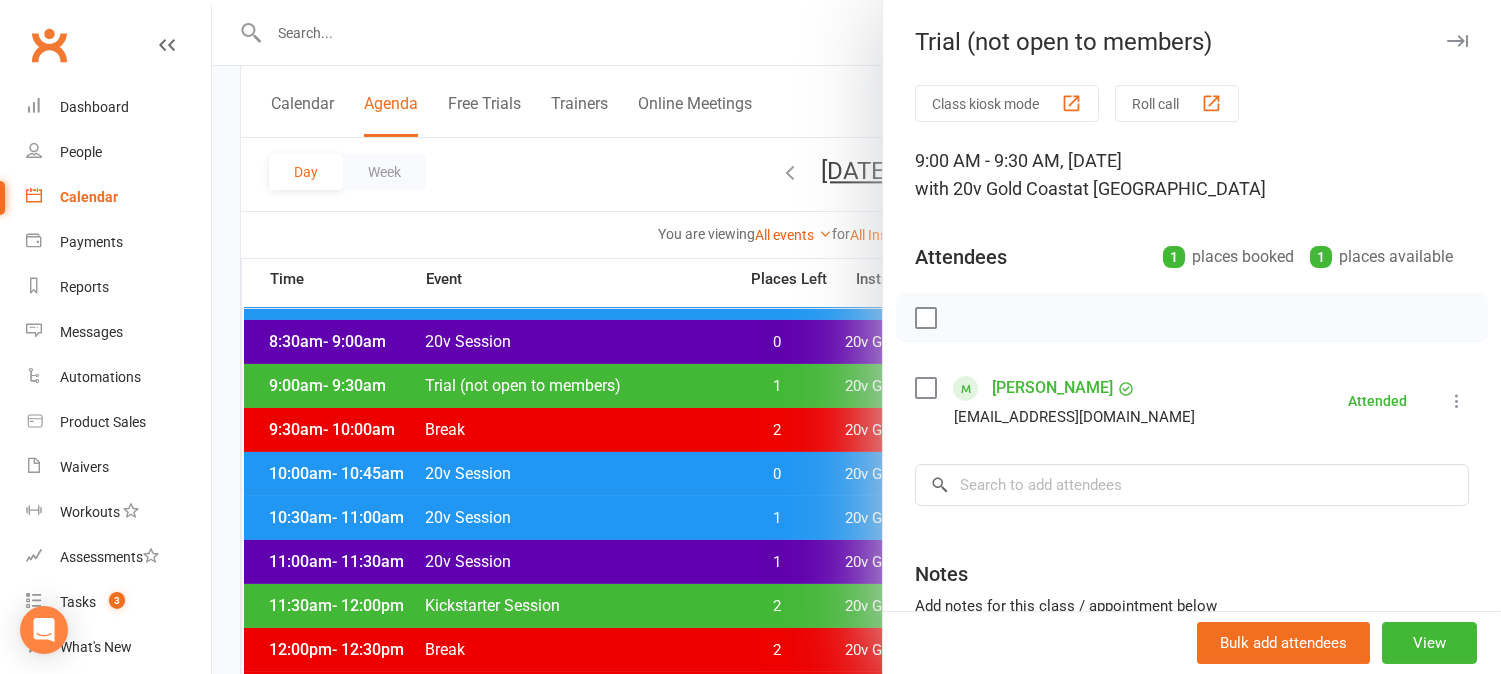scroll, scrollTop: 333, scrollLeft: 0, axis: vertical 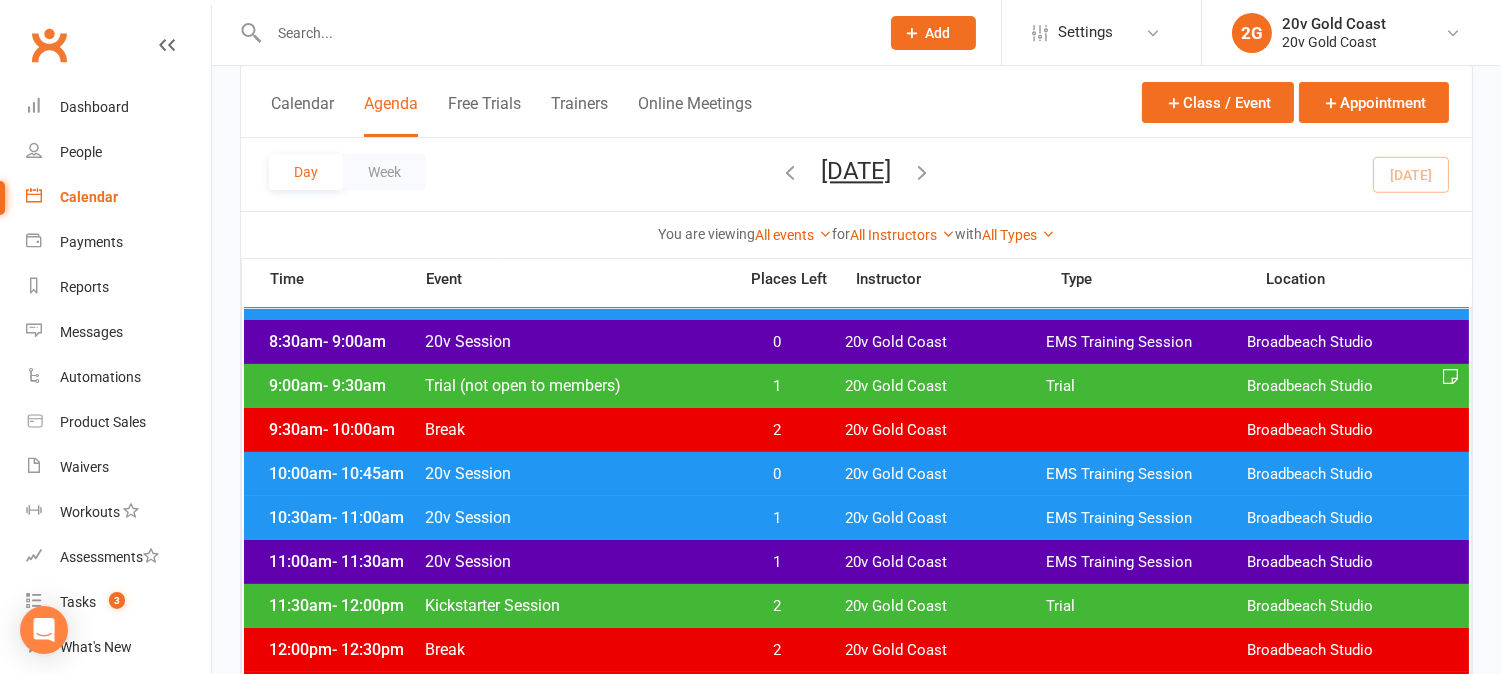 click at bounding box center [791, 172] 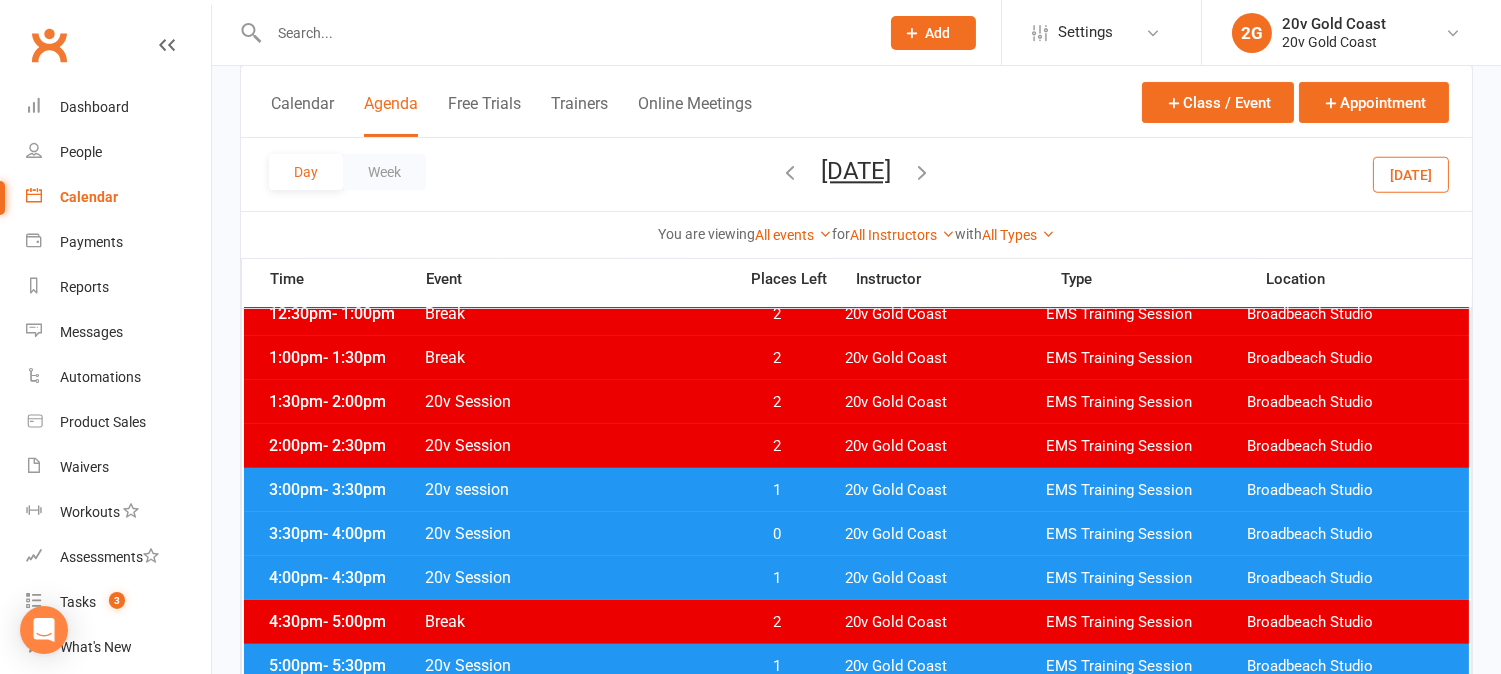 scroll, scrollTop: 888, scrollLeft: 0, axis: vertical 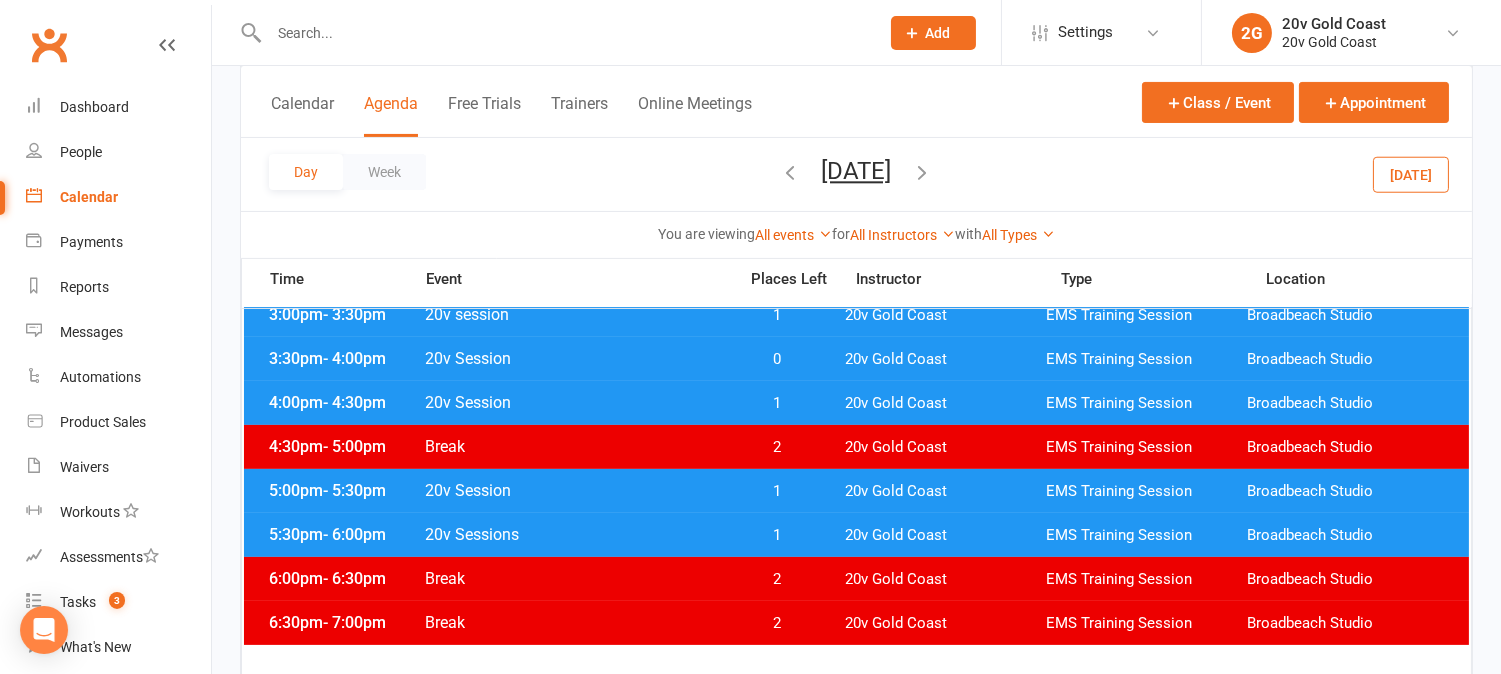 click on "1" at bounding box center (777, 491) 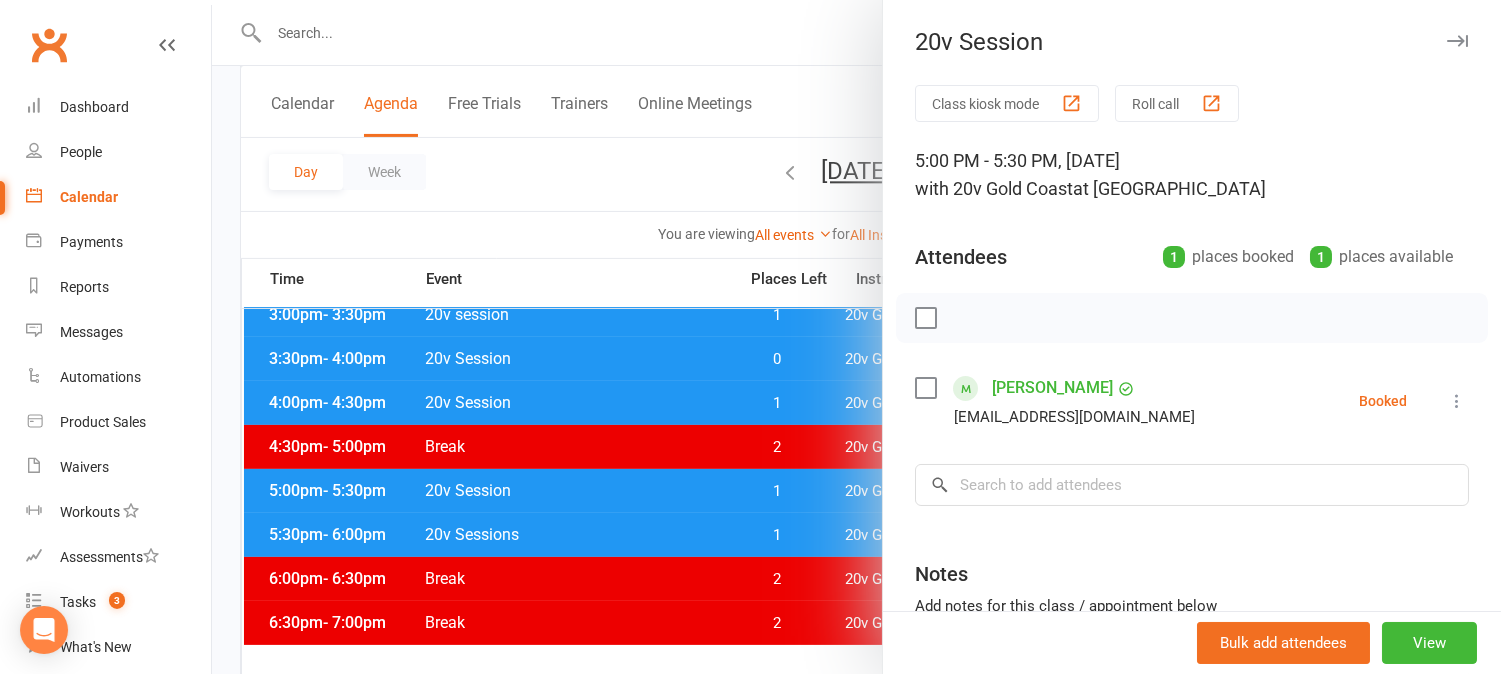 click at bounding box center (856, 337) 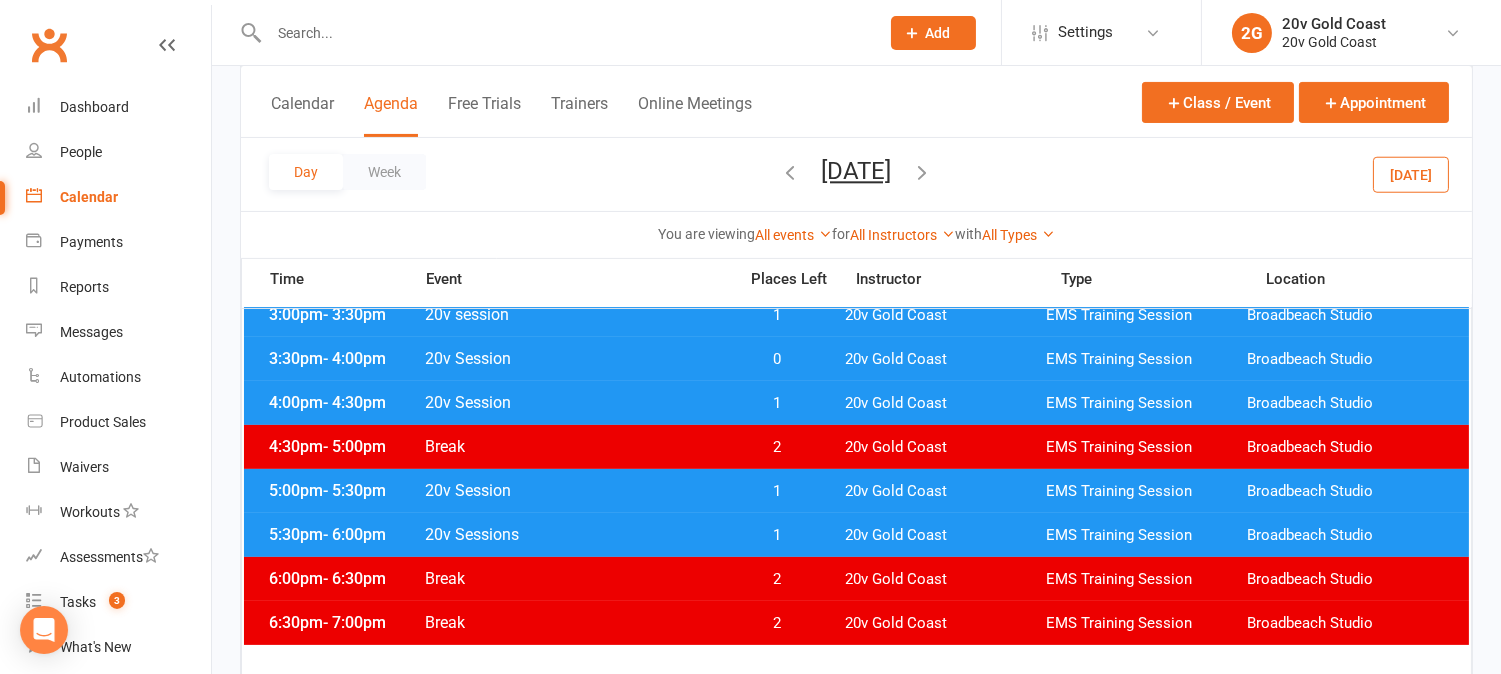 click on "1" at bounding box center [777, 535] 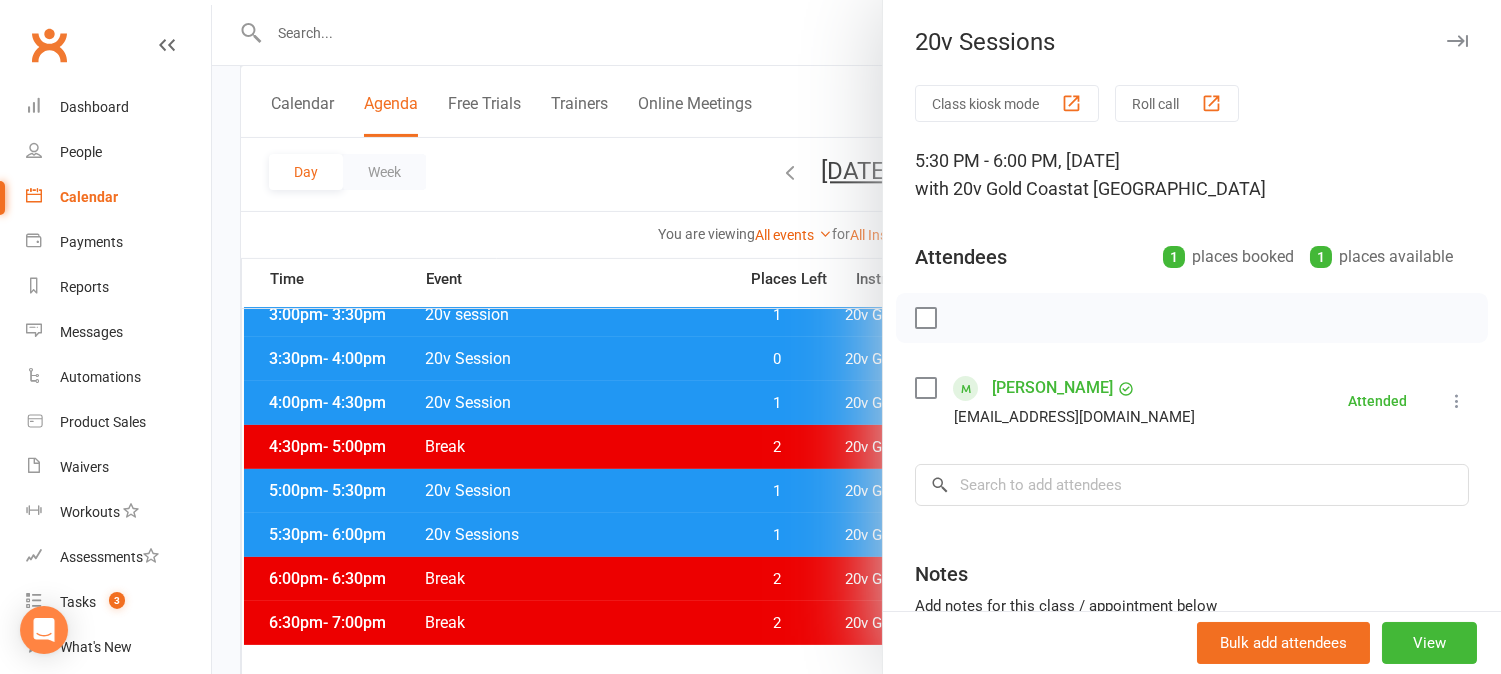 click at bounding box center (856, 337) 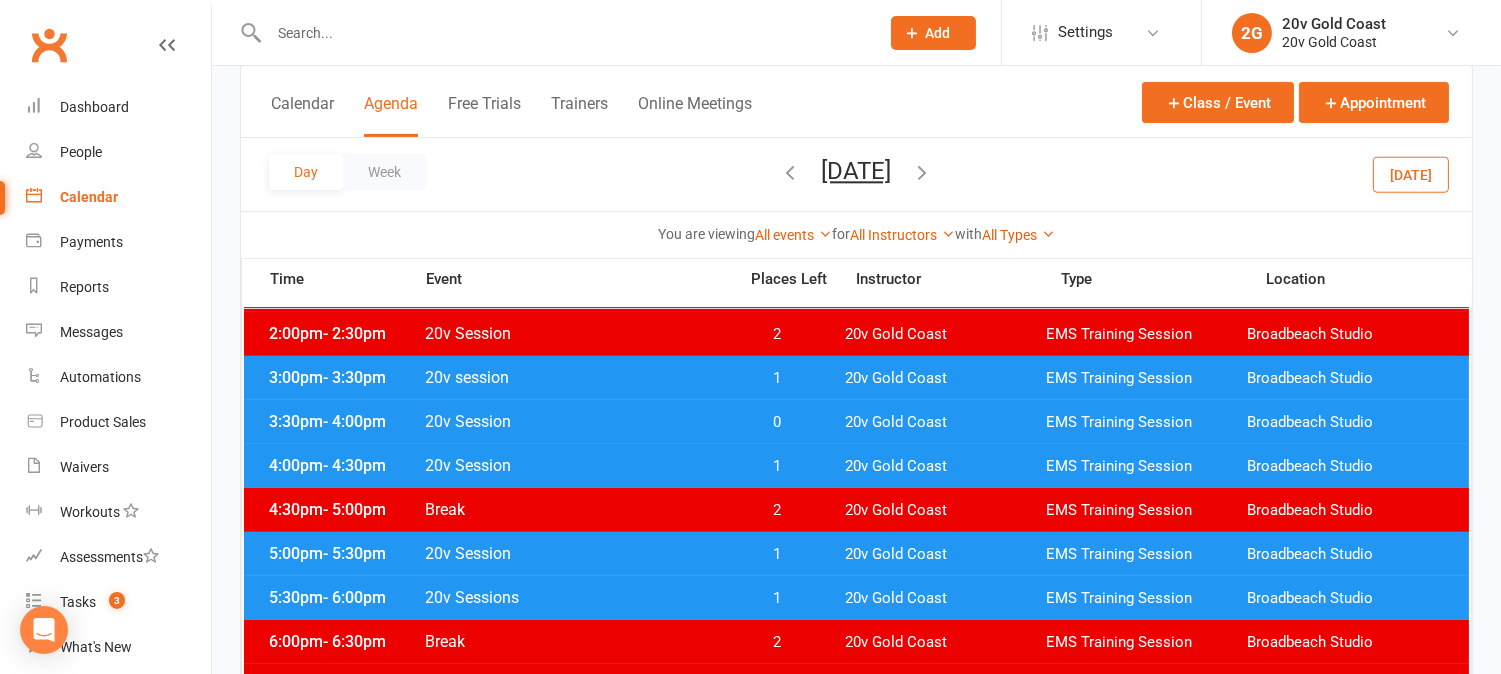 scroll, scrollTop: 777, scrollLeft: 0, axis: vertical 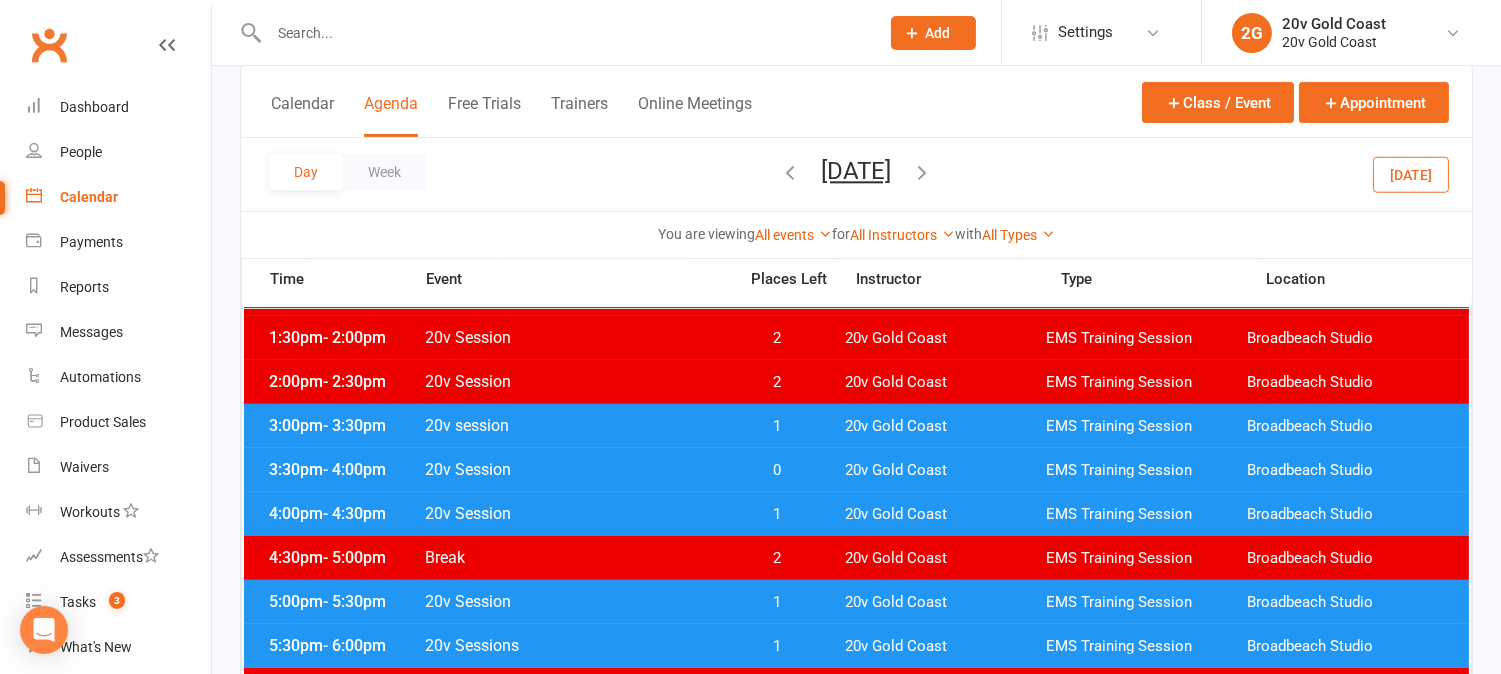 click on "1" at bounding box center [777, 514] 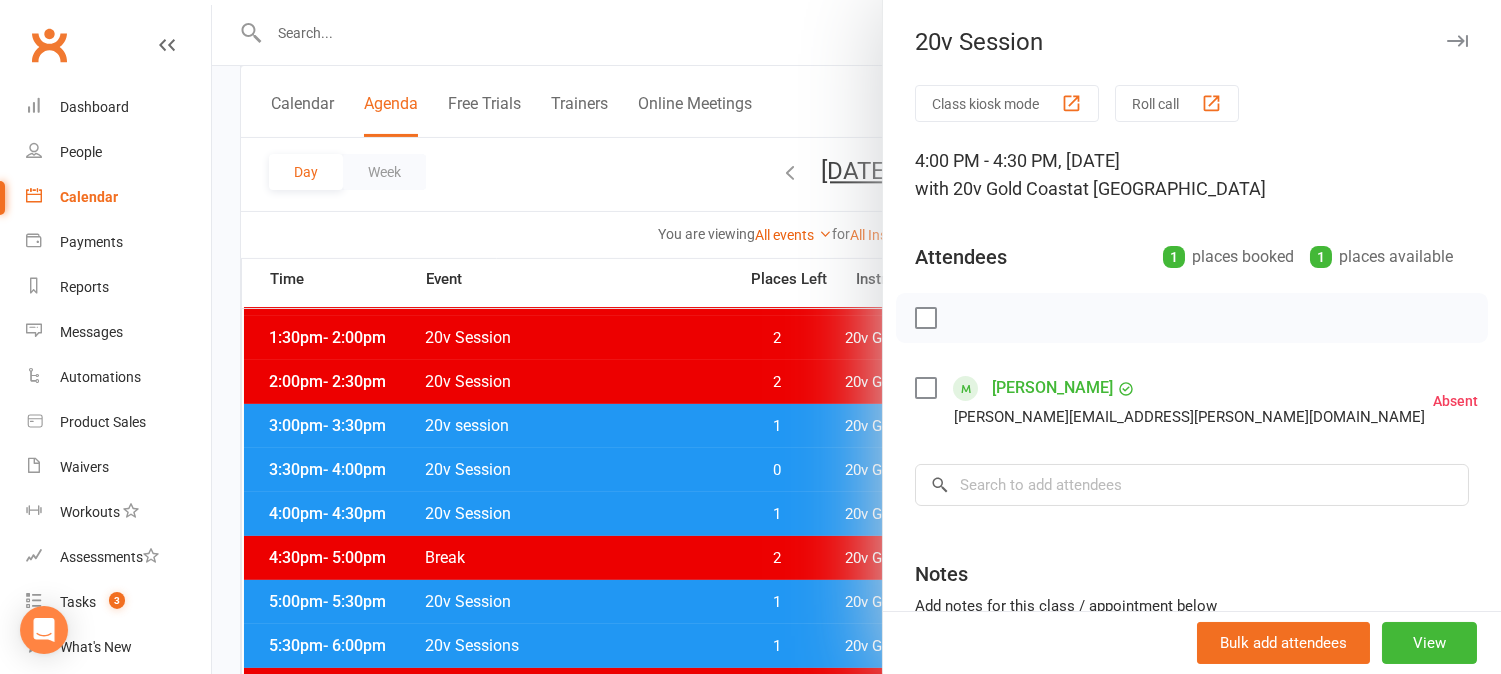 click at bounding box center [856, 337] 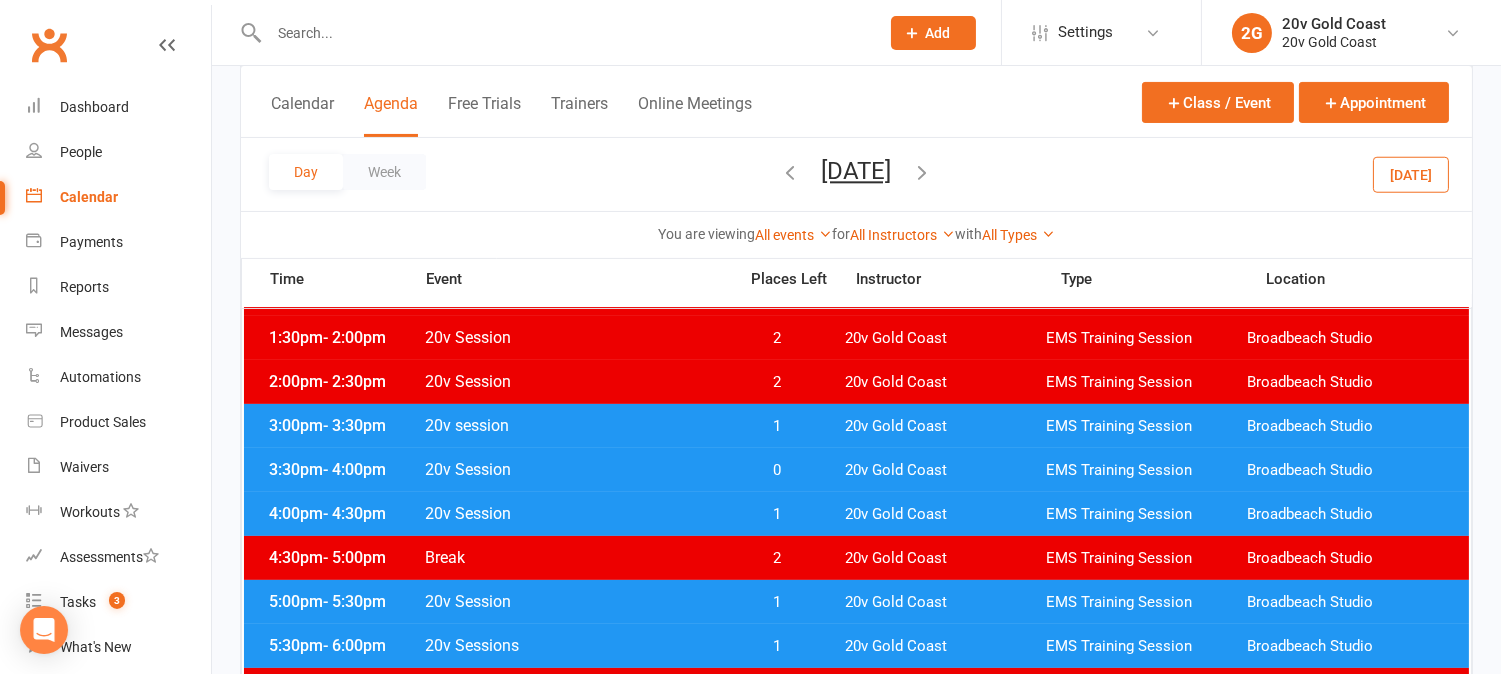 click on "3:00pm  - 3:30pm 20v session 1 20v Gold Coast EMS Training Session Broadbeach Studio" at bounding box center [856, 426] 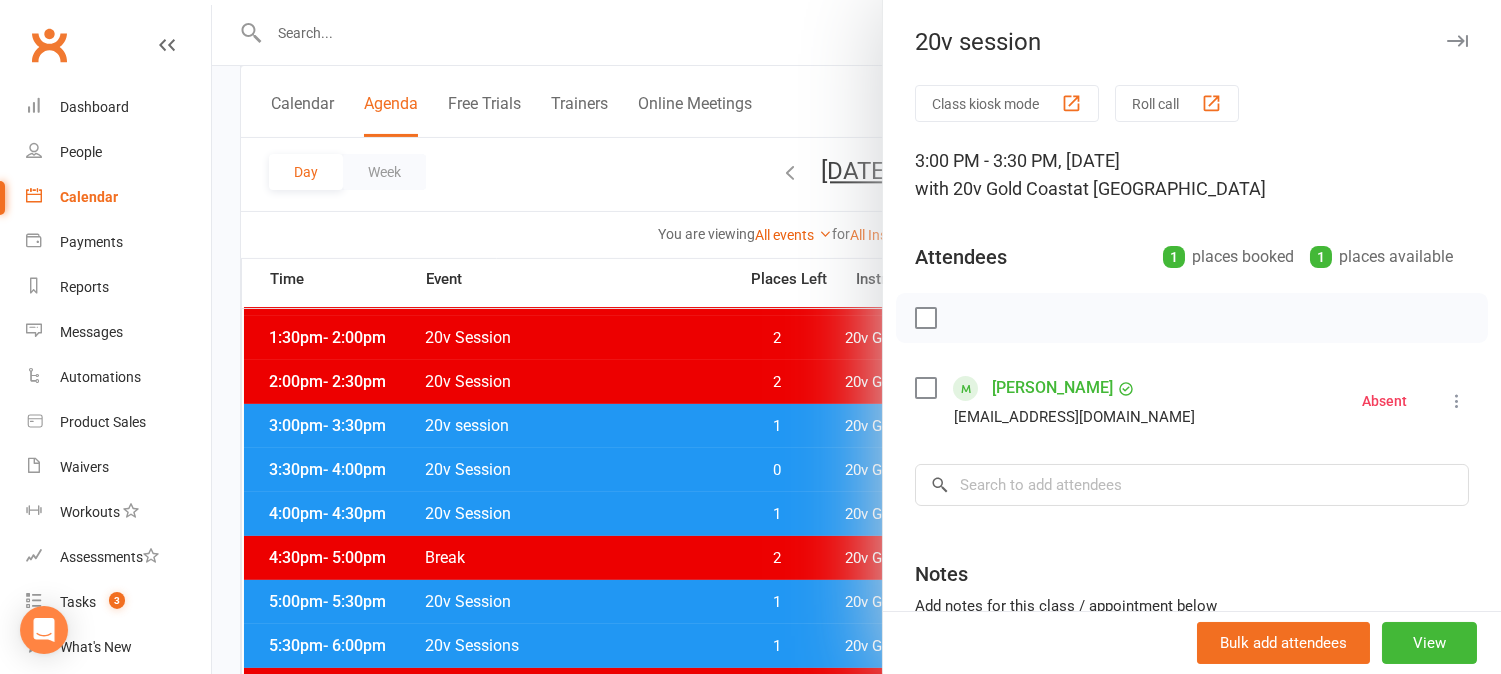 drag, startPoint x: 807, startPoint y: 412, endPoint x: 807, endPoint y: 424, distance: 12 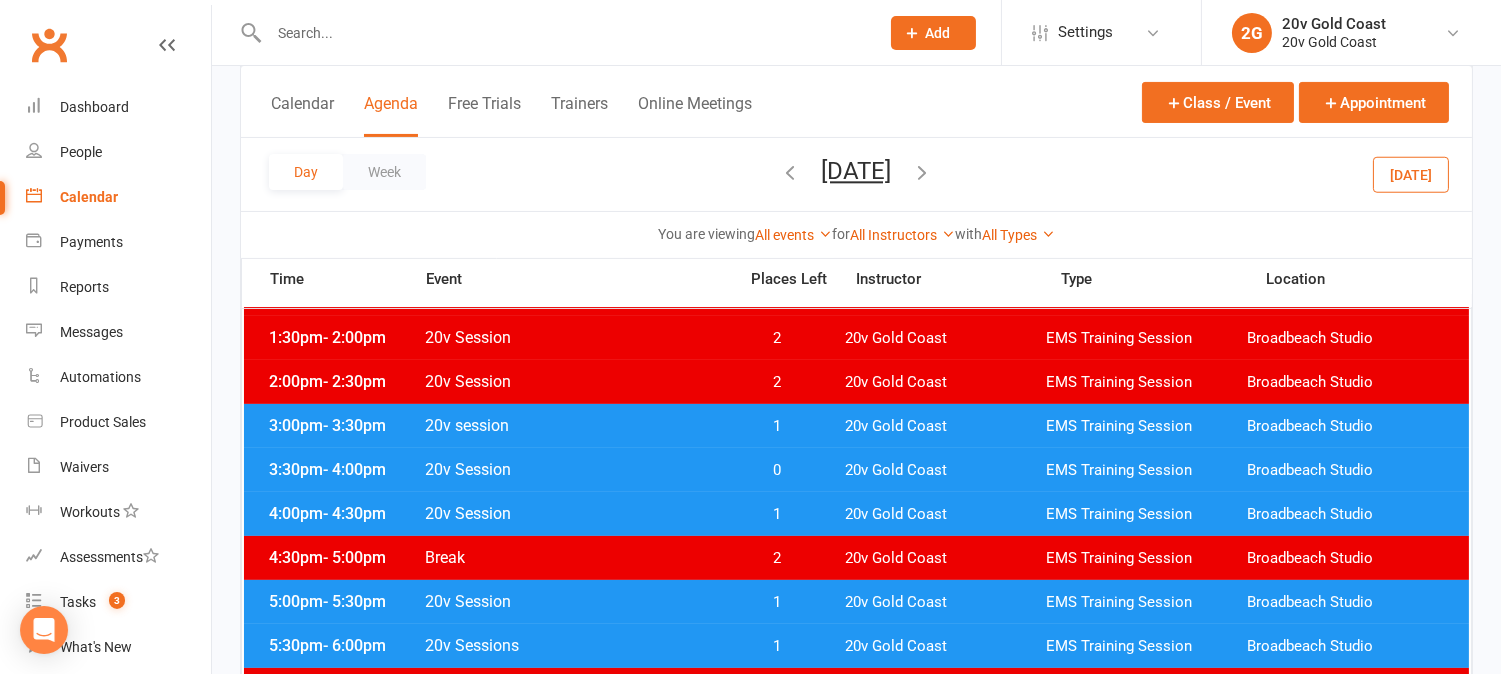 click on "0" at bounding box center [777, 470] 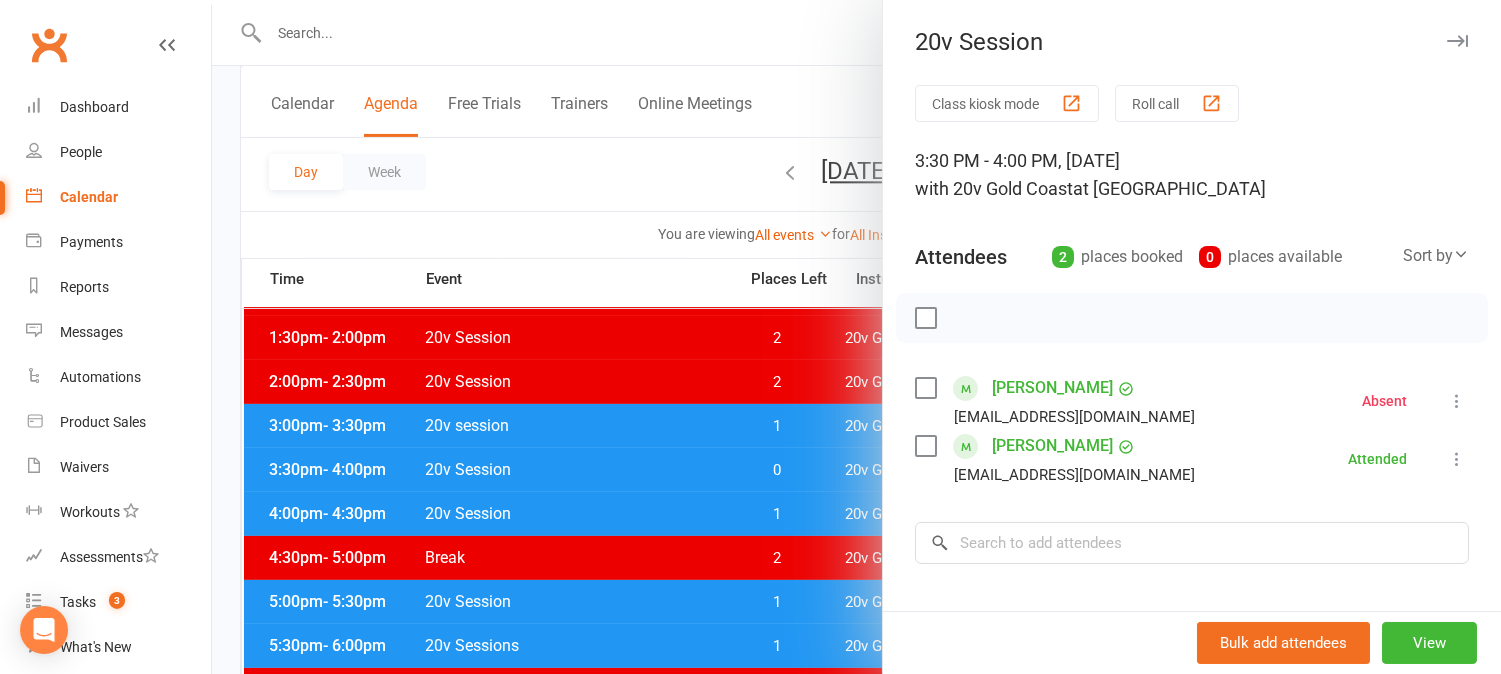 click at bounding box center (856, 337) 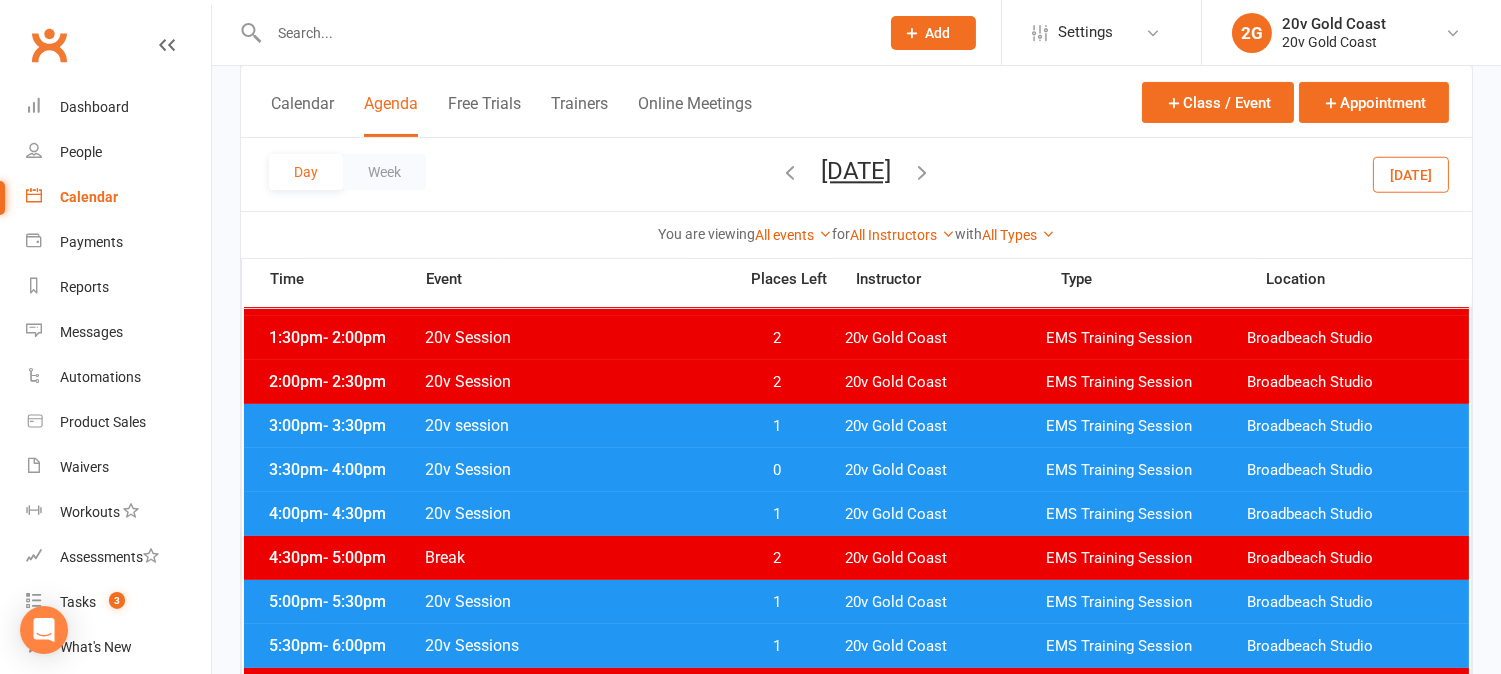 scroll, scrollTop: 888, scrollLeft: 0, axis: vertical 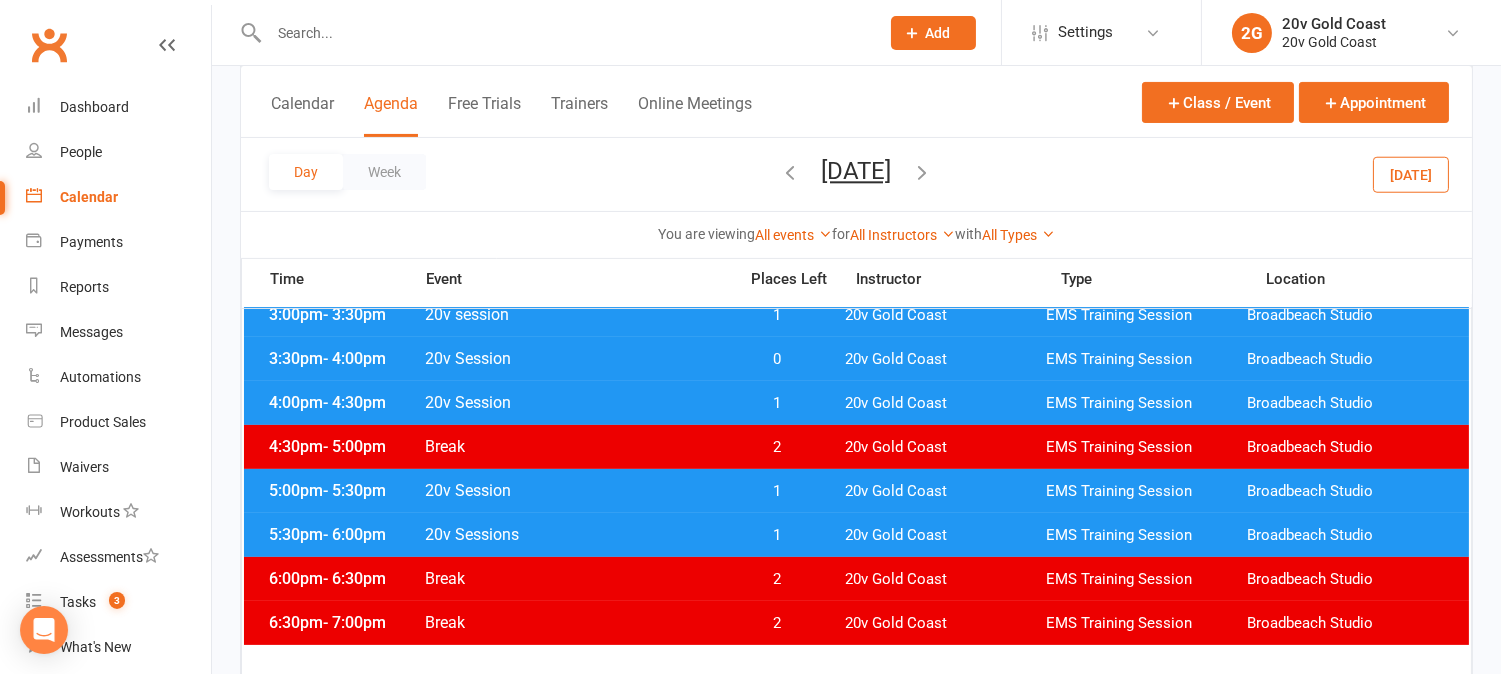 click on "1" at bounding box center (777, 491) 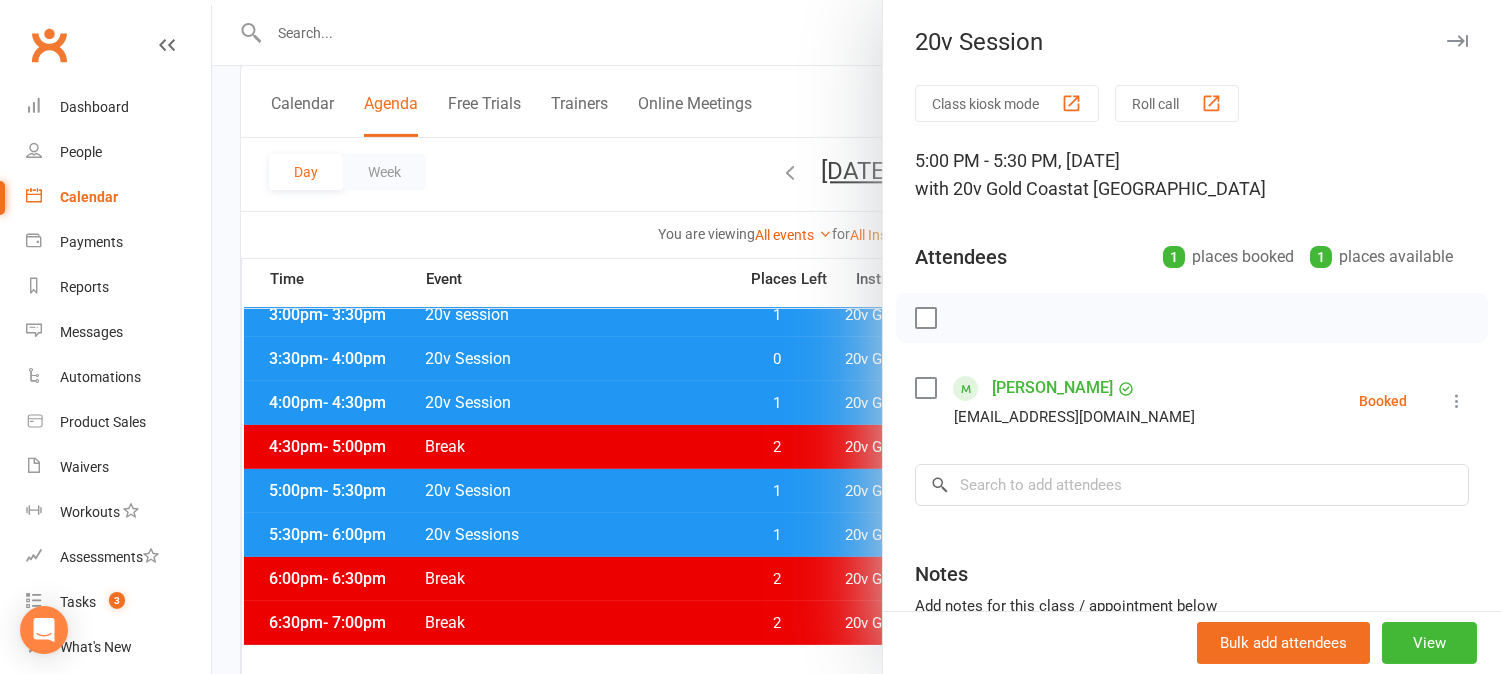 click at bounding box center (856, 337) 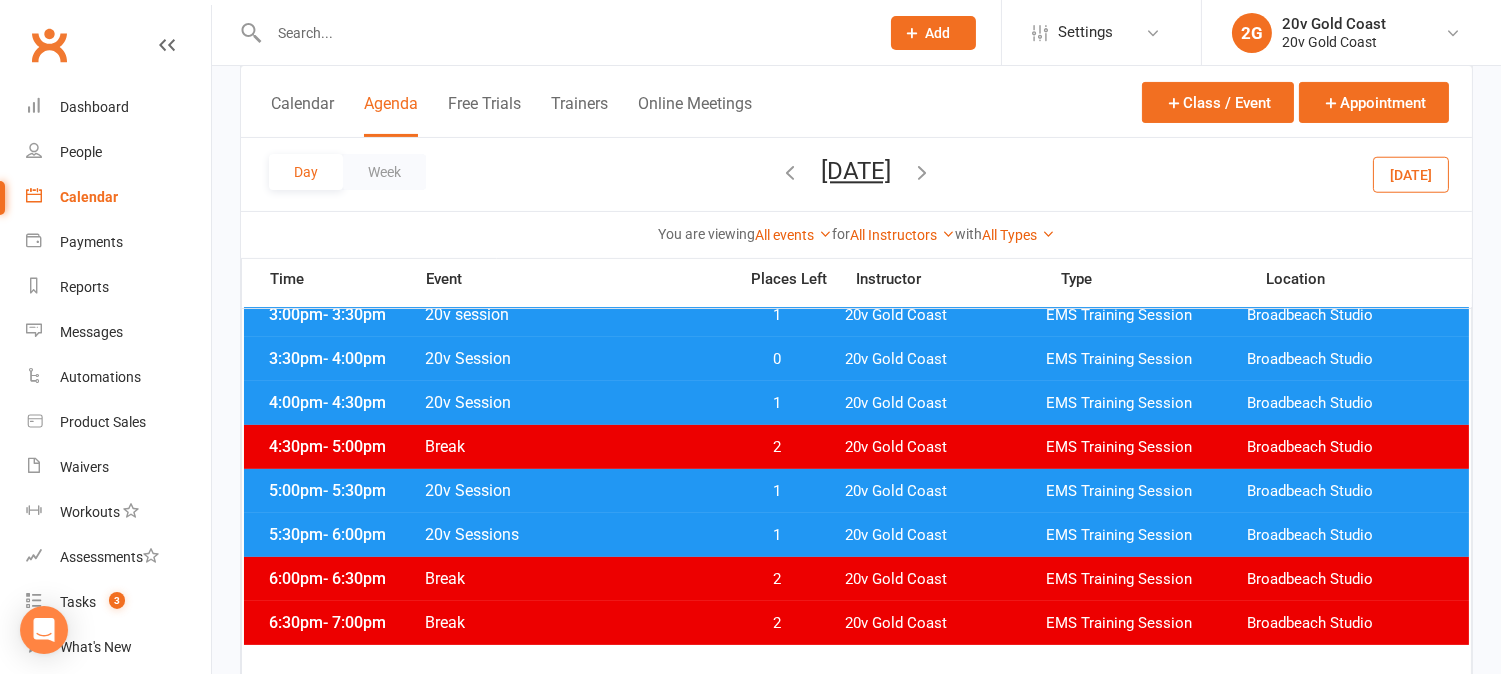 drag, startPoint x: 1421, startPoint y: 157, endPoint x: 1417, endPoint y: 172, distance: 15.524175 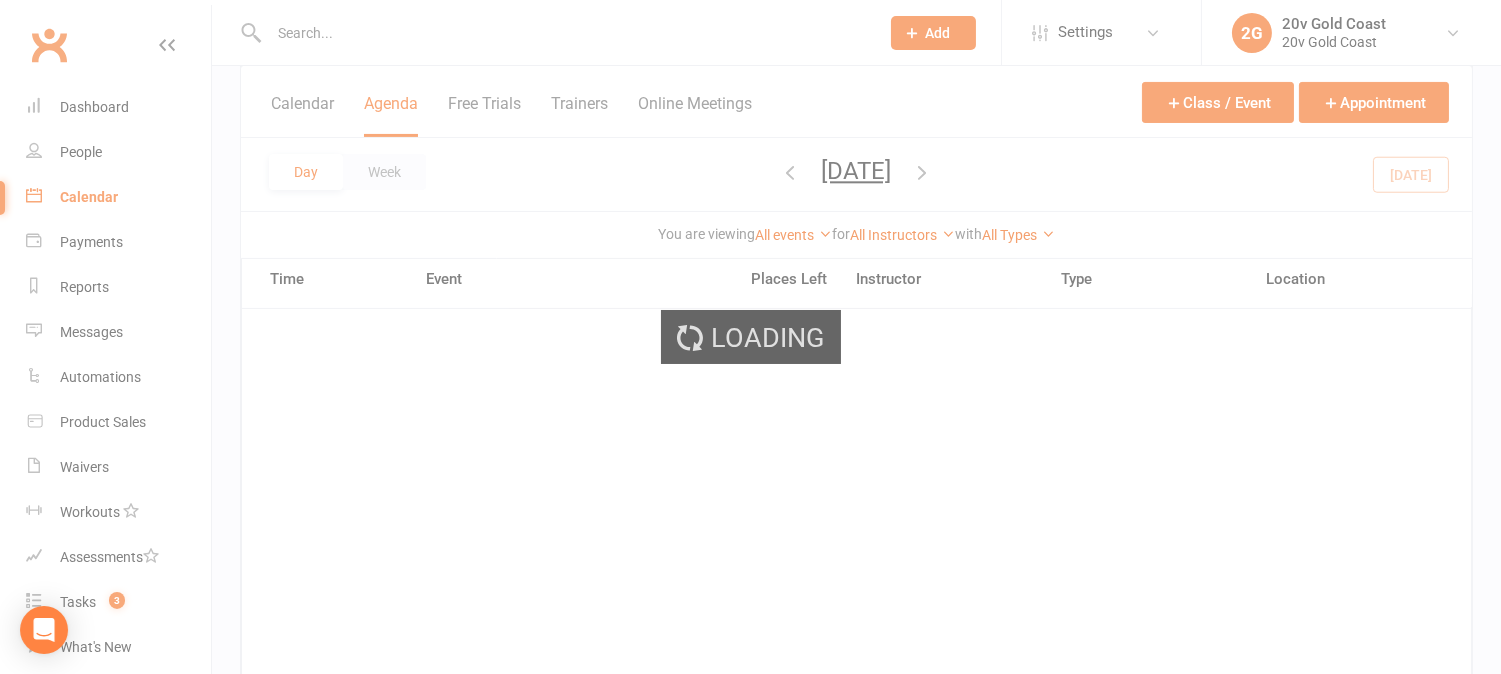 click on "Loading" at bounding box center (750, 337) 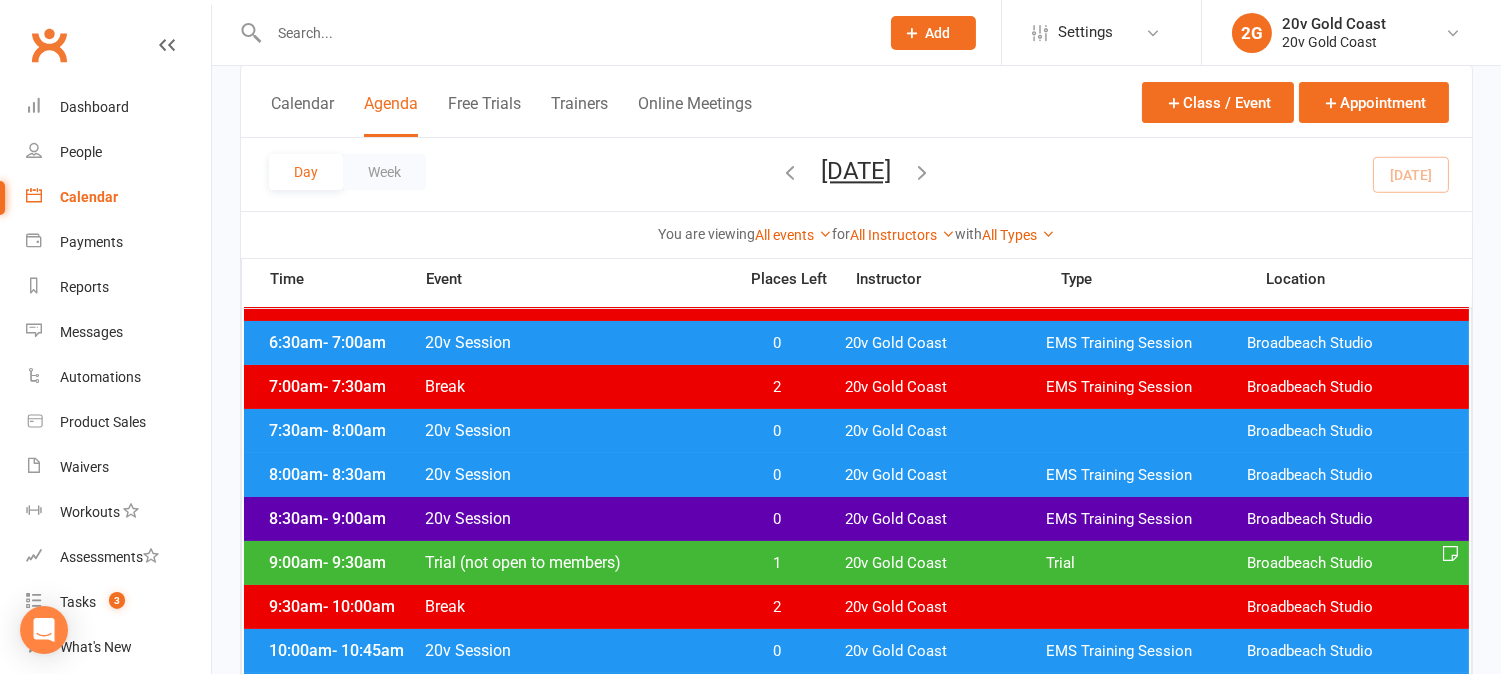 scroll, scrollTop: 0, scrollLeft: 0, axis: both 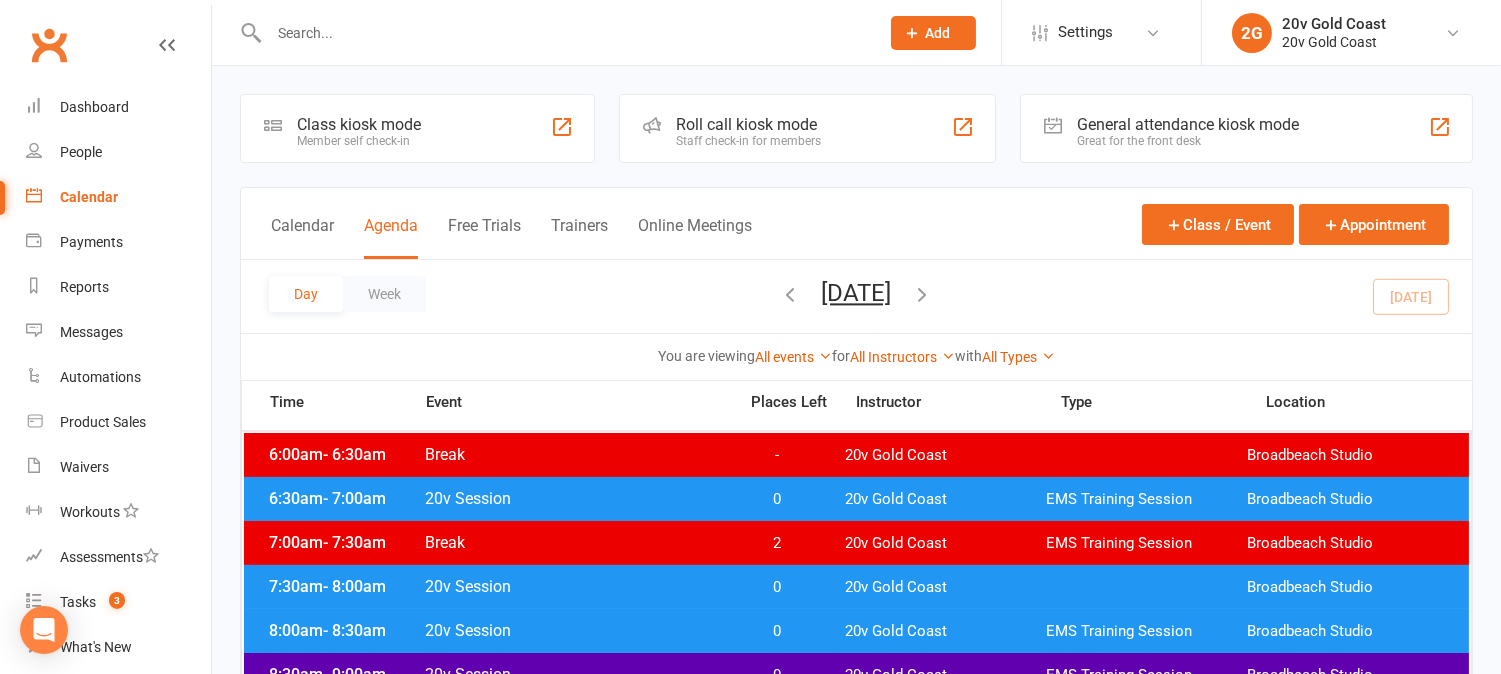click at bounding box center [923, 294] 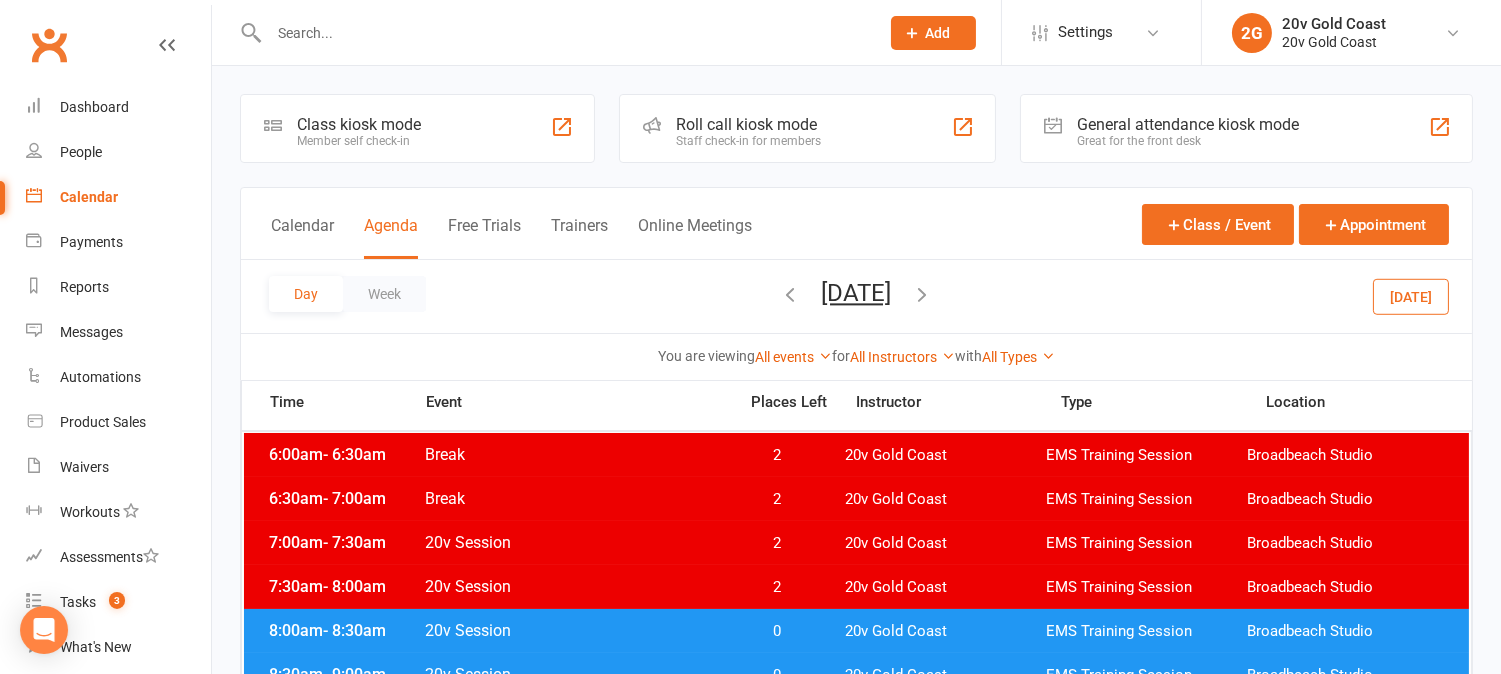 click on "Today" at bounding box center (1411, 296) 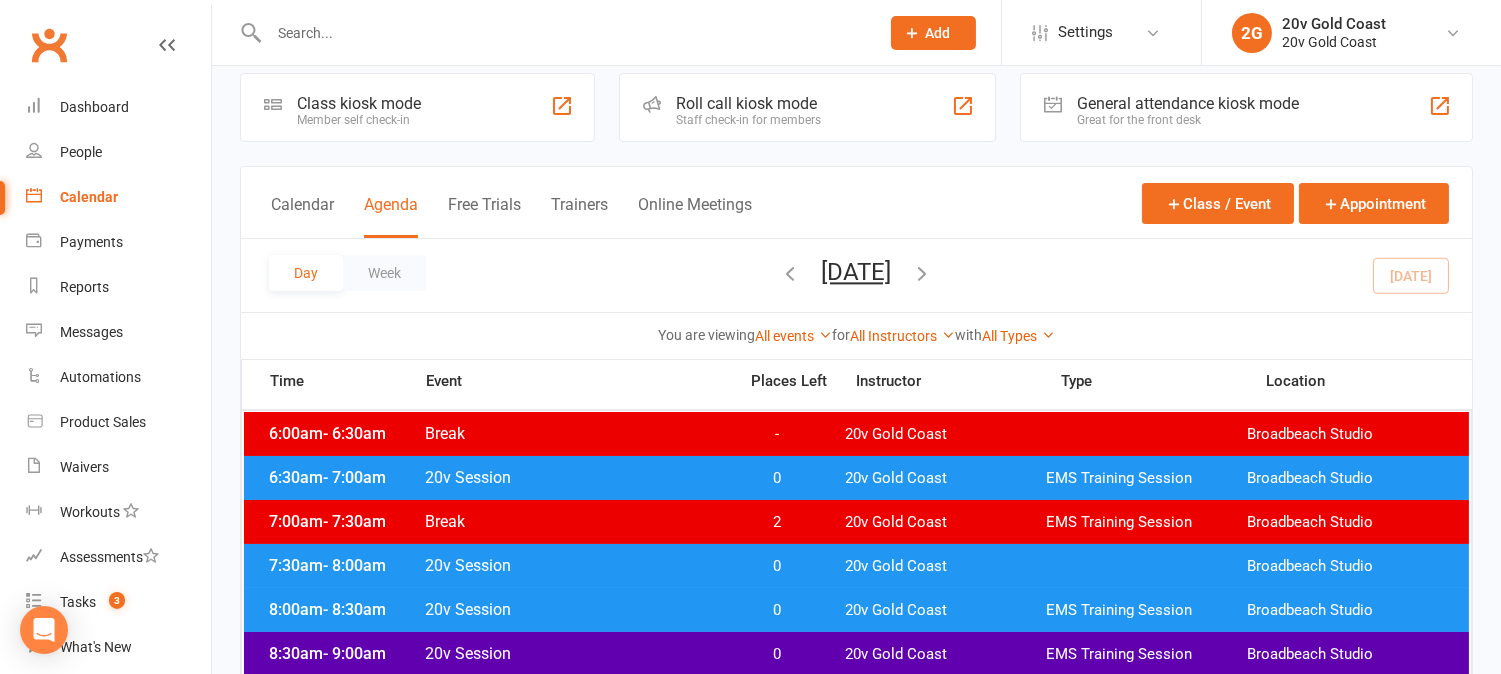 scroll, scrollTop: 0, scrollLeft: 0, axis: both 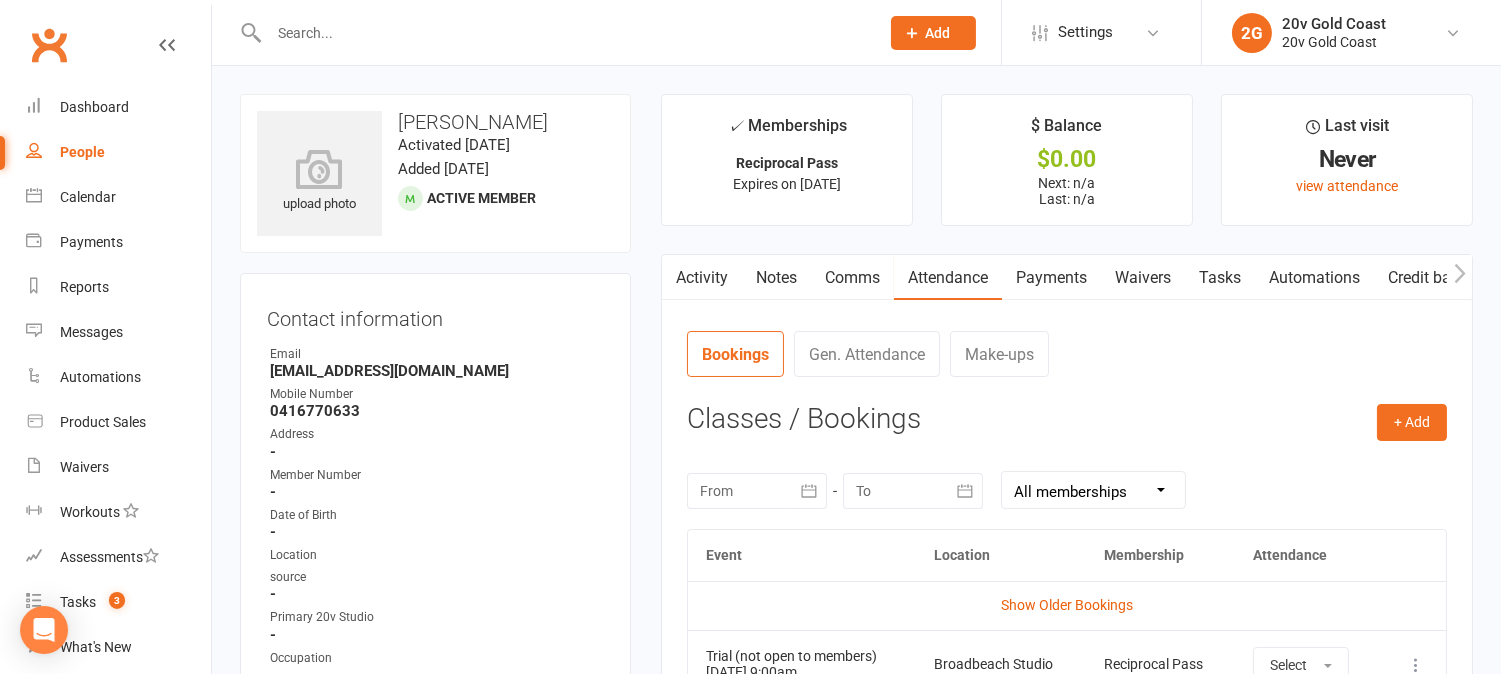 click on "Notes" at bounding box center (776, 278) 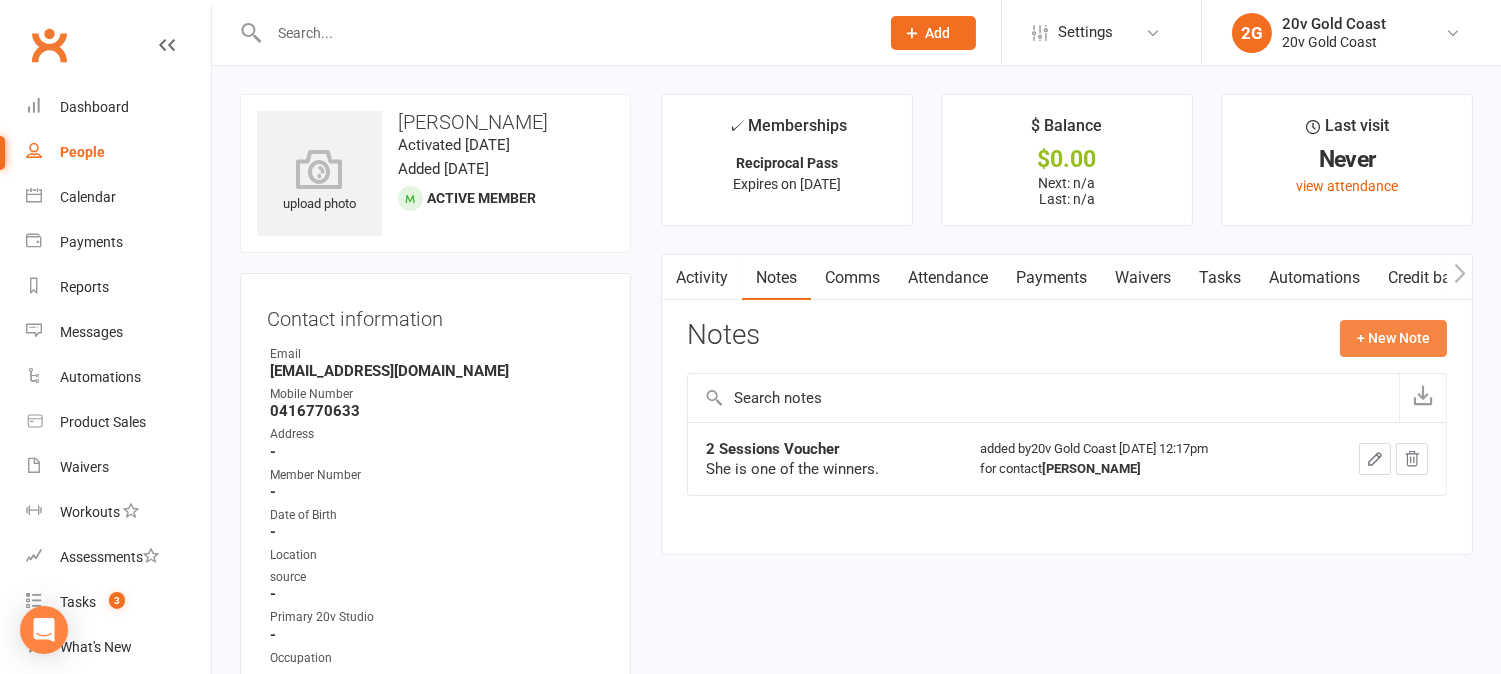 click on "+ New Note" at bounding box center (1393, 338) 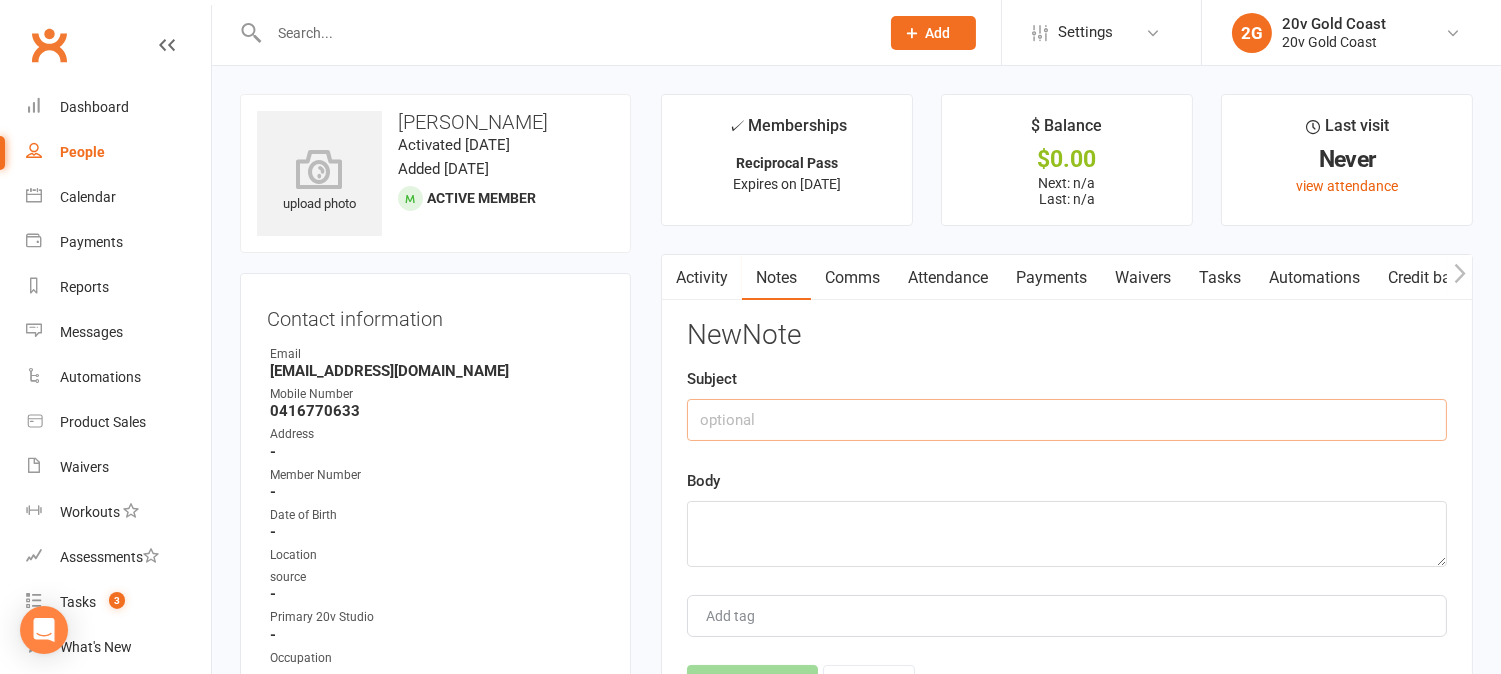click at bounding box center (1067, 420) 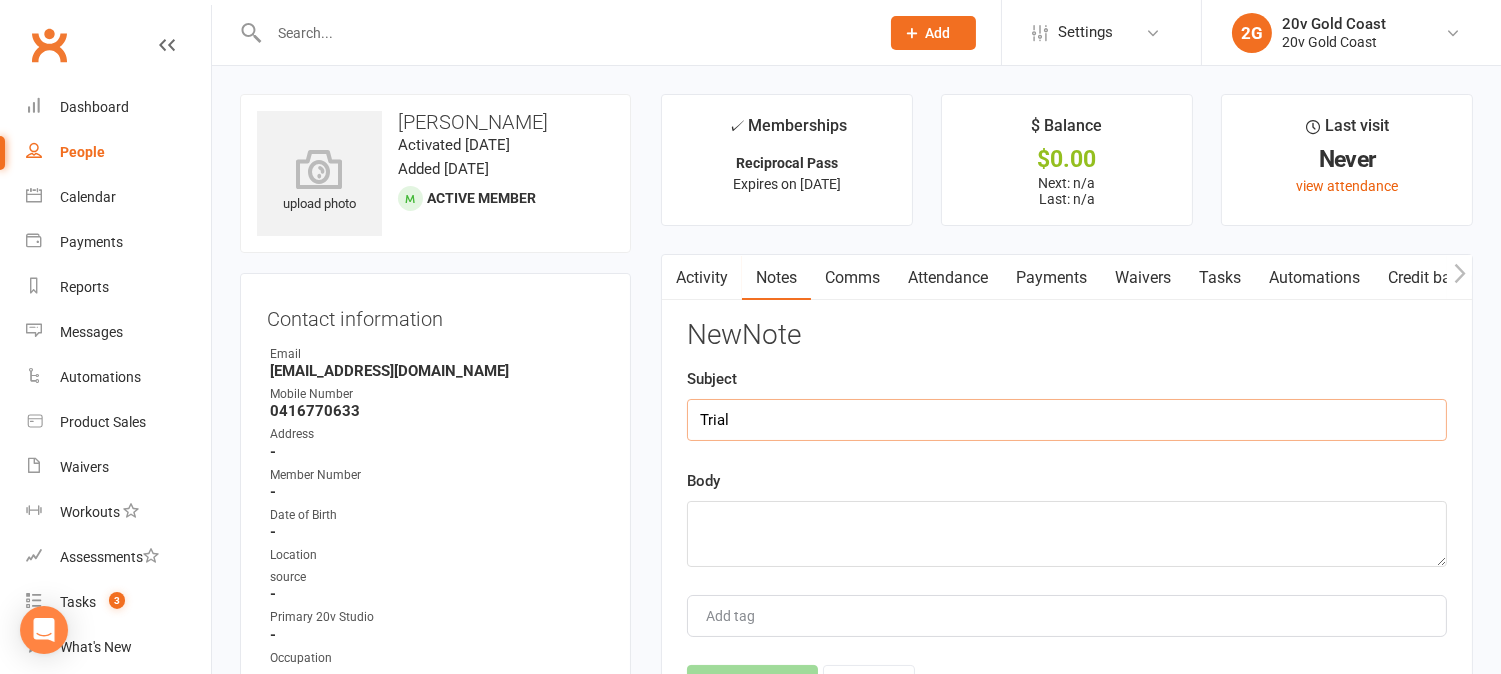 type on "Trial" 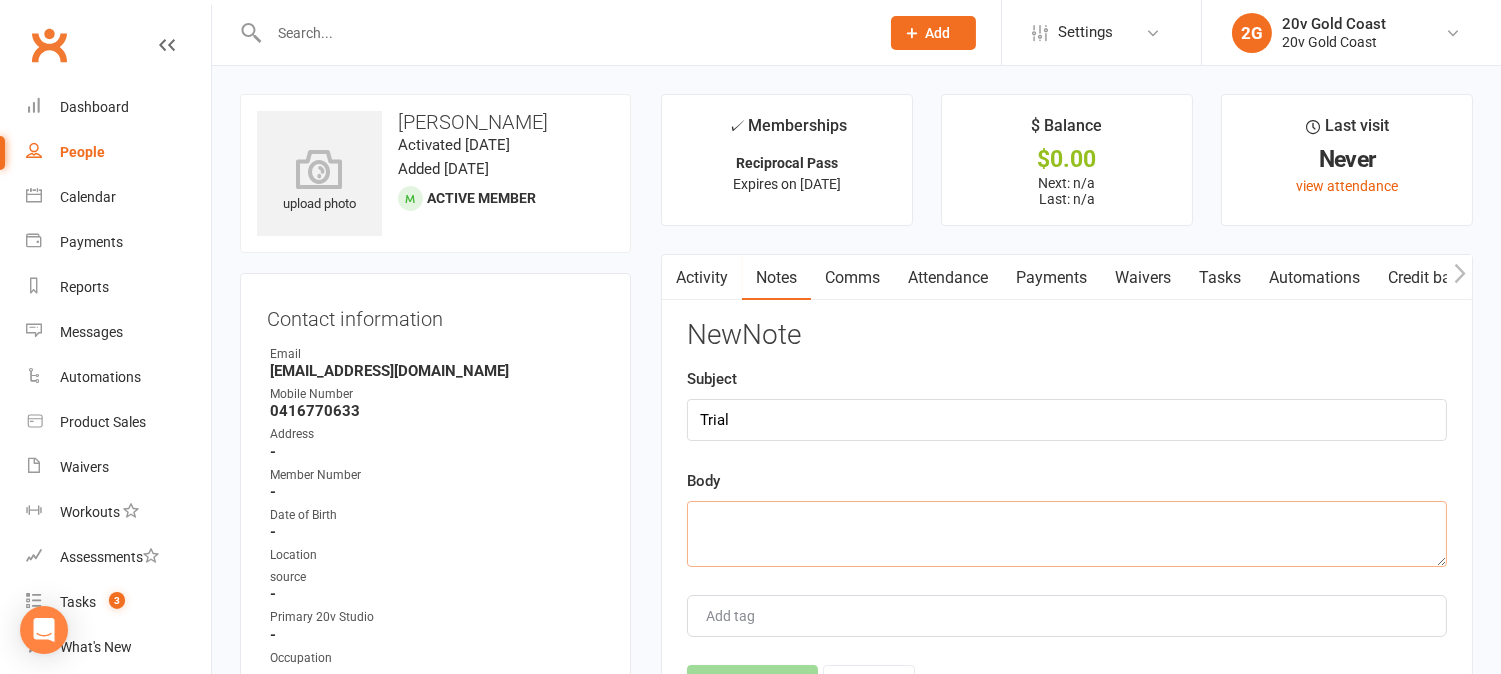 click at bounding box center (1067, 534) 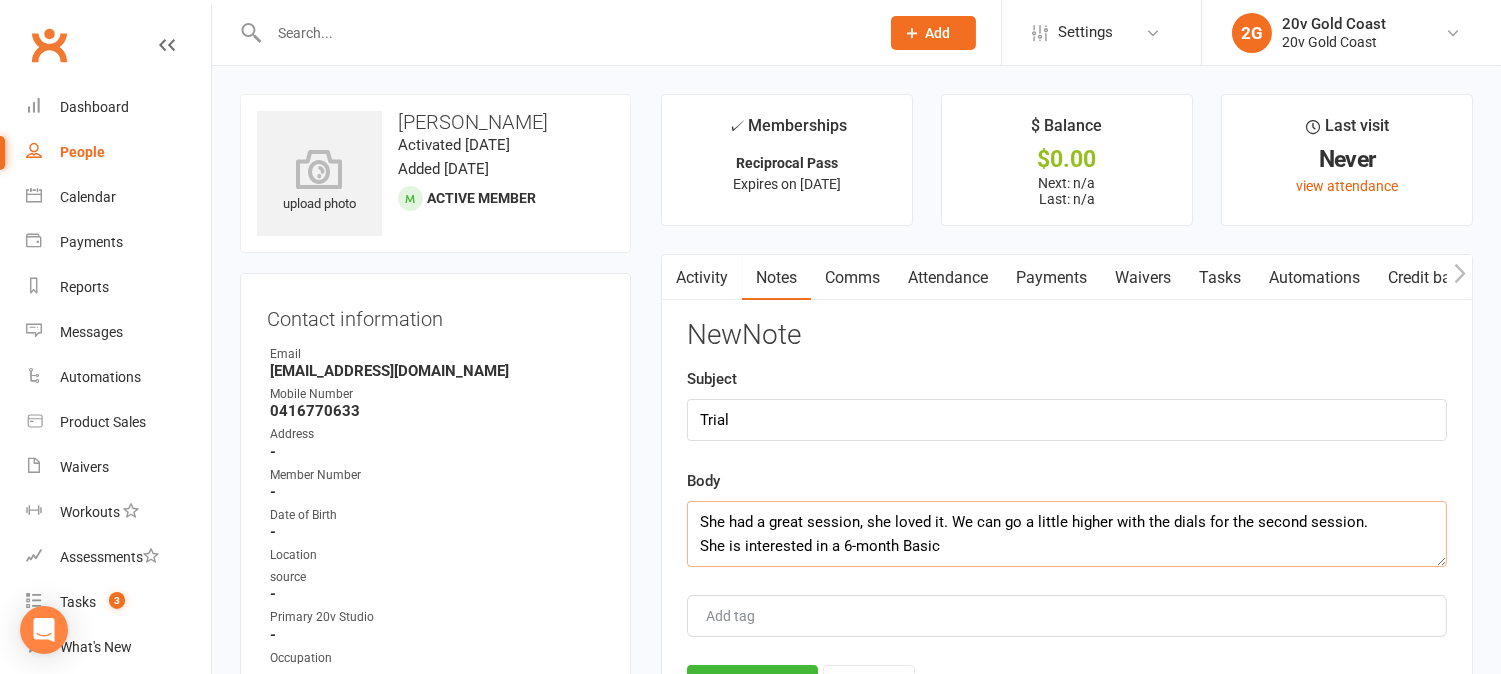 click on "She had a great session, she loved it. We can go a little higher with the dials for the second session.
She is interested in a 6-month Basic" at bounding box center [1067, 534] 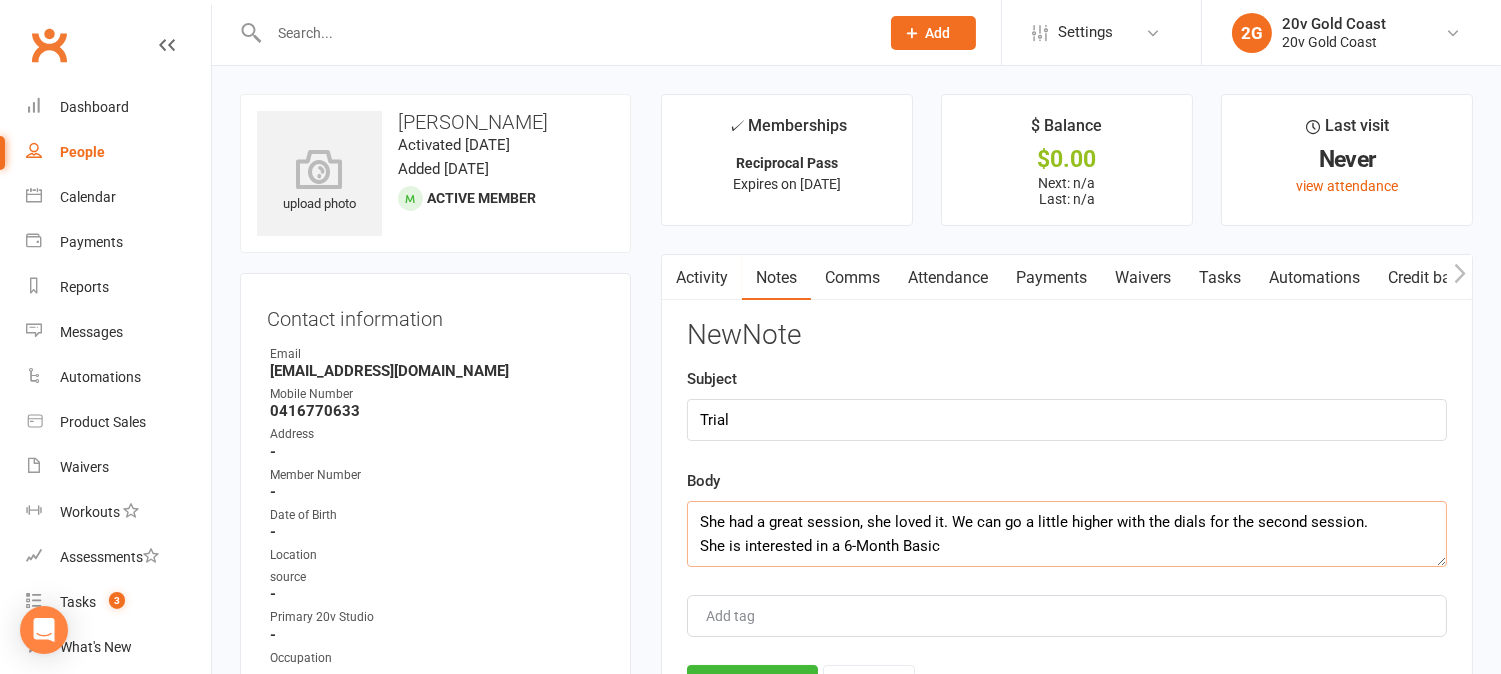 click on "She had a great session, she loved it. We can go a little higher with the dials for the second session.
She is interested in a 6-Month Basic" at bounding box center [1067, 534] 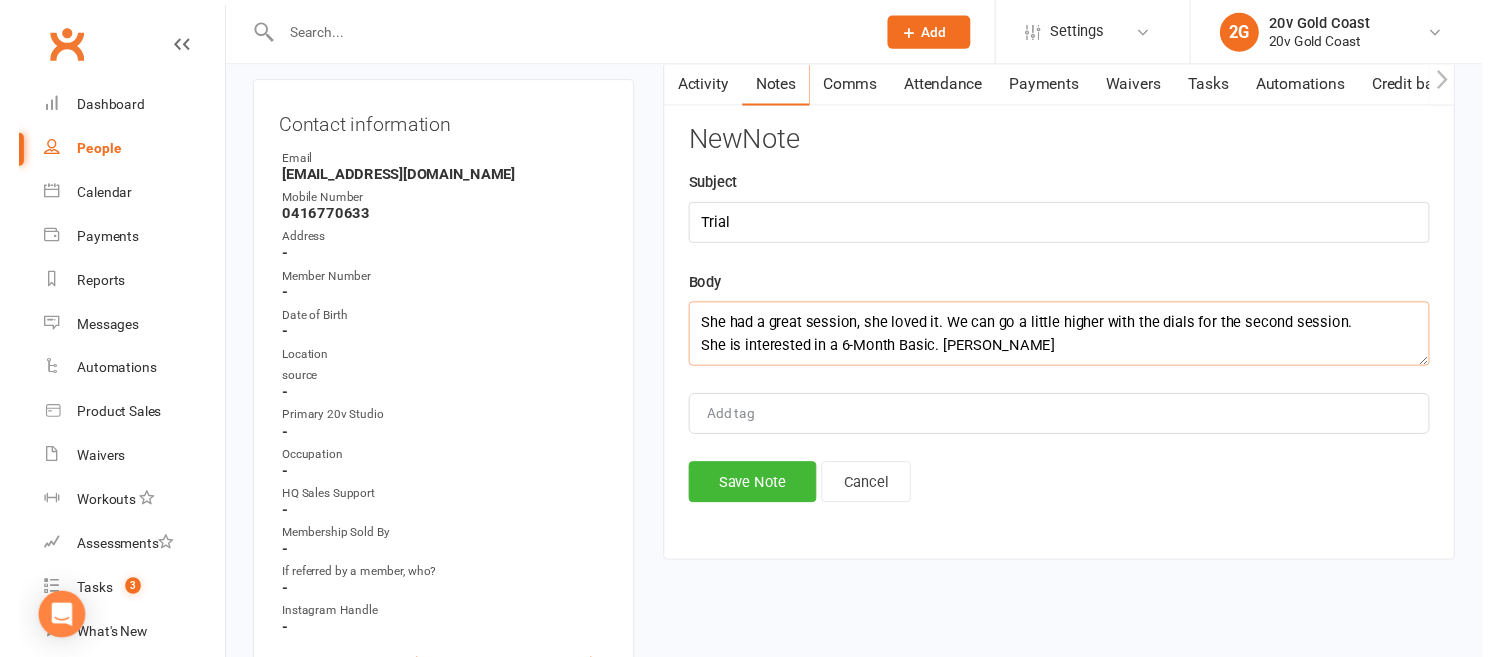 scroll, scrollTop: 222, scrollLeft: 0, axis: vertical 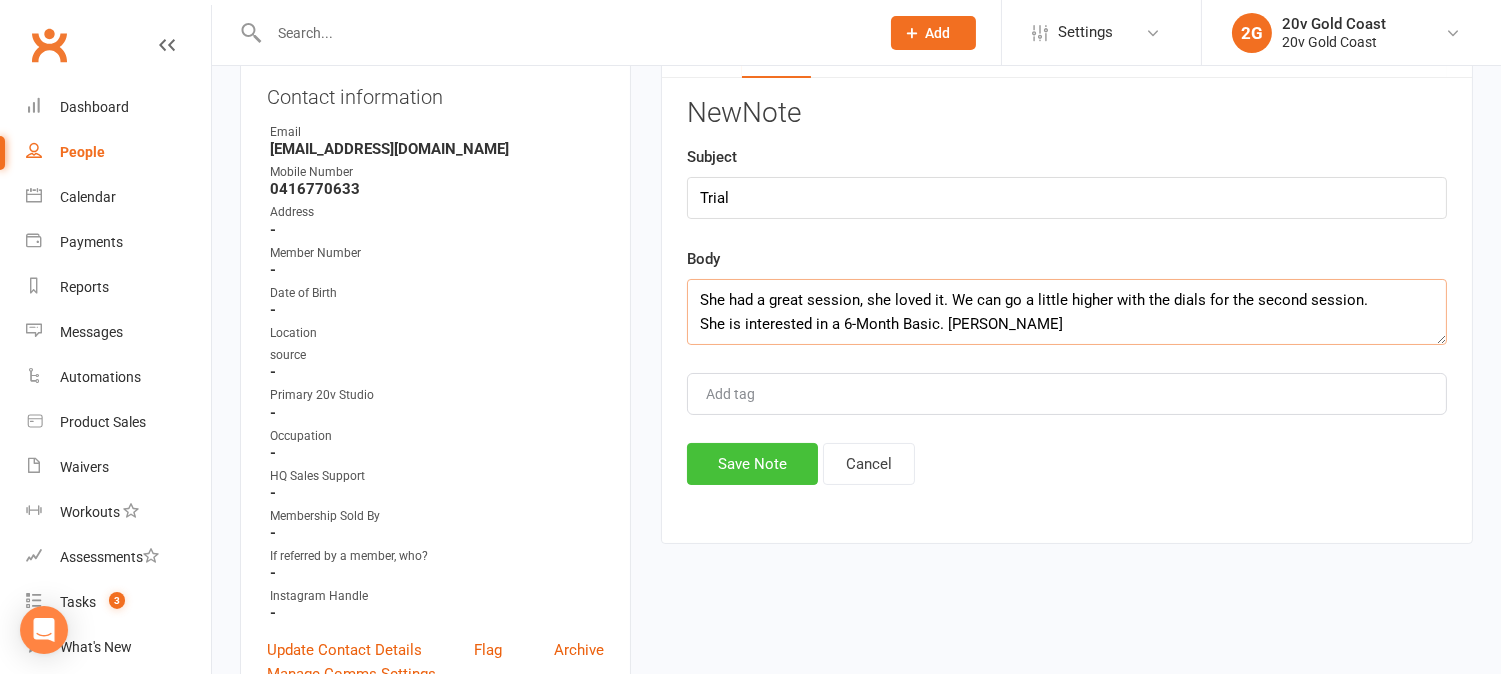 type on "She had a great session, she loved it. We can go a little higher with the dials for the second session.
She is interested in a 6-Month Basic. Juan" 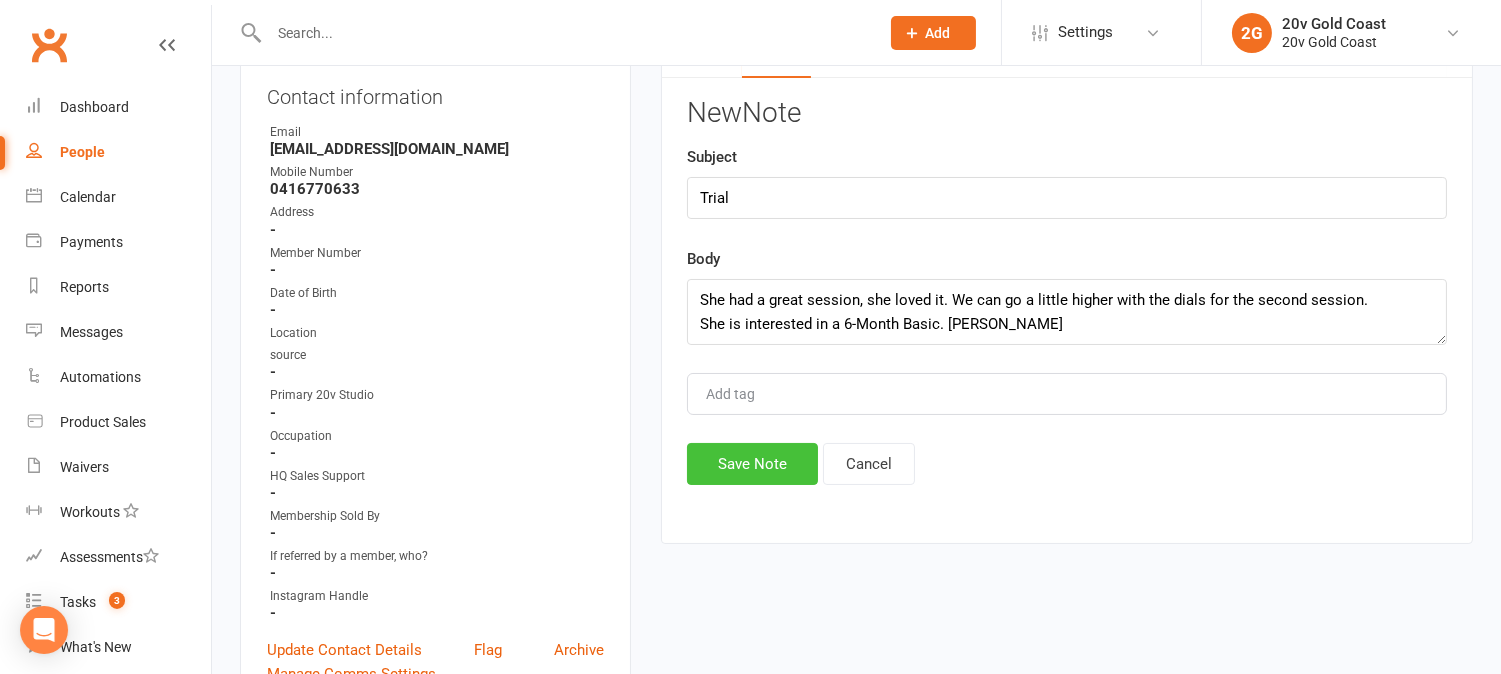 click on "Save Note" at bounding box center (752, 464) 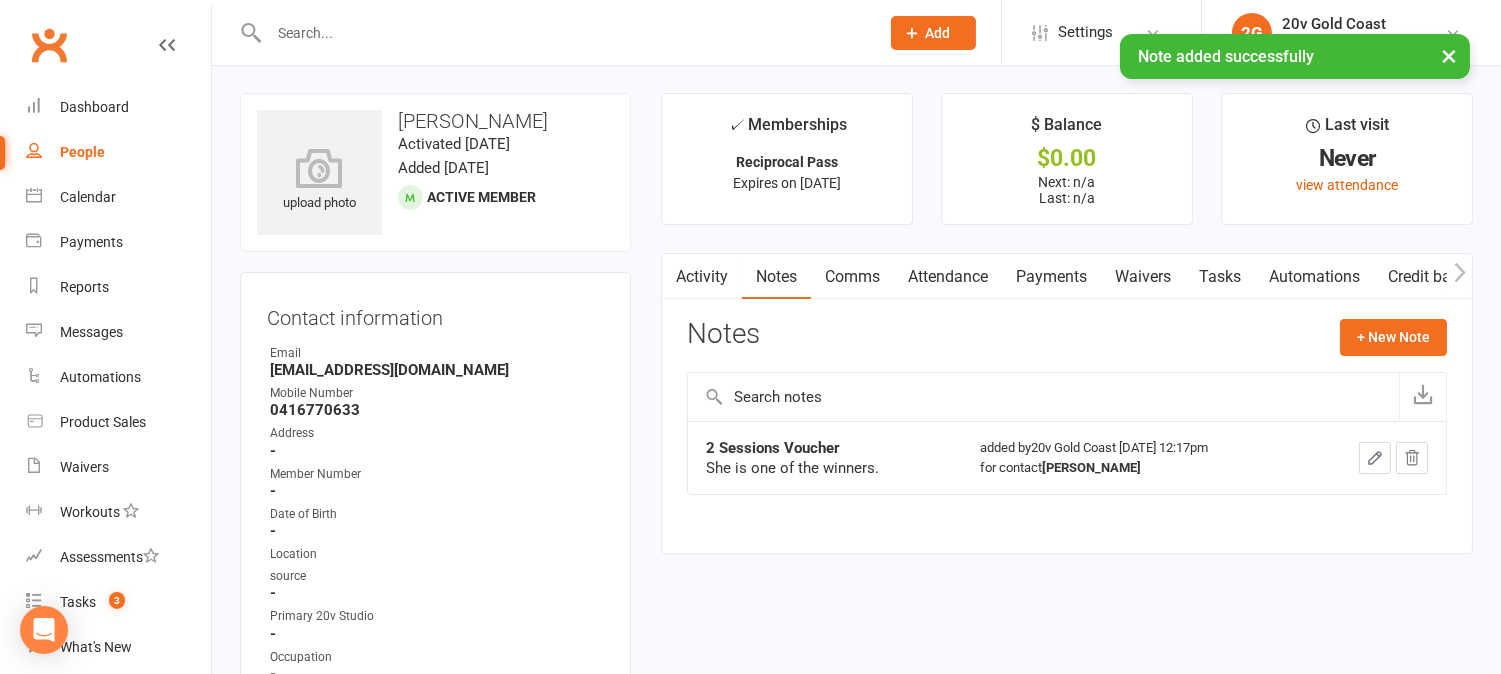 scroll, scrollTop: 0, scrollLeft: 0, axis: both 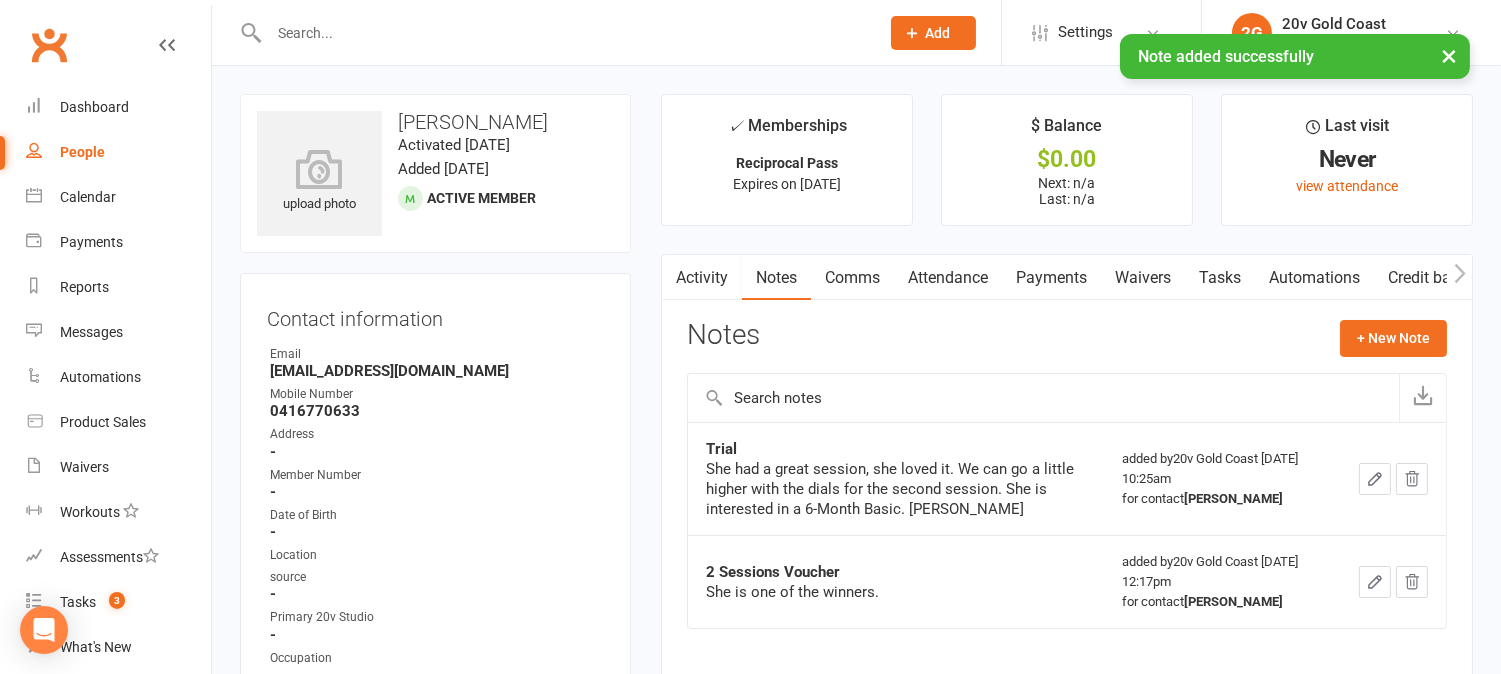 click on "Activity" at bounding box center (702, 278) 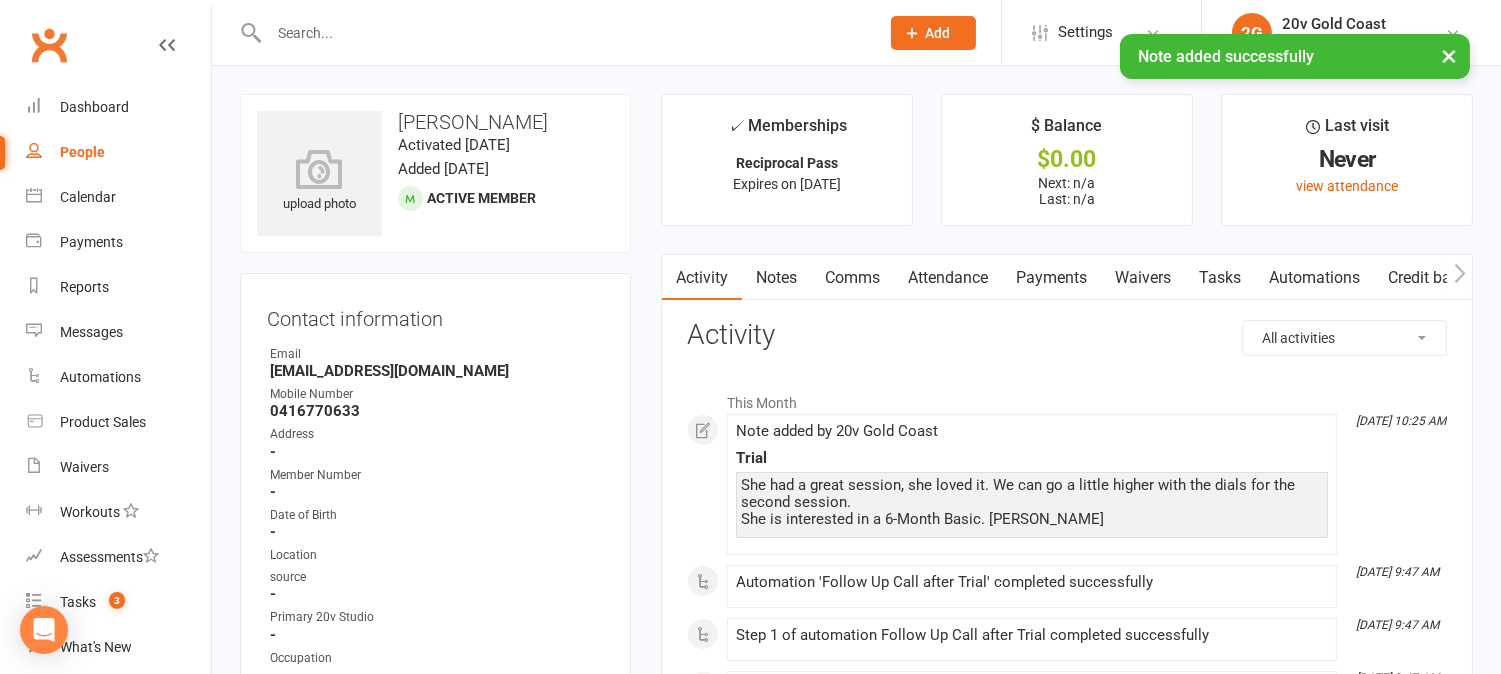 click on "Notes" at bounding box center [776, 278] 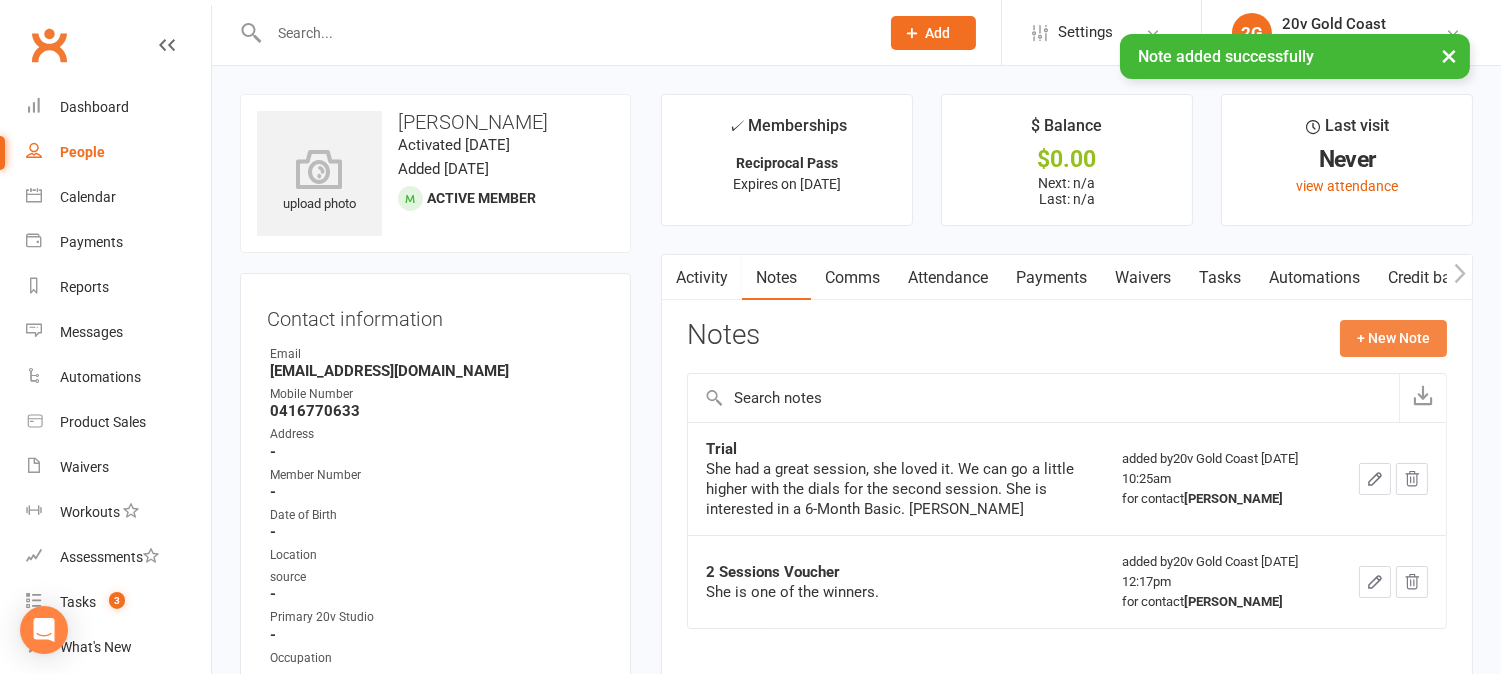 click on "+ New Note" at bounding box center (1393, 338) 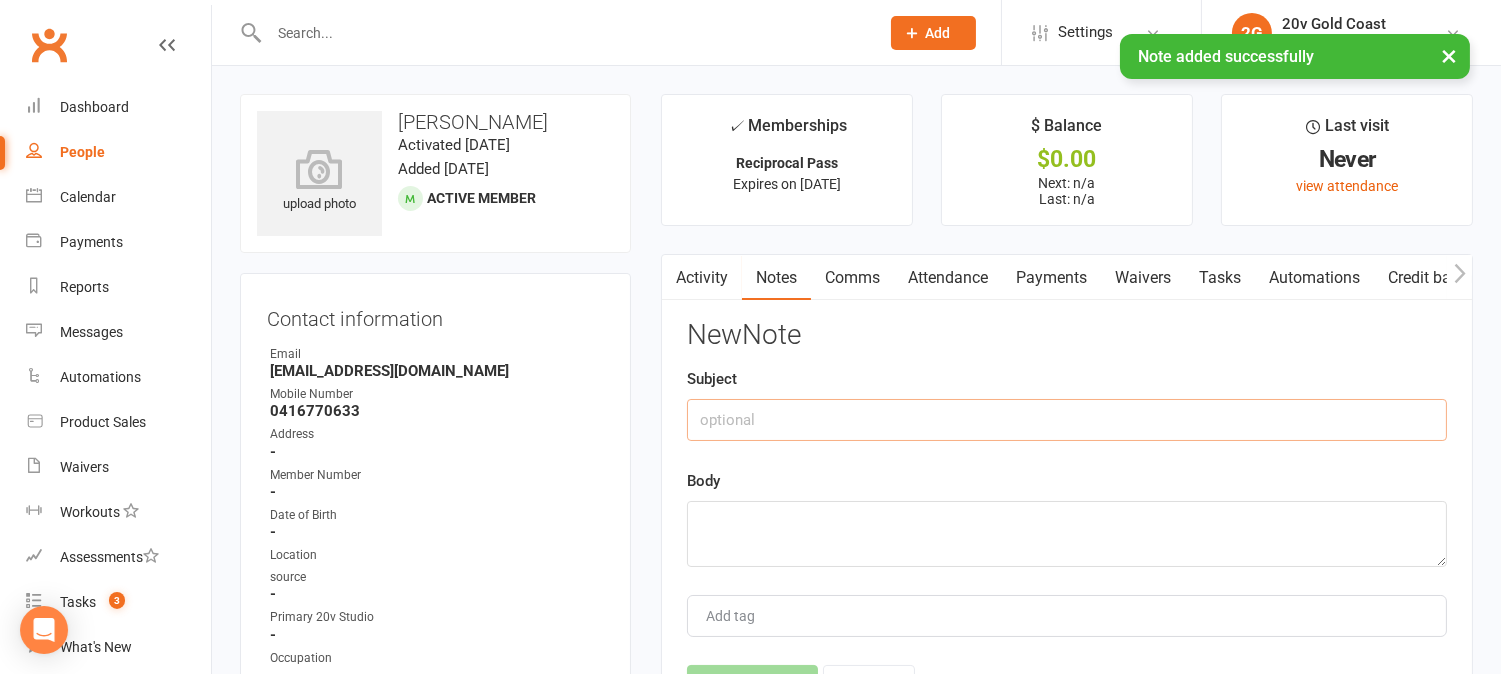 click at bounding box center (1067, 420) 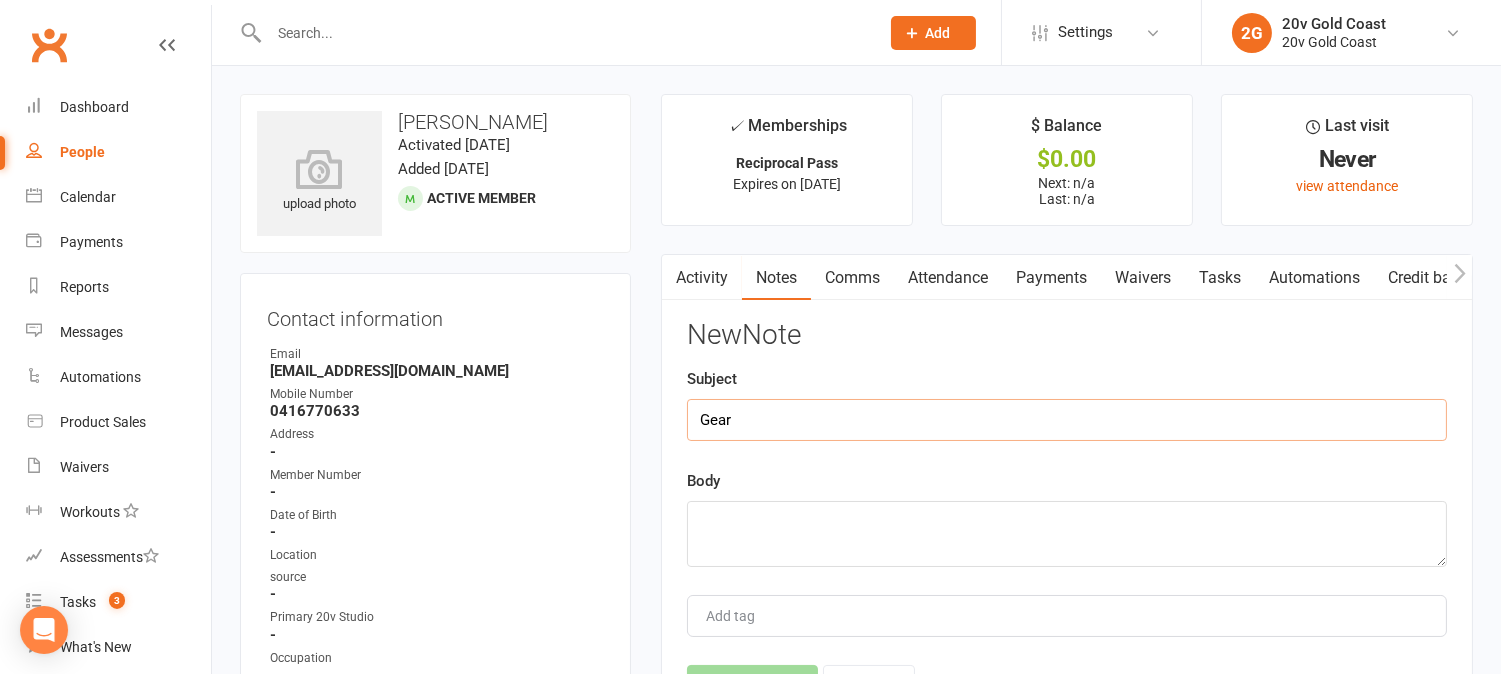 type on "Gear" 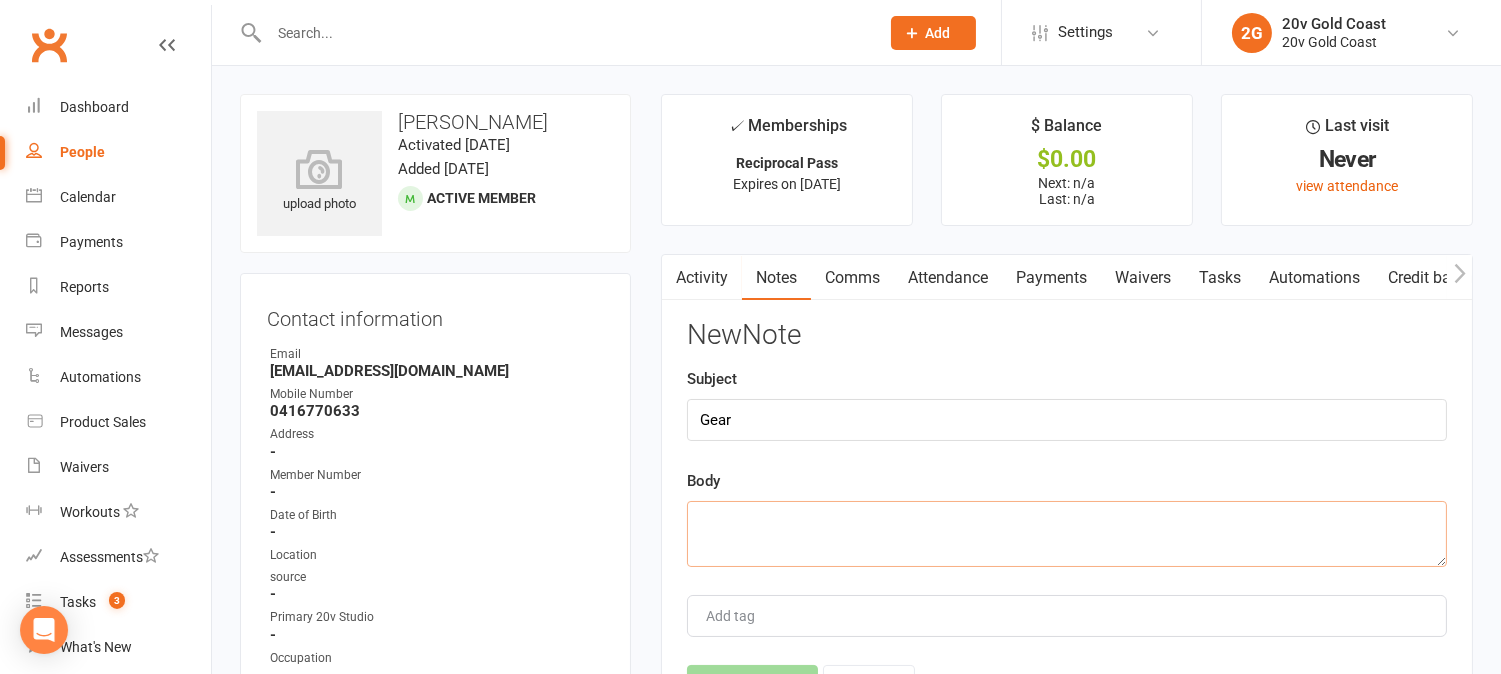 click at bounding box center [1067, 534] 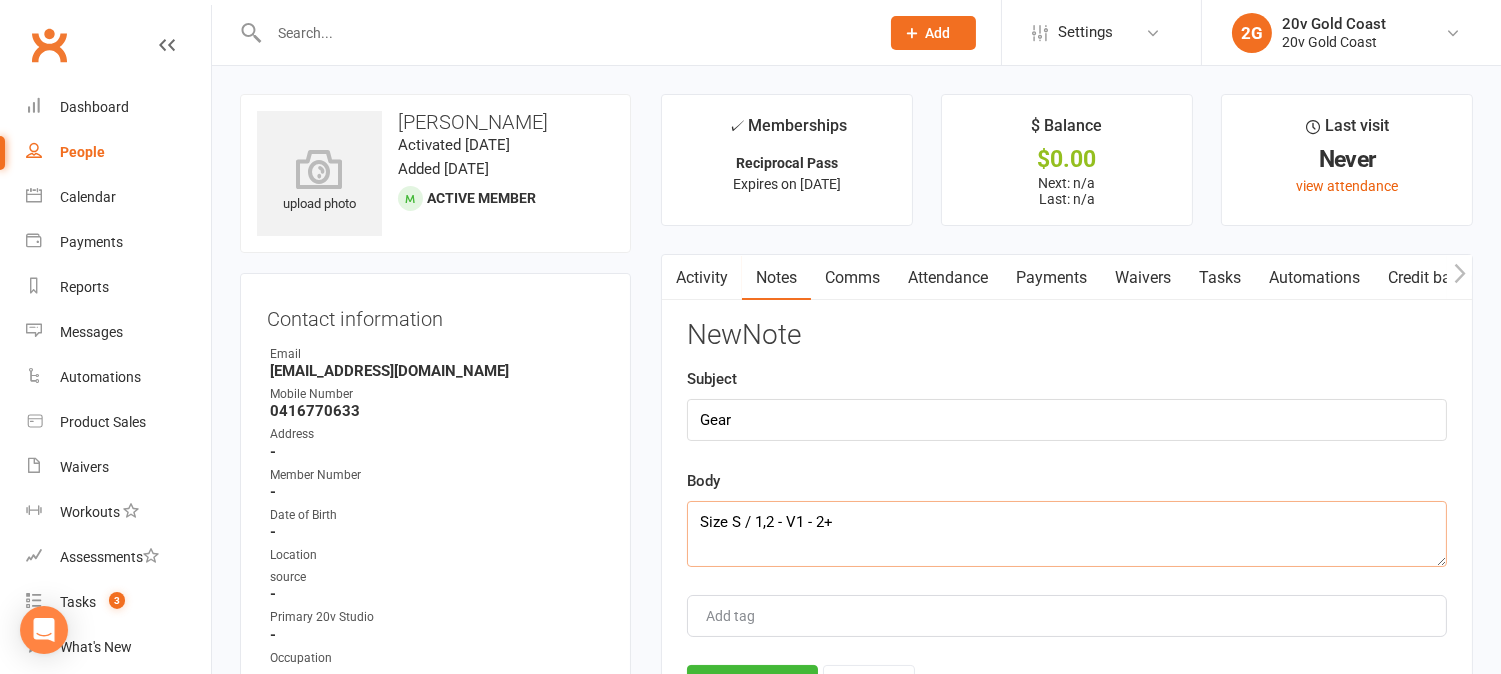 scroll, scrollTop: 111, scrollLeft: 0, axis: vertical 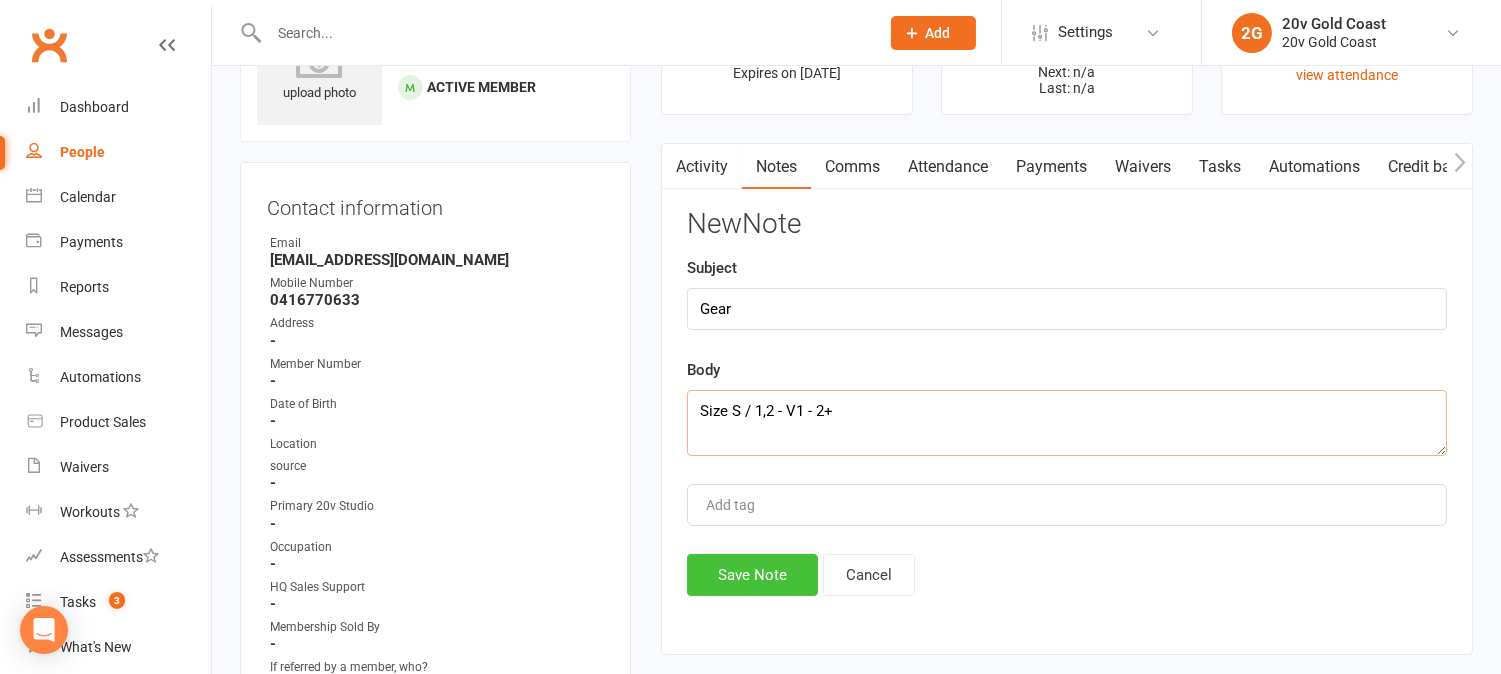 type on "Size S / 1,2 - V1 - 2+" 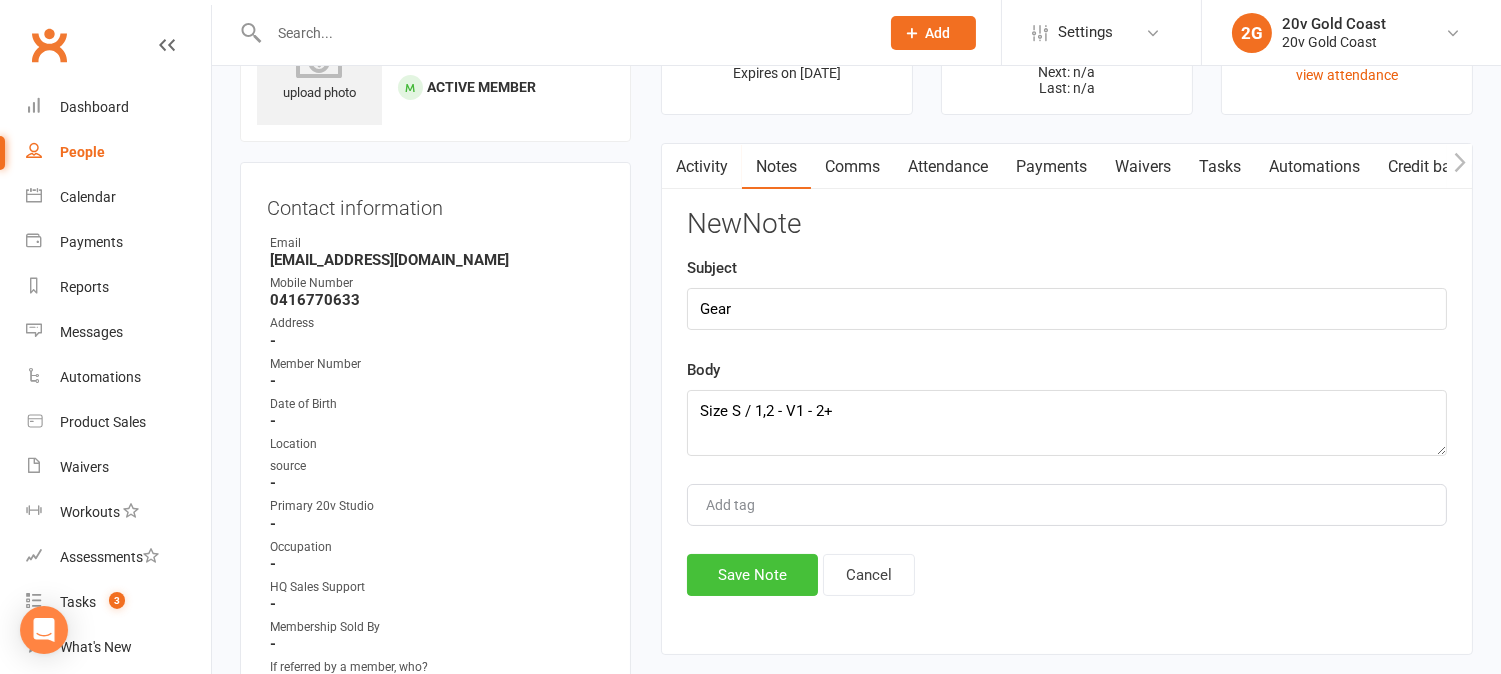 click on "Save Note" at bounding box center (752, 575) 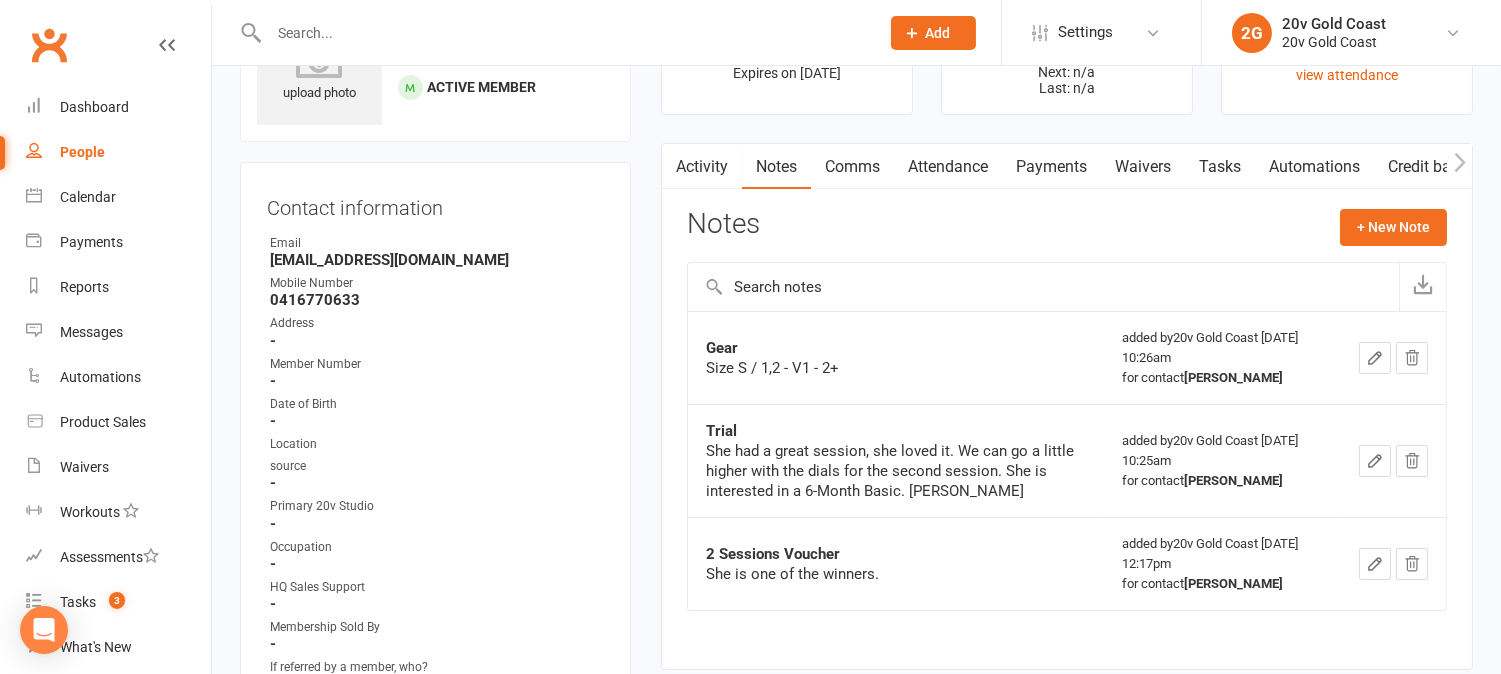 click 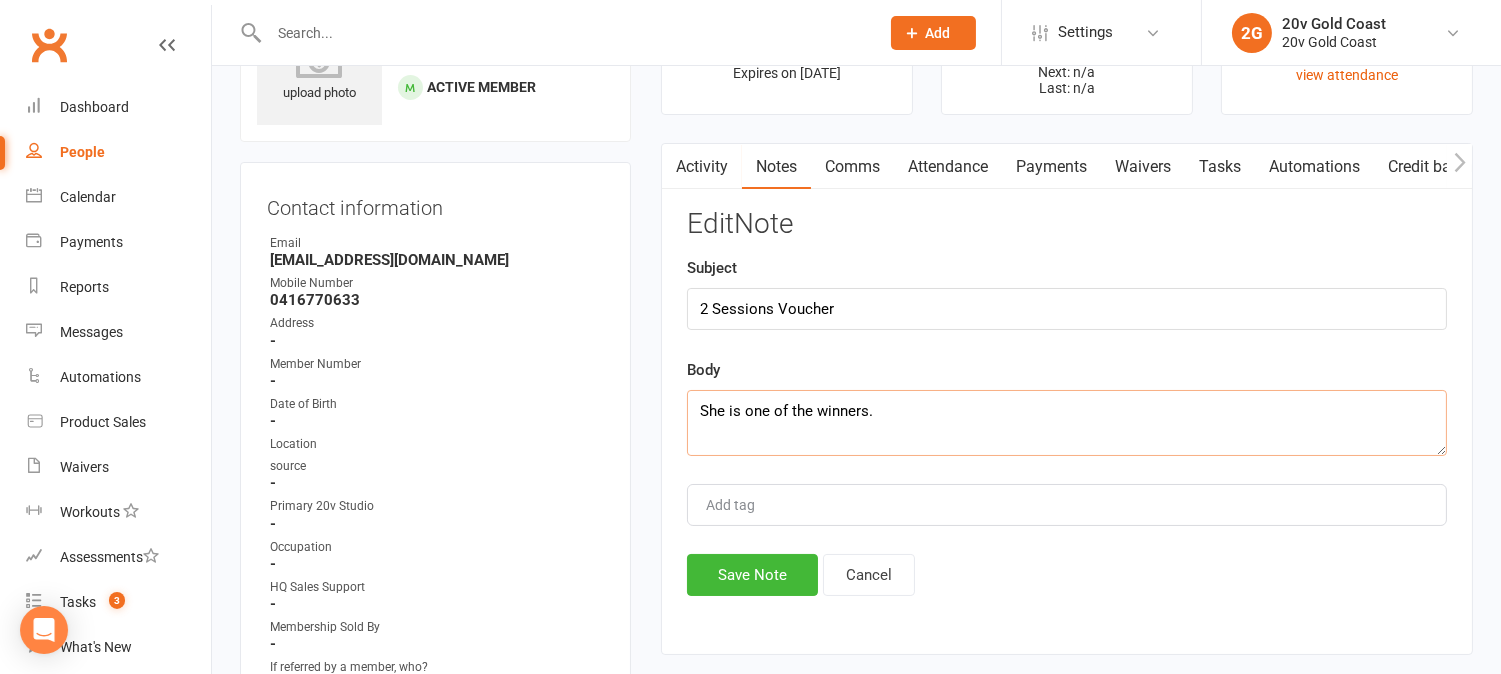 click on "She is one of the winners." at bounding box center (1067, 423) 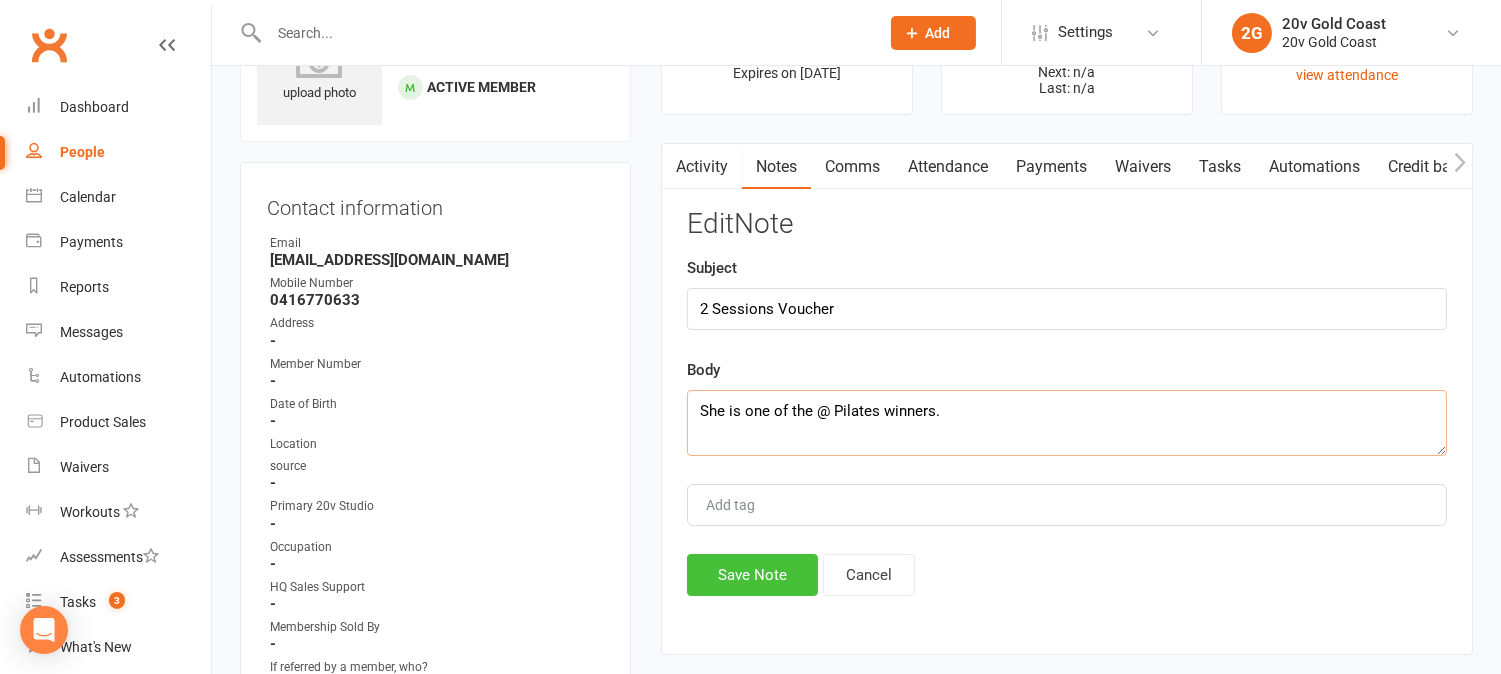 type on "She is one of the @ Pilates winners." 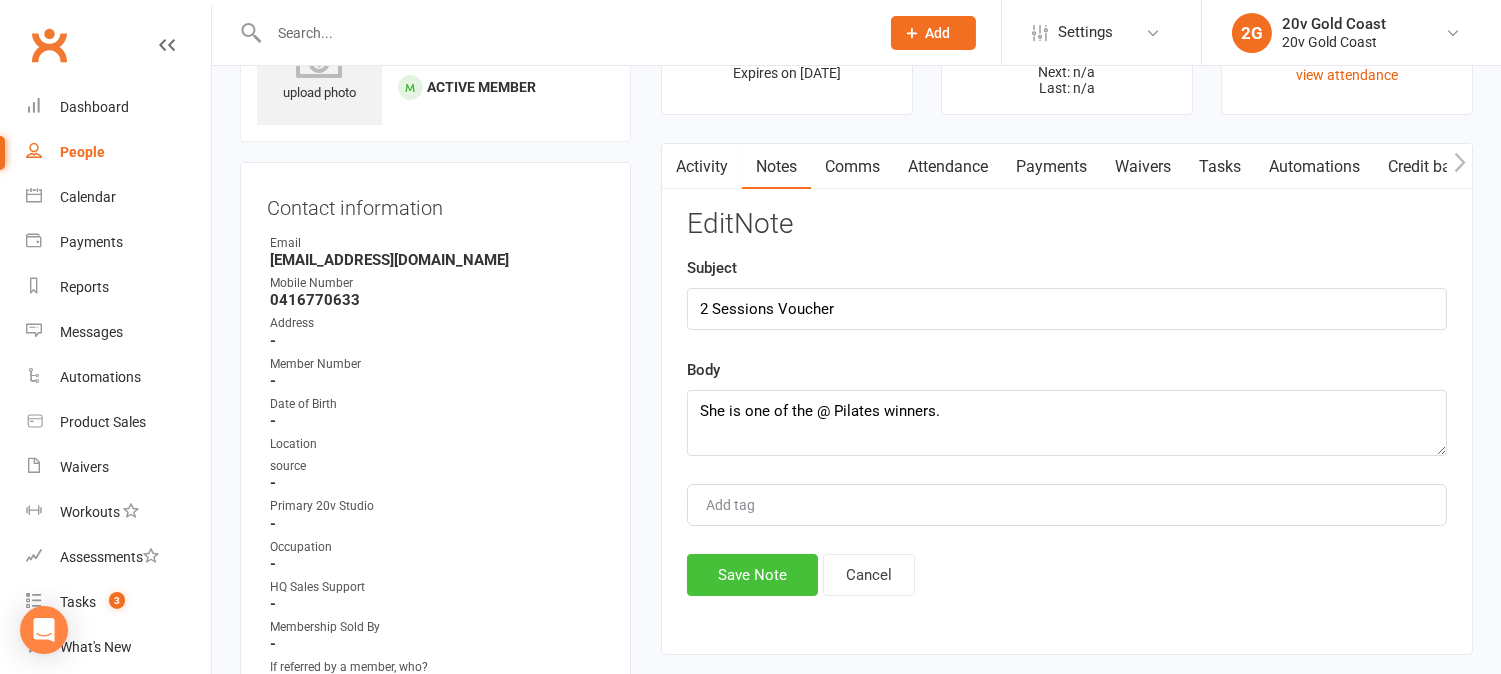click on "Save Note" at bounding box center [752, 575] 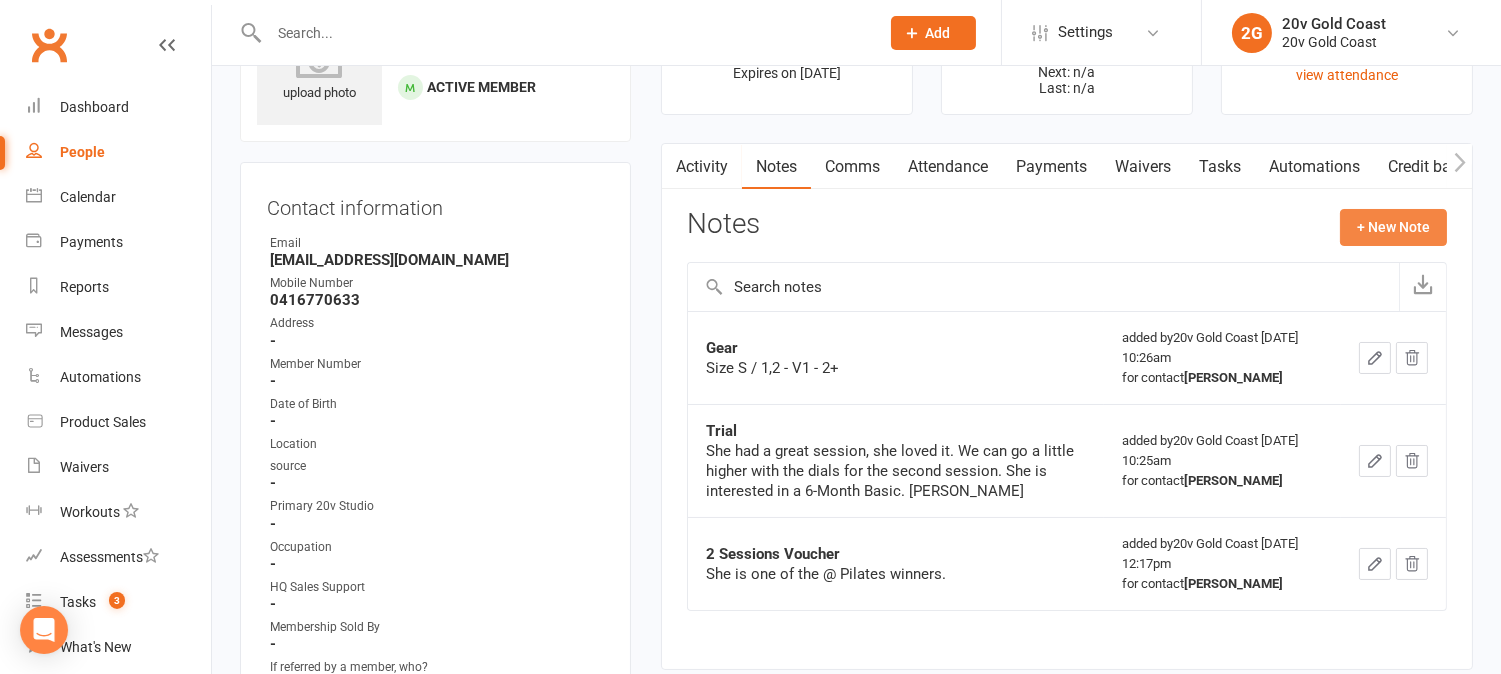 click on "+ New Note" at bounding box center (1393, 227) 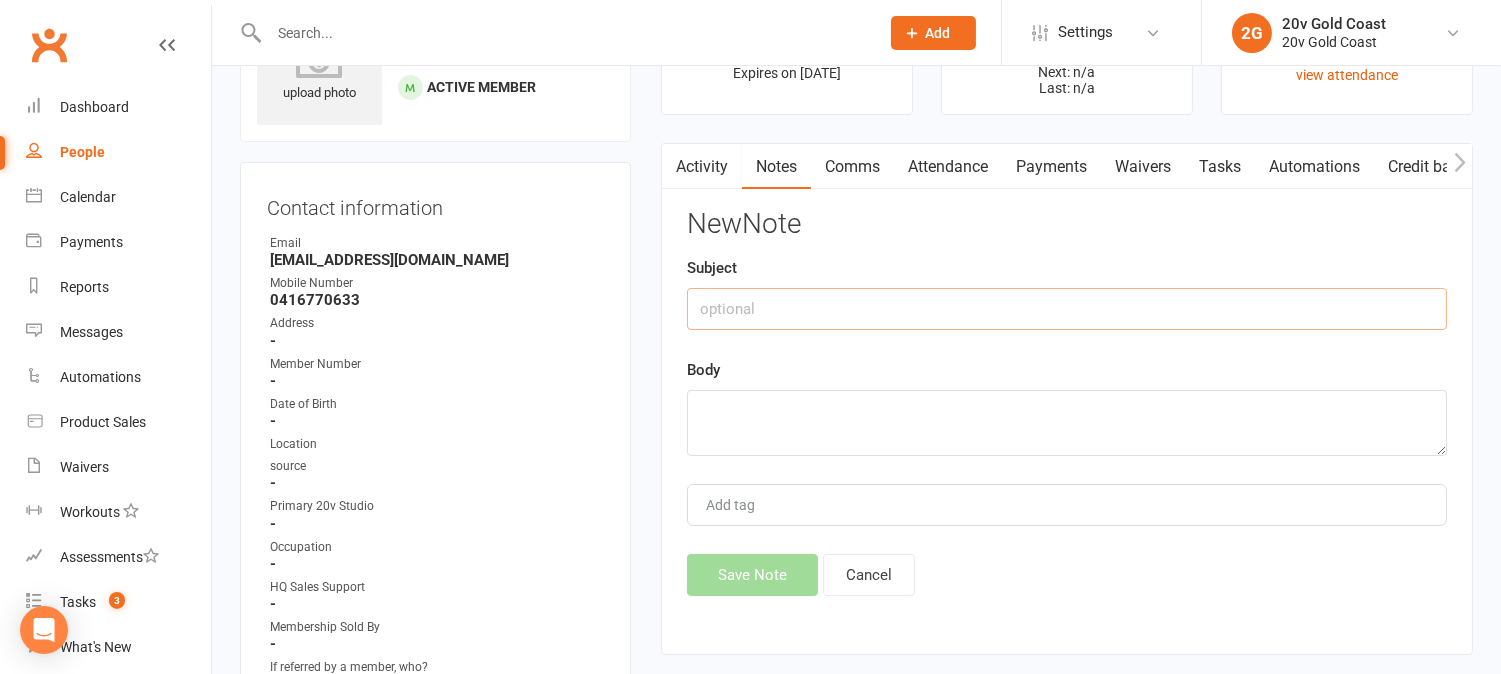 click at bounding box center (1067, 309) 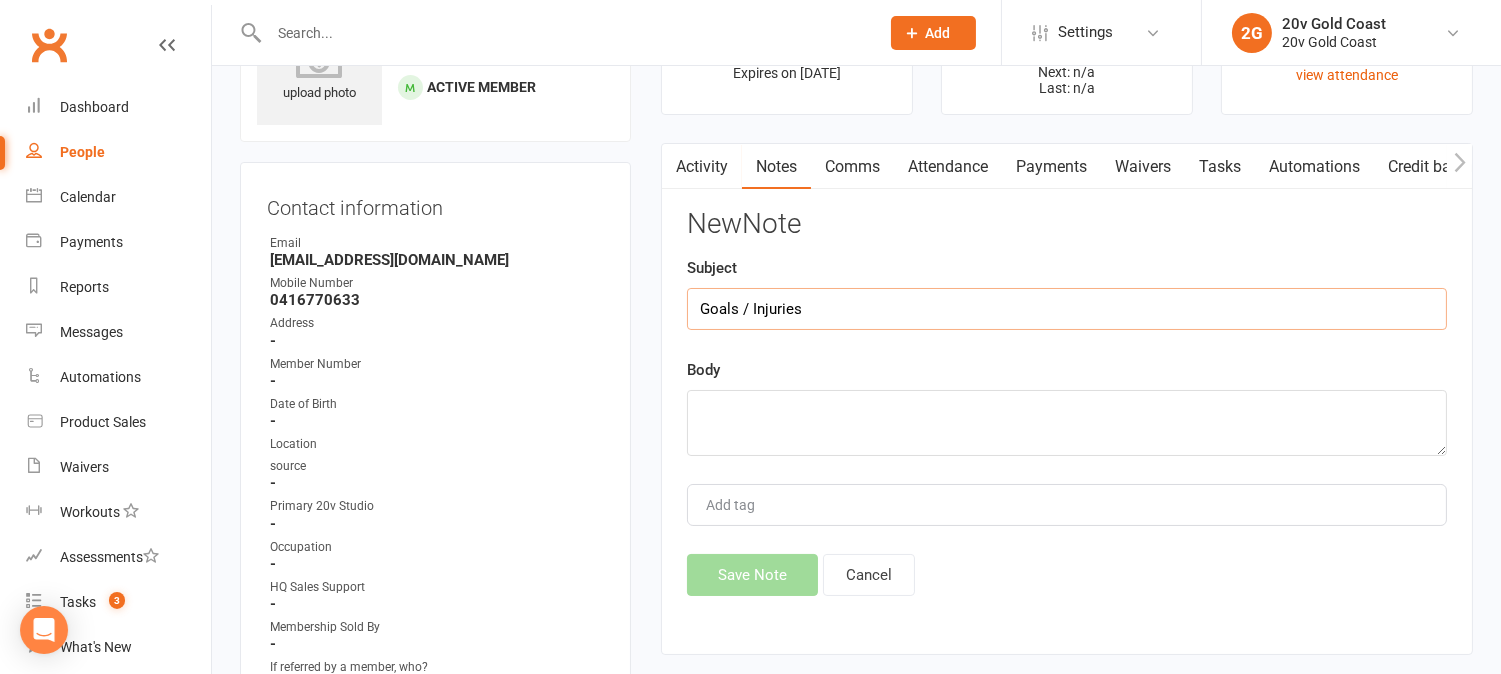 type on "Goals / Injuries" 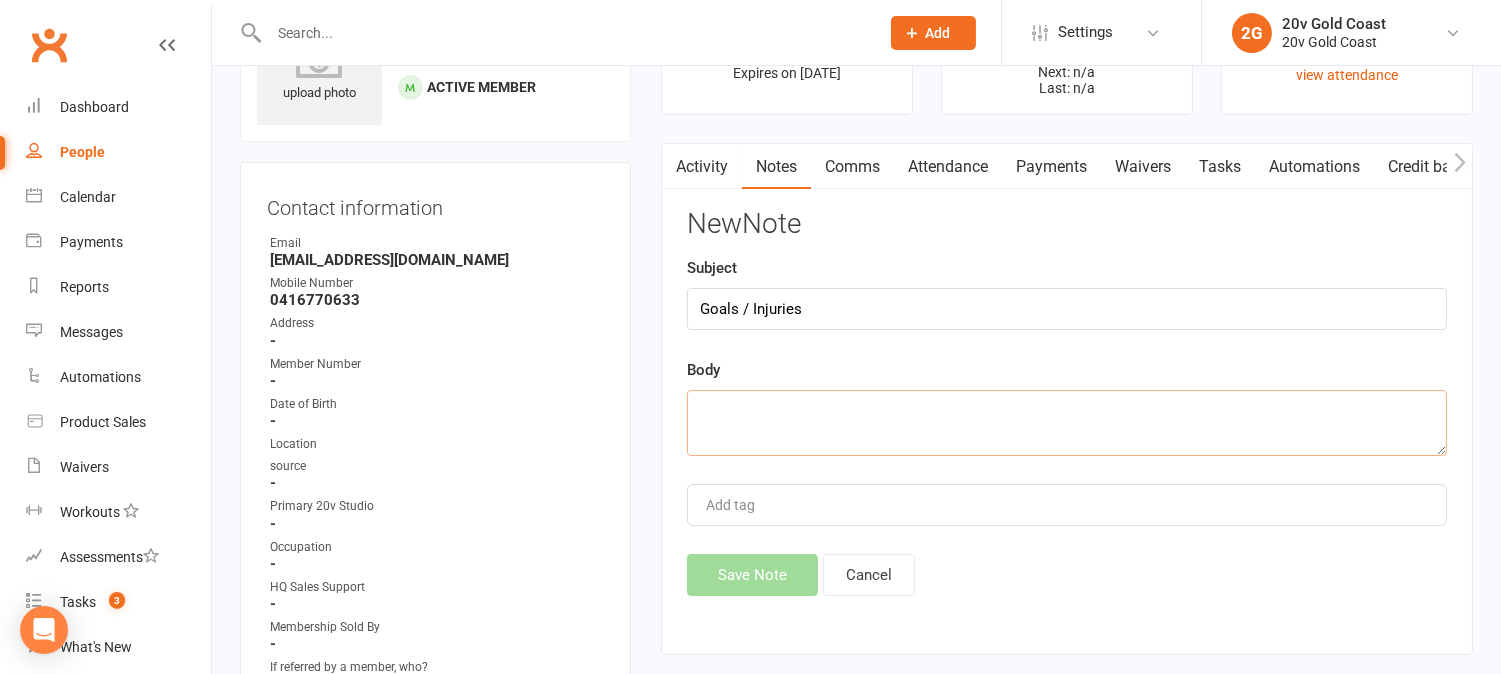 click at bounding box center [1067, 423] 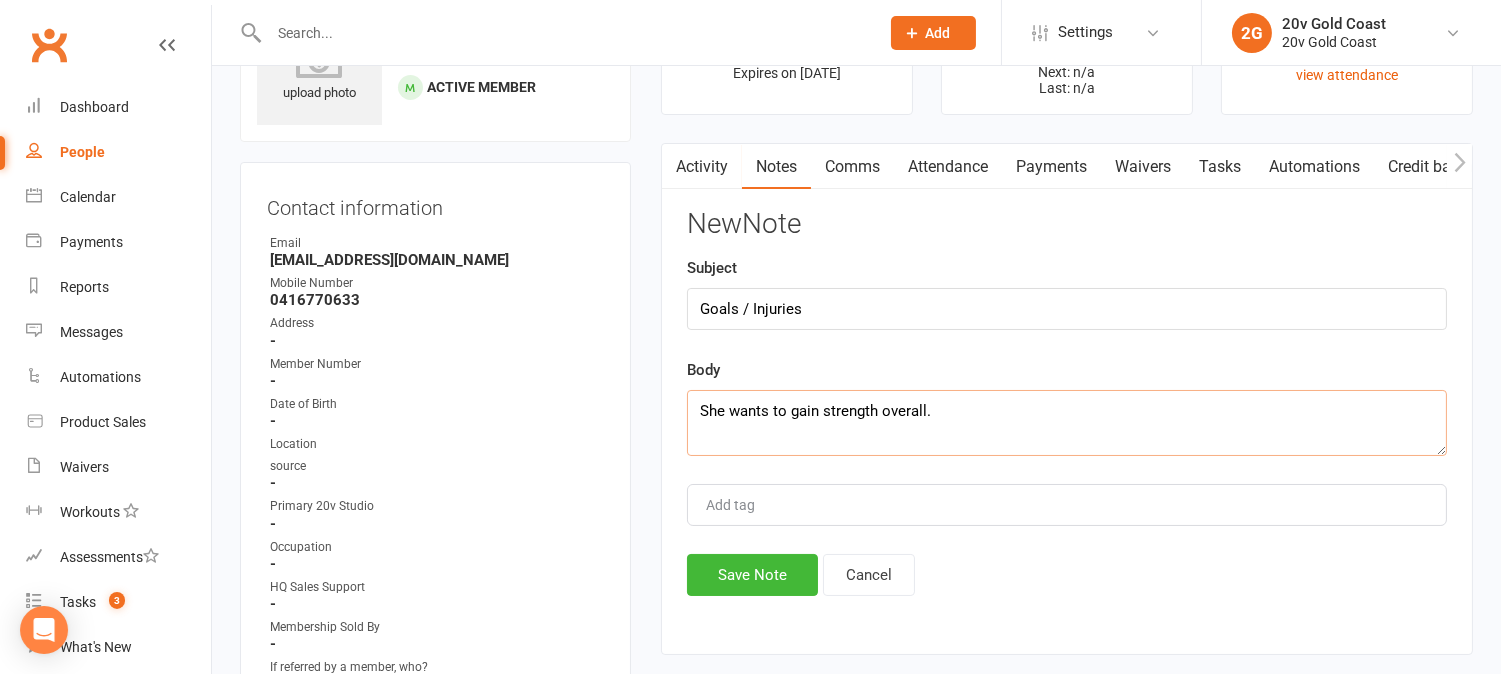 click on "She wants to gain strength overall." at bounding box center (1067, 423) 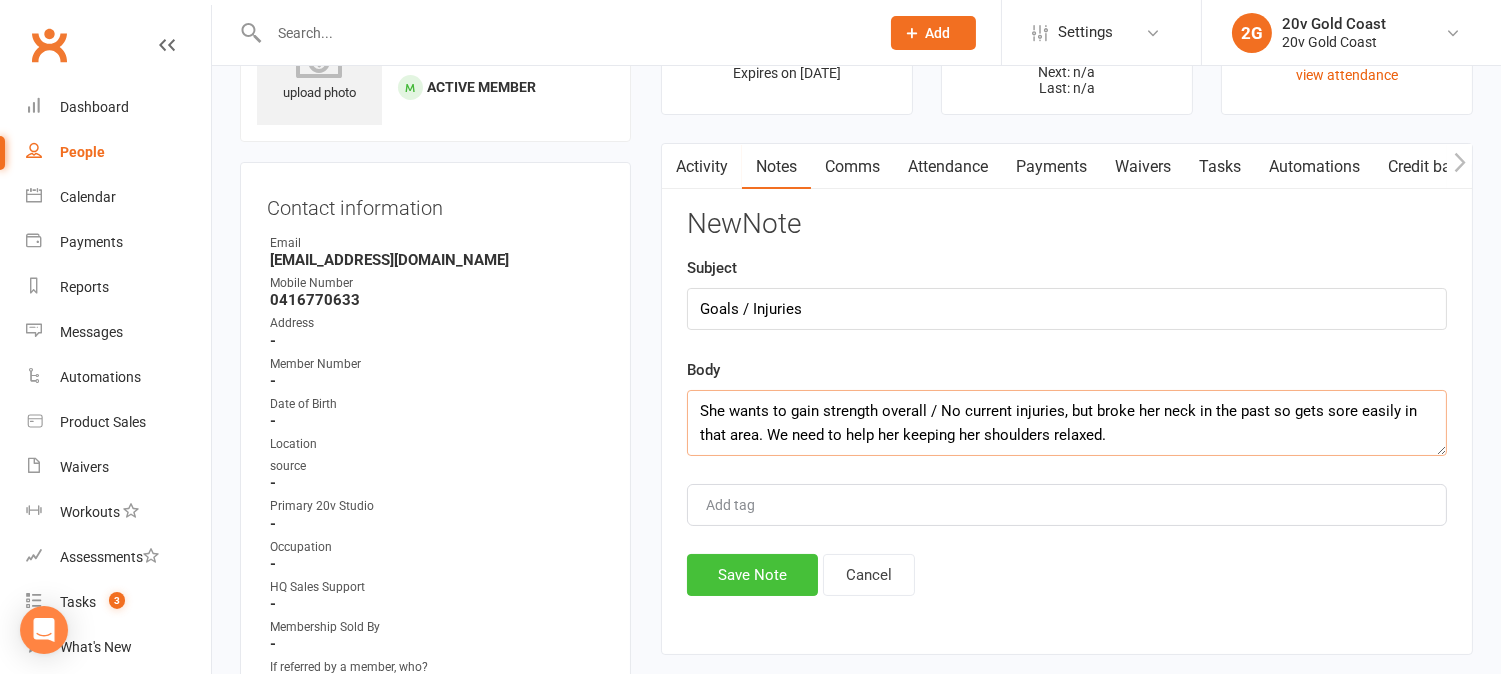 type on "She wants to gain strength overall / No current injuries, but broke her neck in the past so gets sore easily in that area. We need to help her keeping her shoulders relaxed." 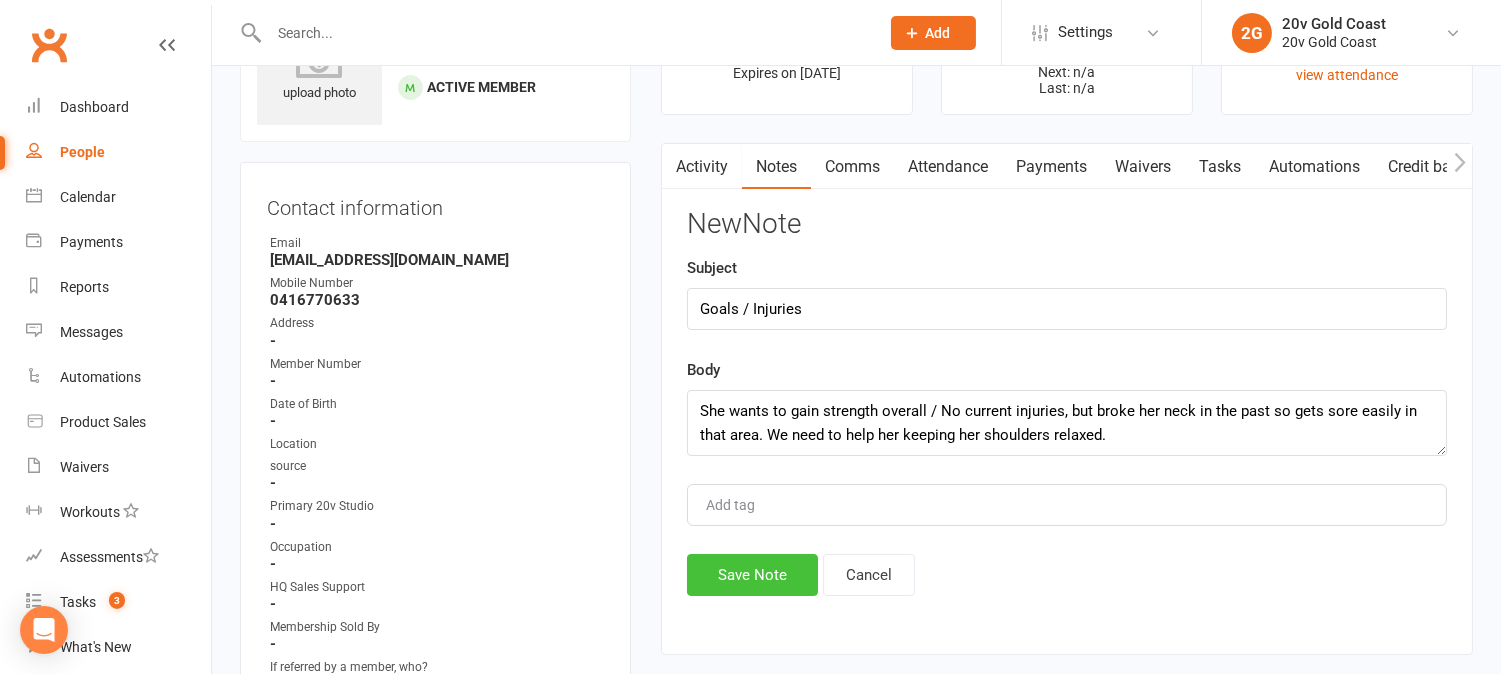 click on "Save Note" at bounding box center [752, 575] 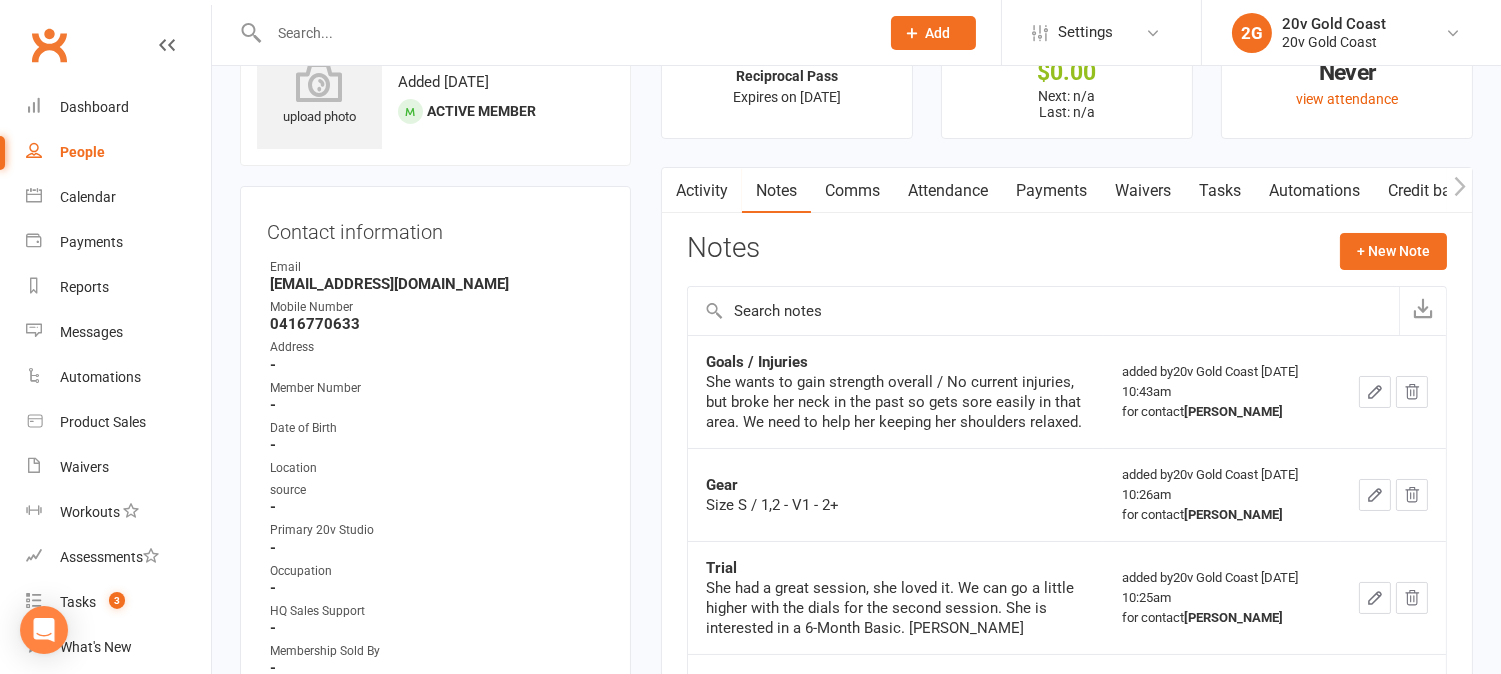 scroll, scrollTop: 0, scrollLeft: 0, axis: both 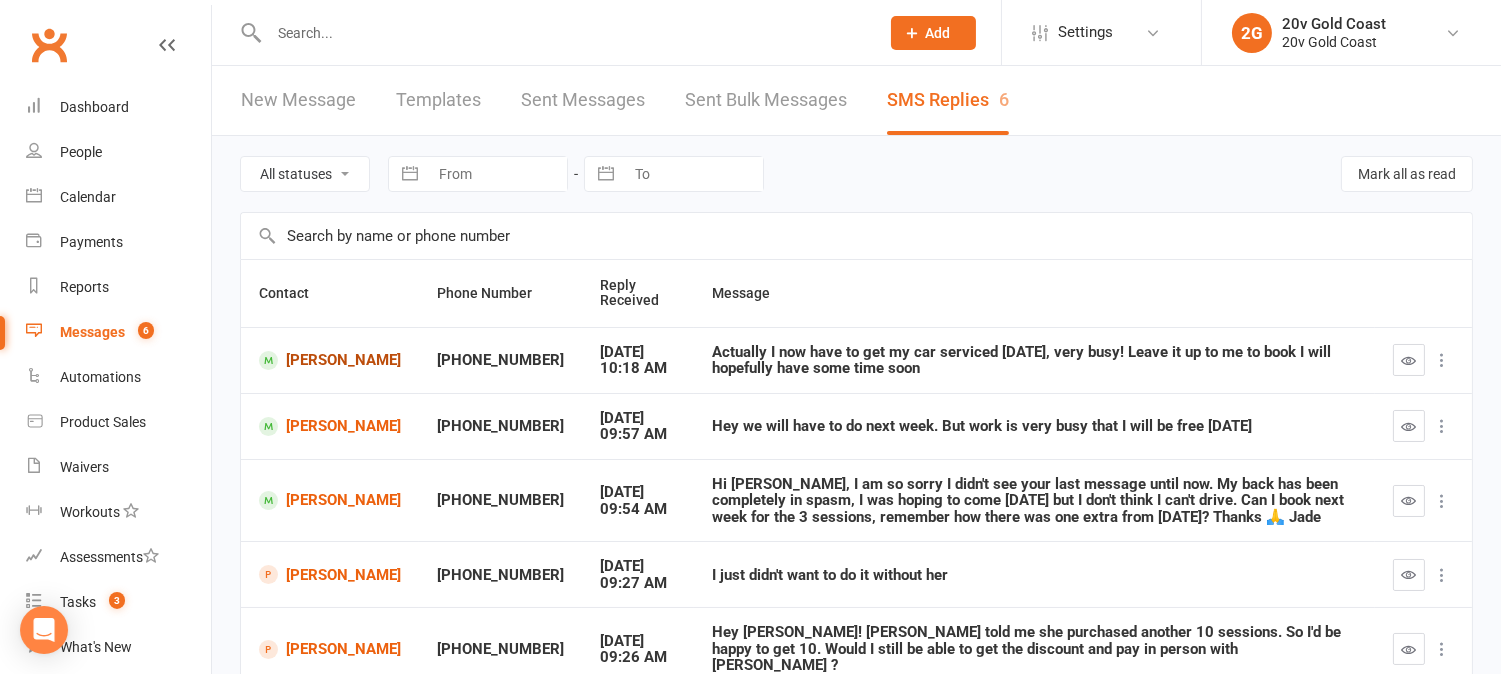 drag, startPoint x: 303, startPoint y: 368, endPoint x: 483, endPoint y: 284, distance: 198.63535 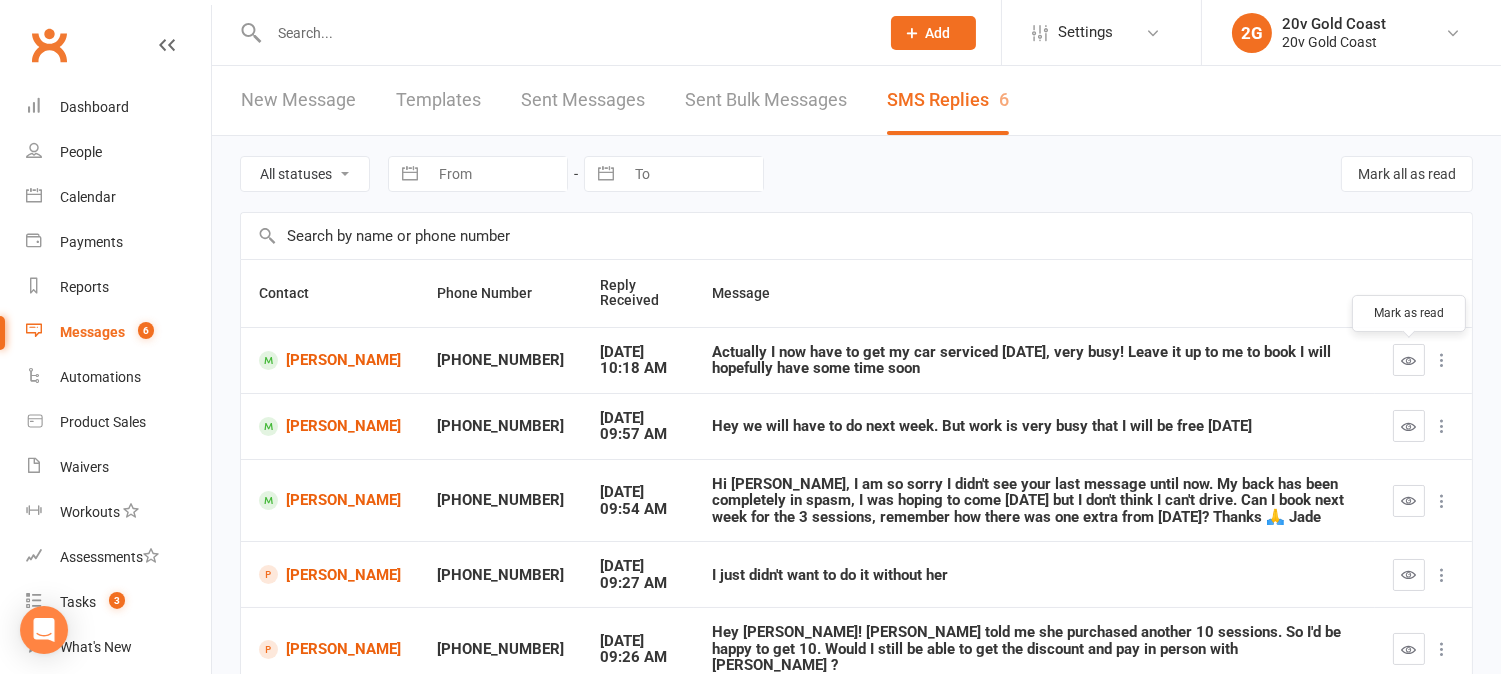 click at bounding box center [1409, 360] 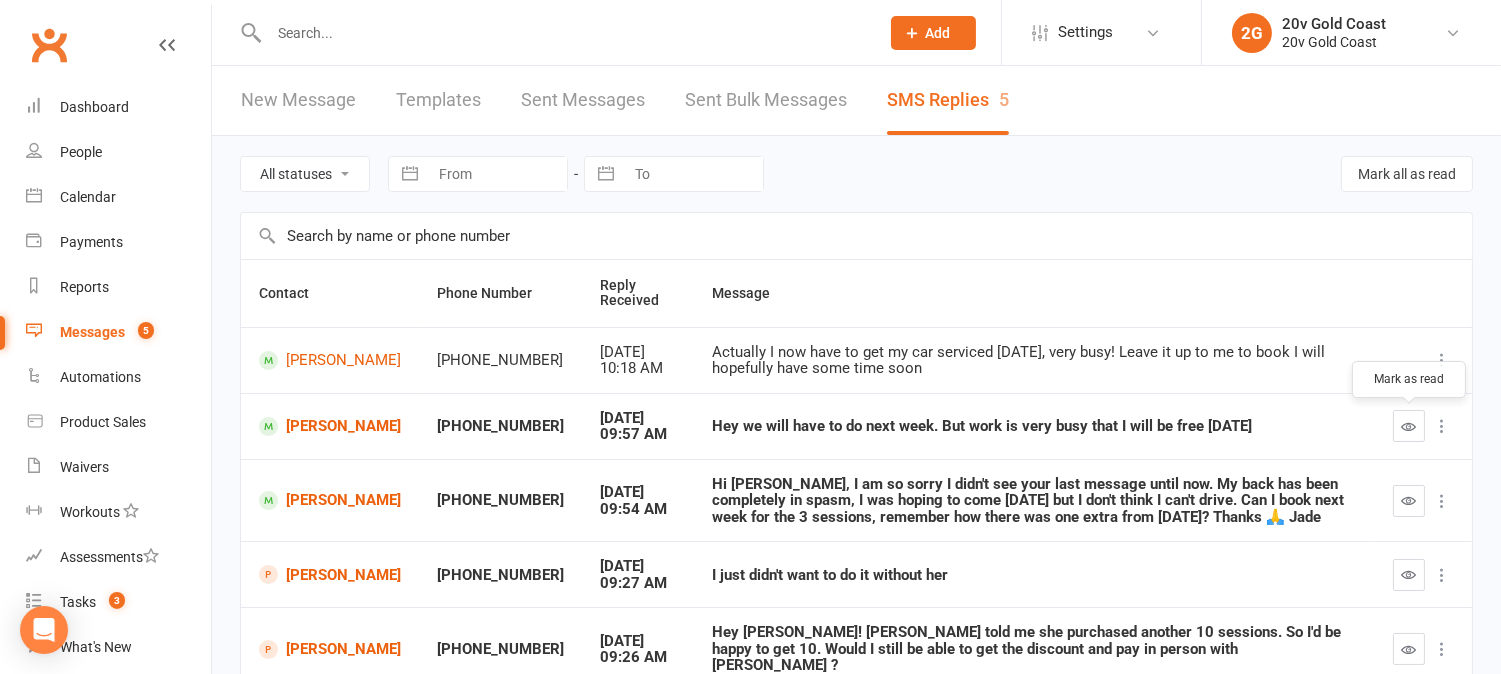 click at bounding box center [1409, 426] 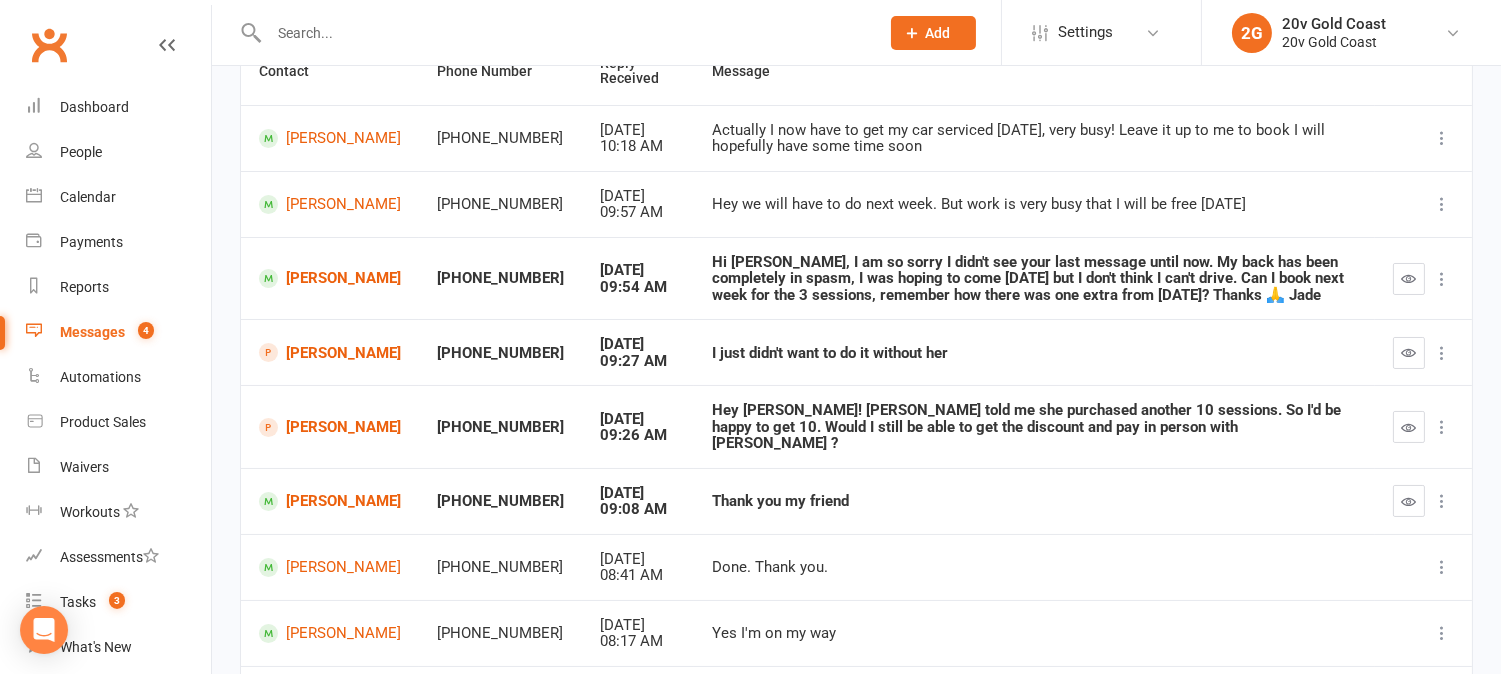 scroll, scrollTop: 333, scrollLeft: 0, axis: vertical 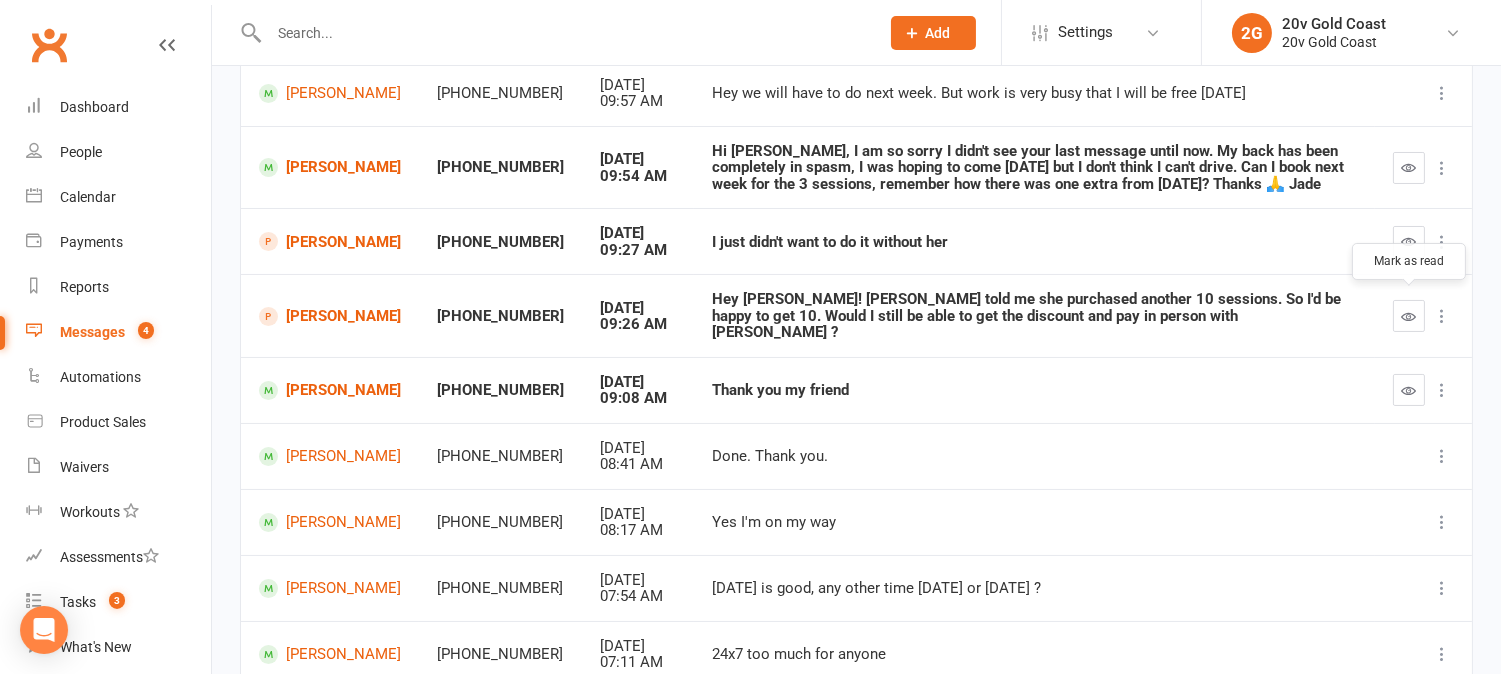click at bounding box center [1409, 316] 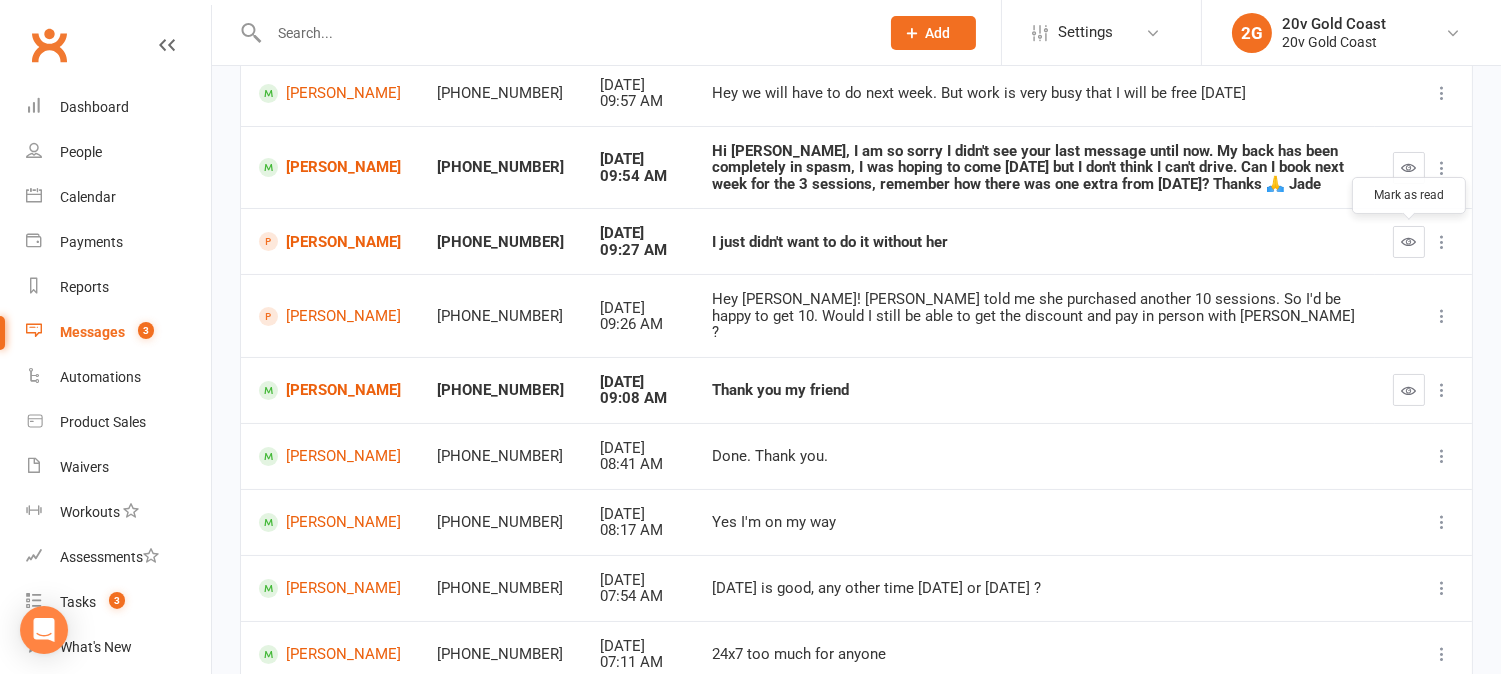 drag, startPoint x: 1404, startPoint y: 238, endPoint x: 1395, endPoint y: 222, distance: 18.35756 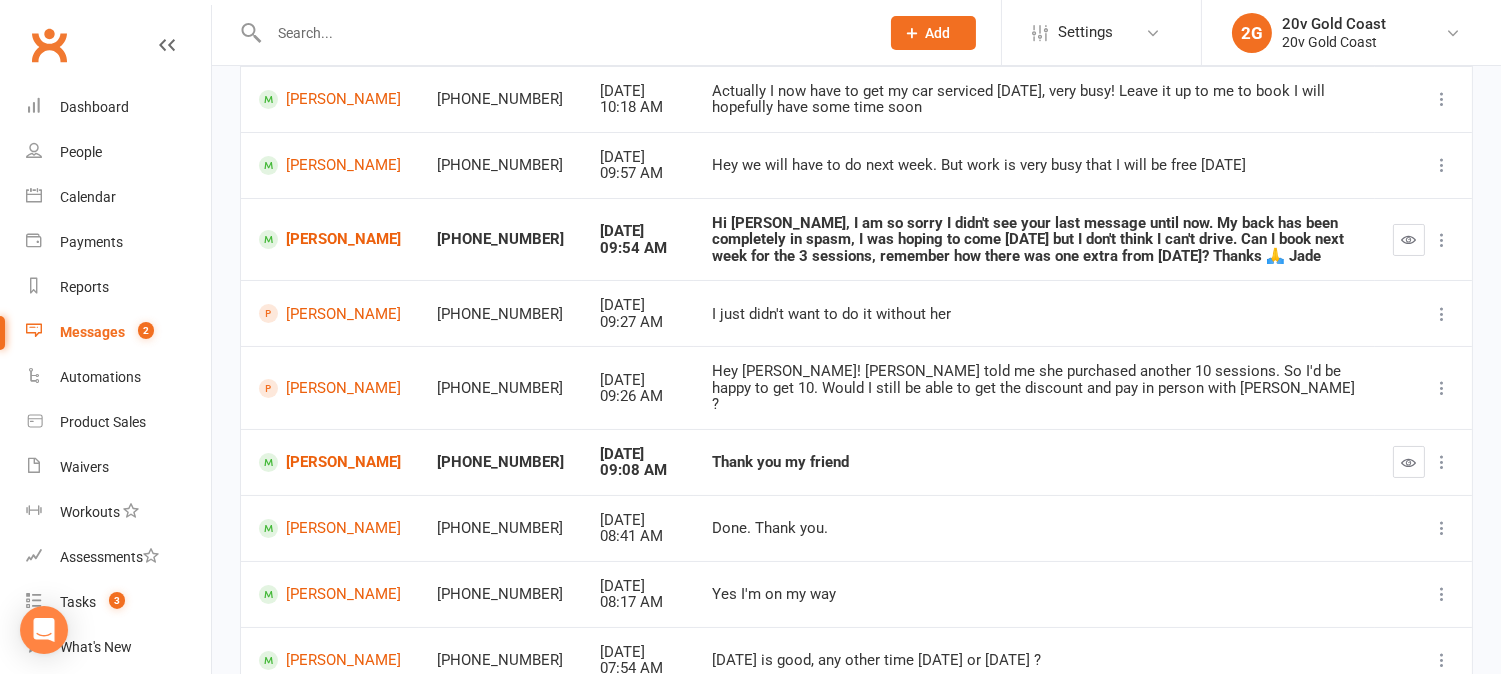 scroll, scrollTop: 222, scrollLeft: 0, axis: vertical 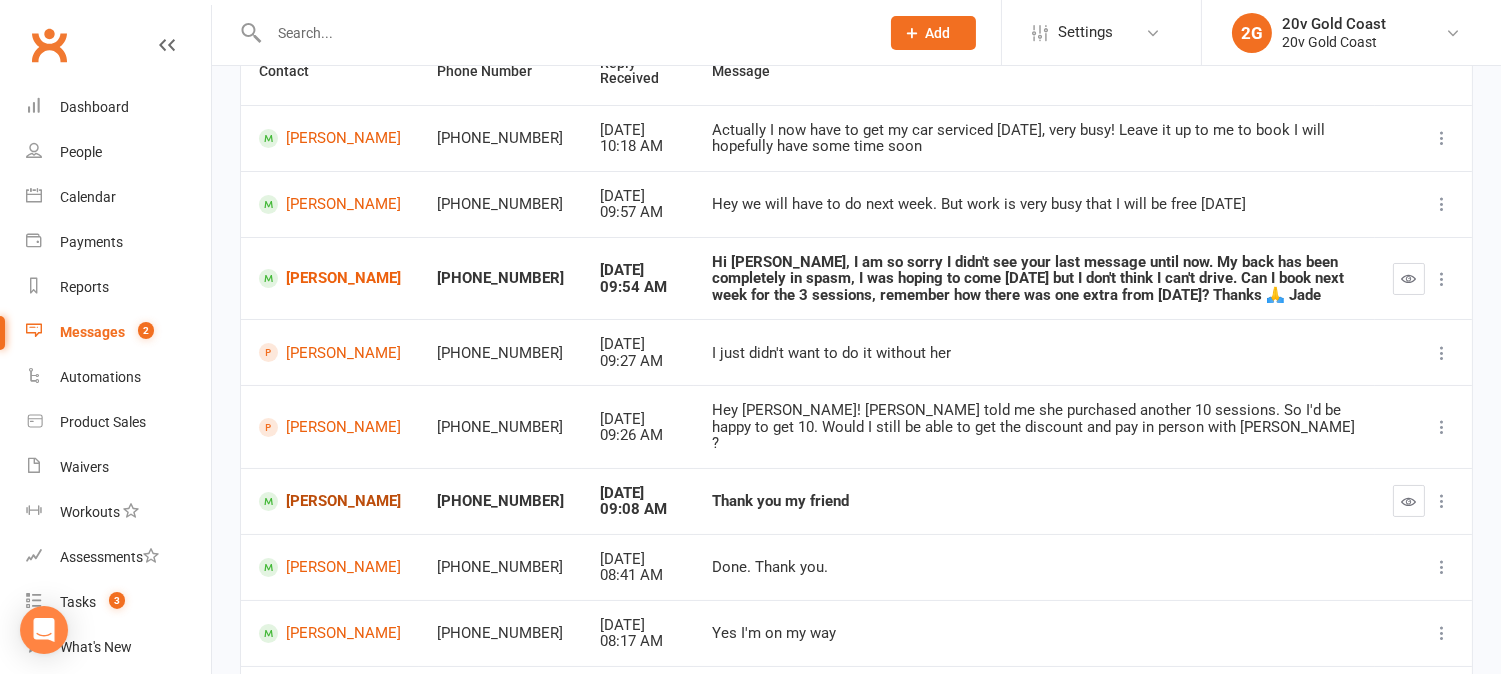drag, startPoint x: 317, startPoint y: 478, endPoint x: 533, endPoint y: 335, distance: 259.04633 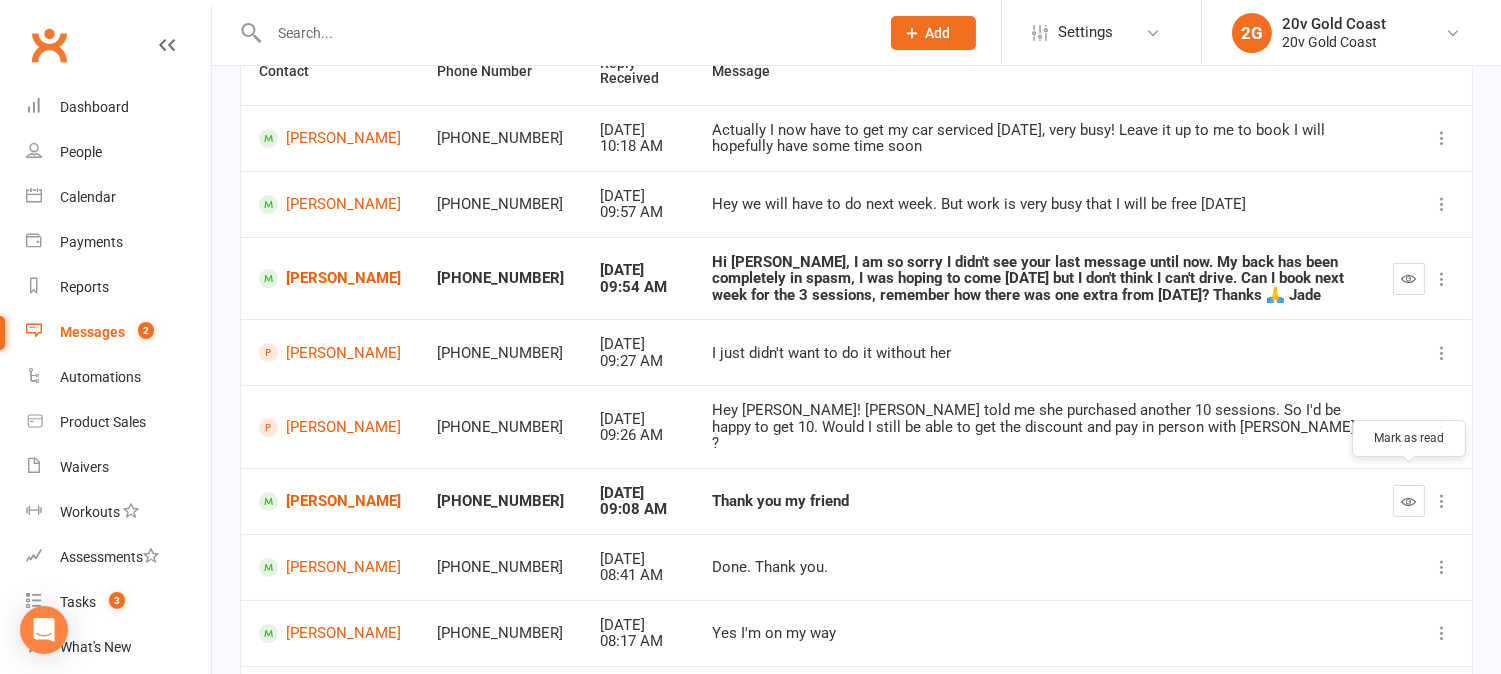 drag, startPoint x: 1410, startPoint y: 483, endPoint x: 873, endPoint y: 83, distance: 669.60364 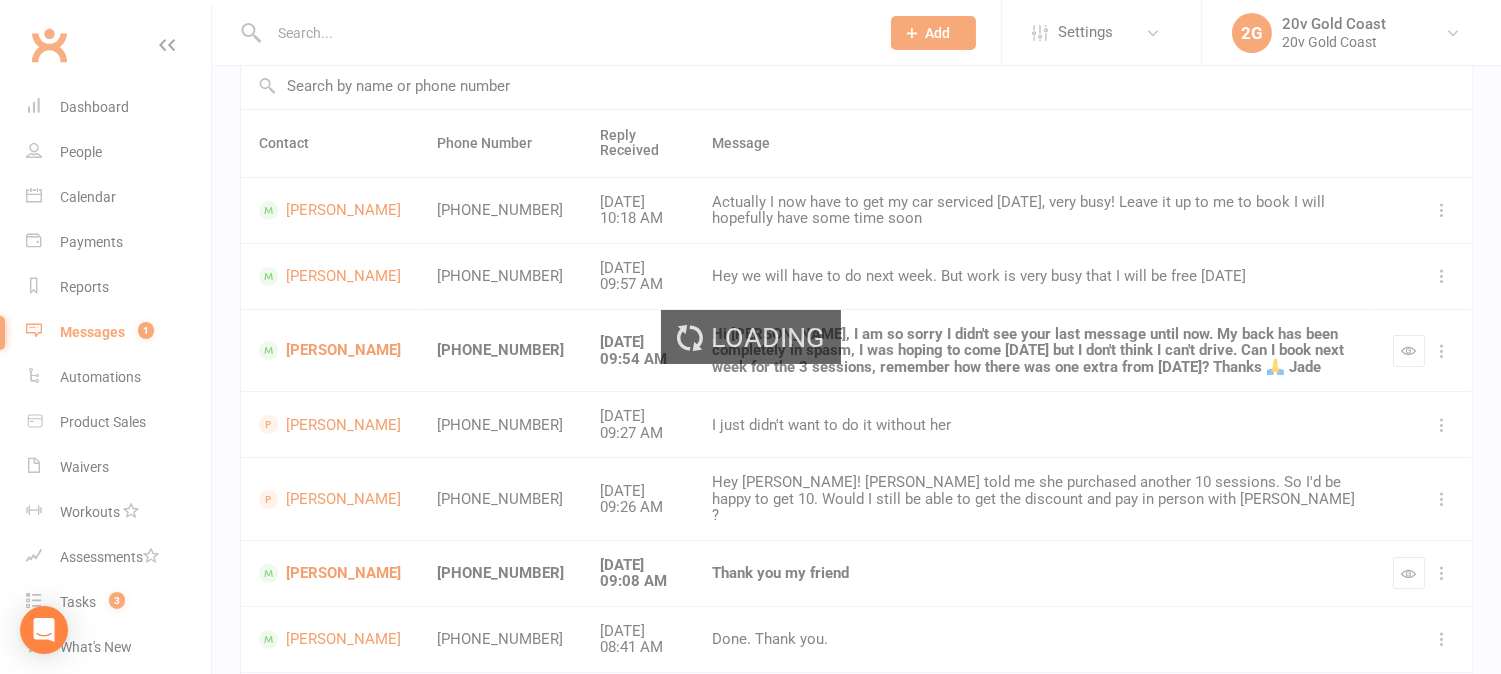 scroll, scrollTop: 111, scrollLeft: 0, axis: vertical 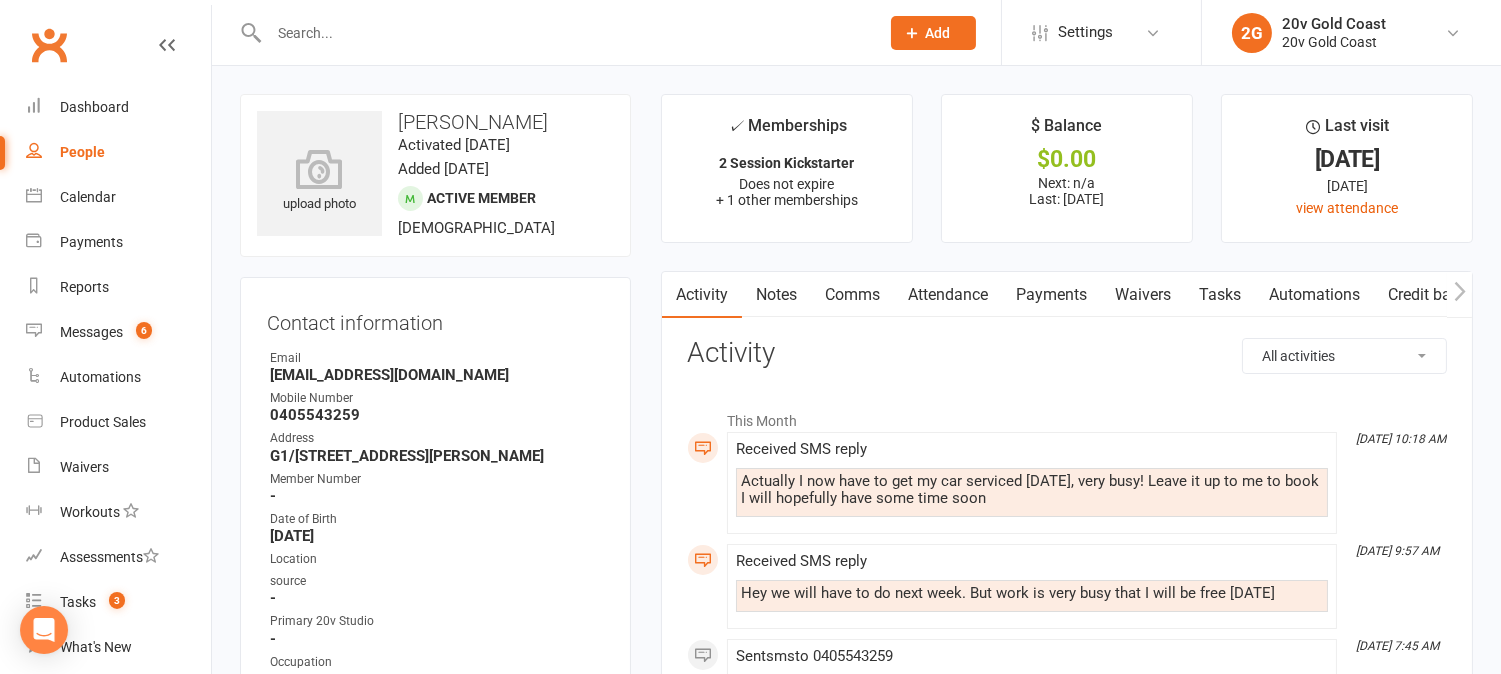 click on "Comms" at bounding box center (852, 295) 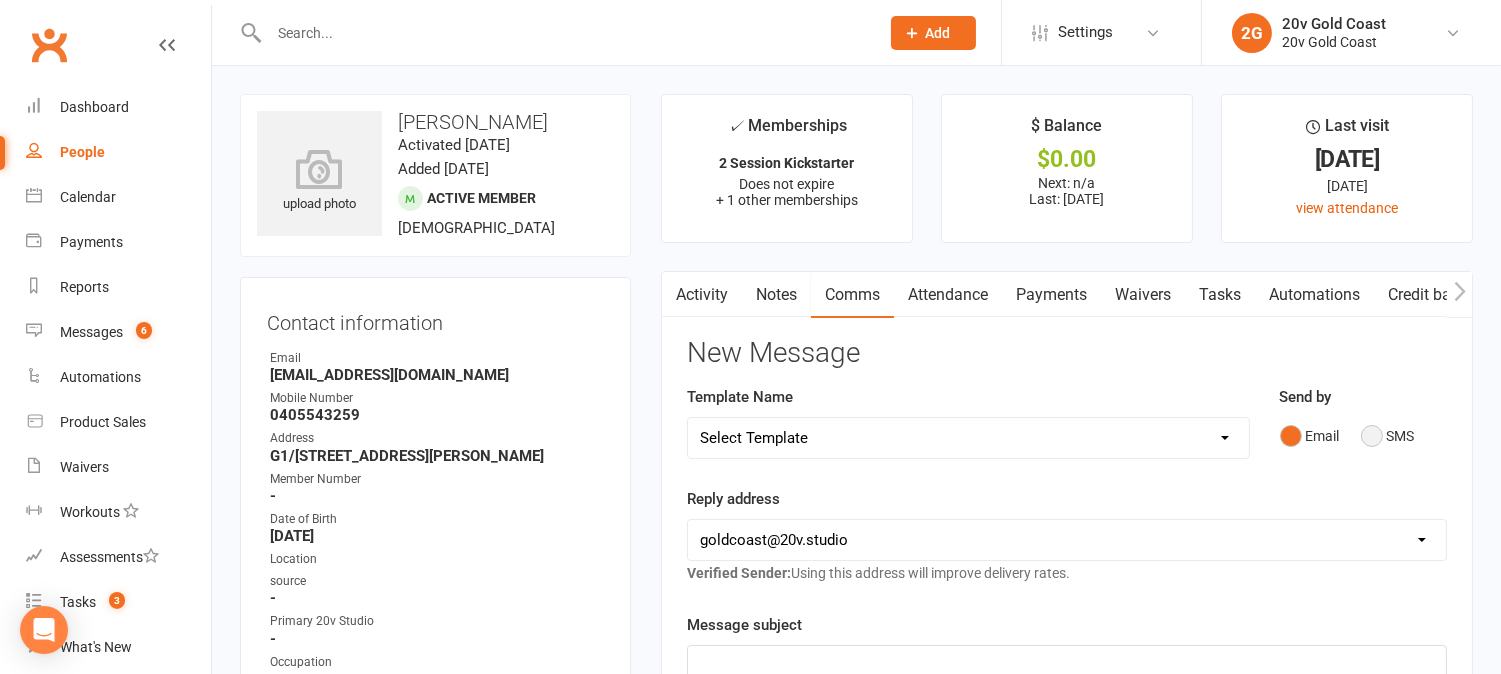 click on "SMS" at bounding box center [1388, 436] 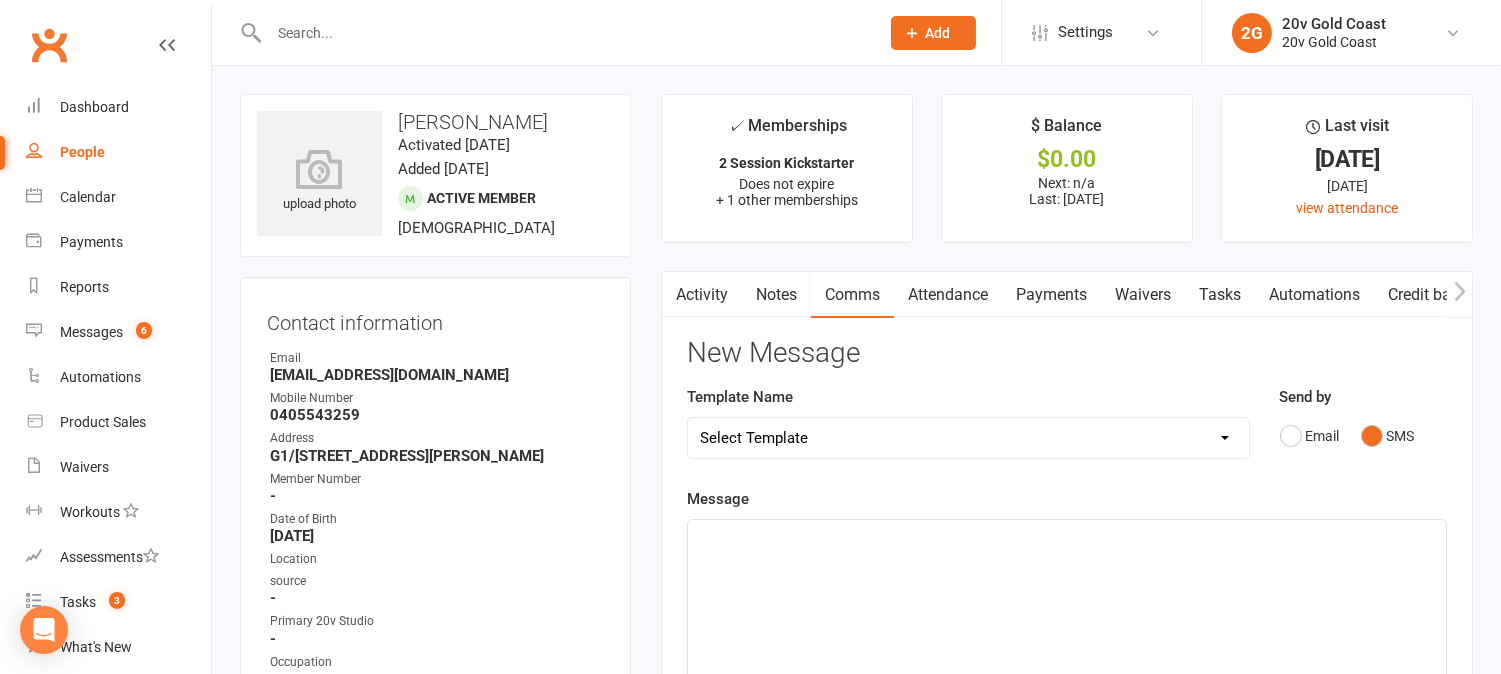 click on "Activity" at bounding box center [702, 295] 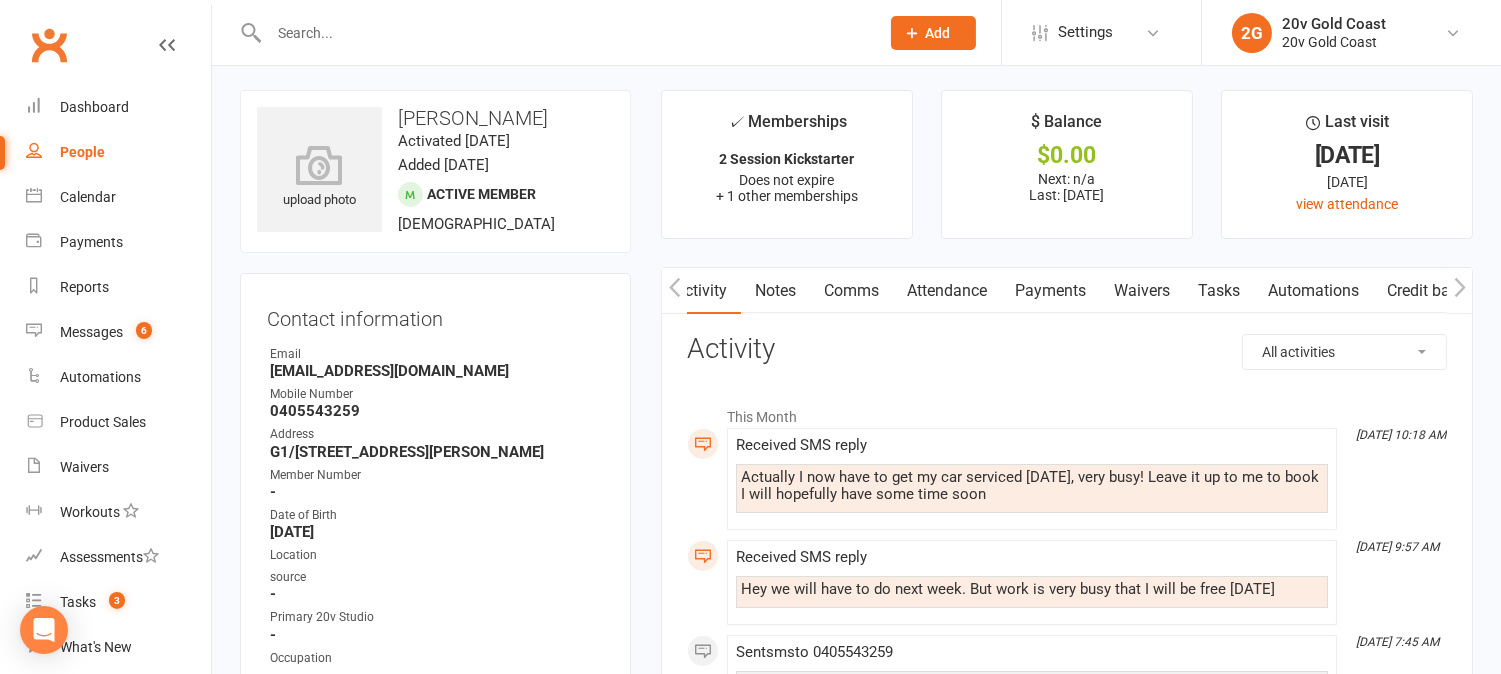 scroll, scrollTop: 0, scrollLeft: 0, axis: both 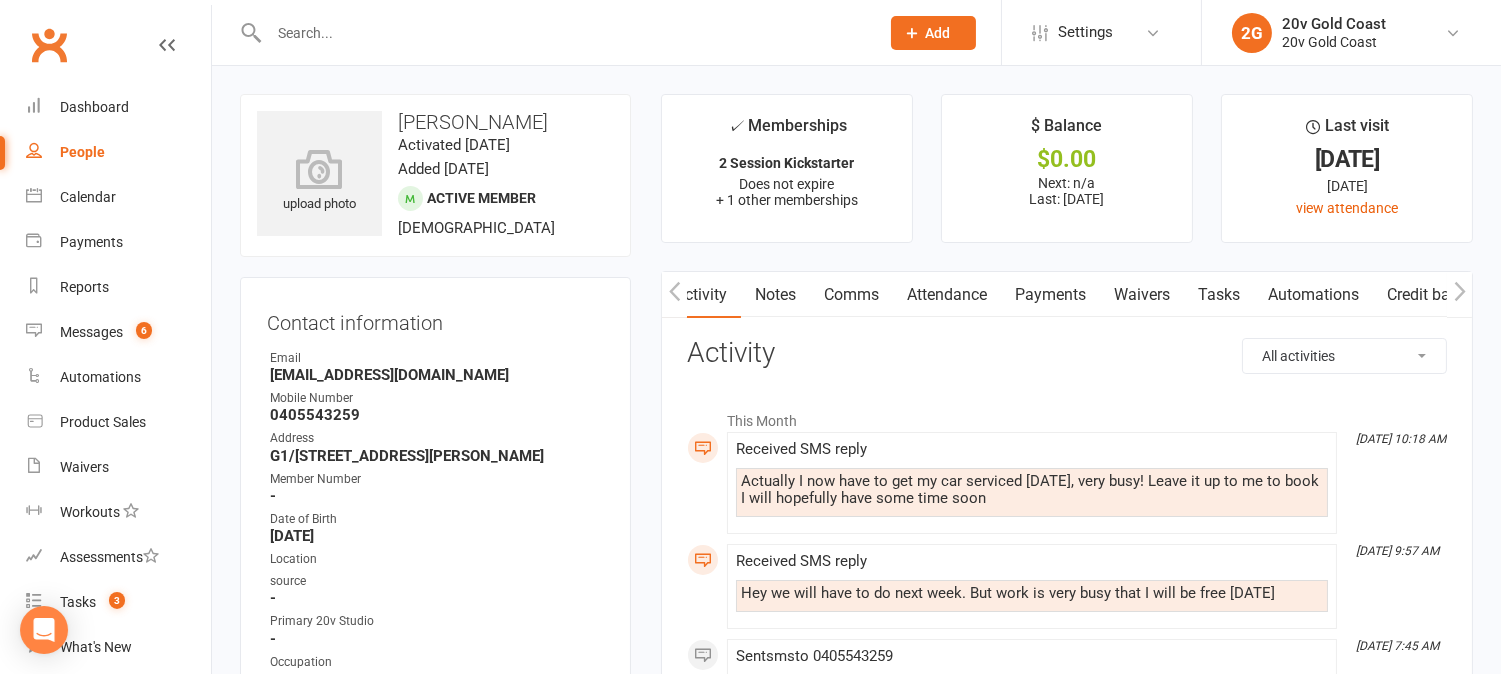 click on "Comms" at bounding box center (851, 295) 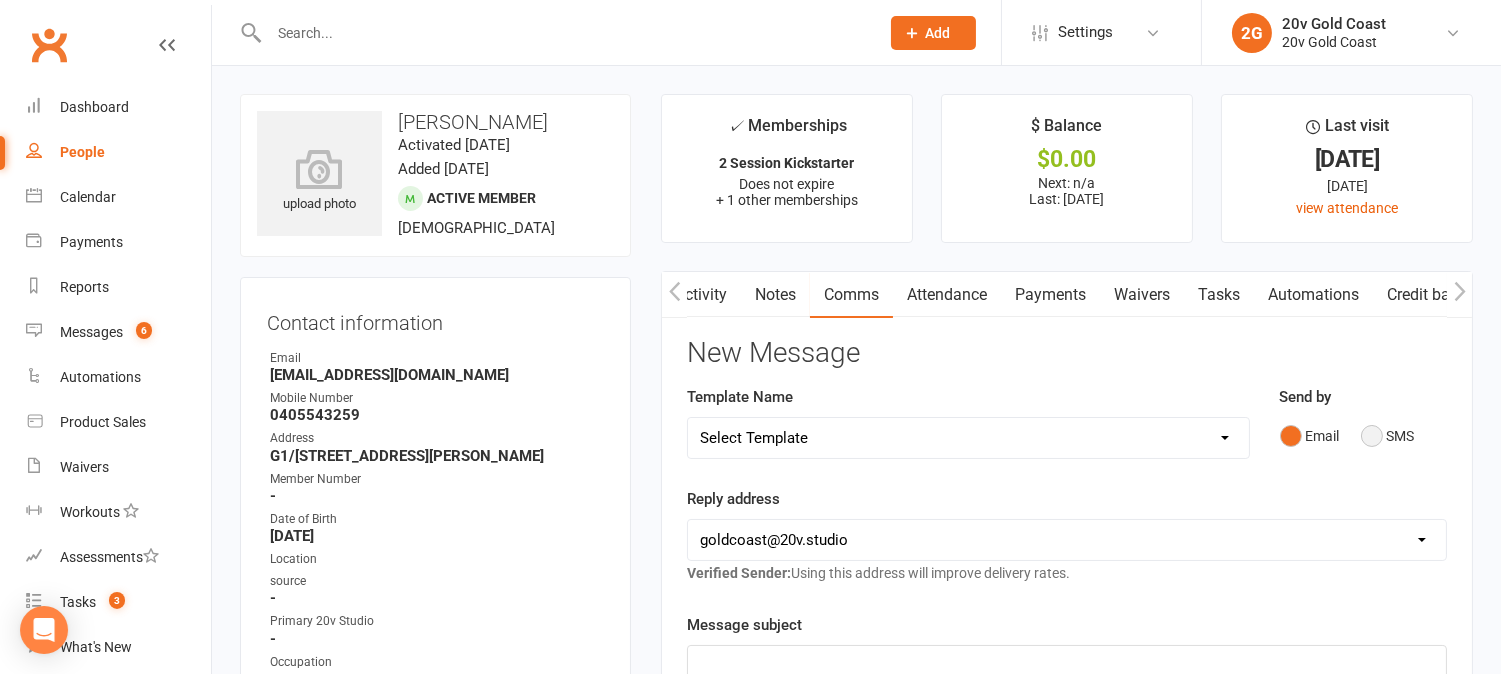 click on "SMS" at bounding box center [1388, 436] 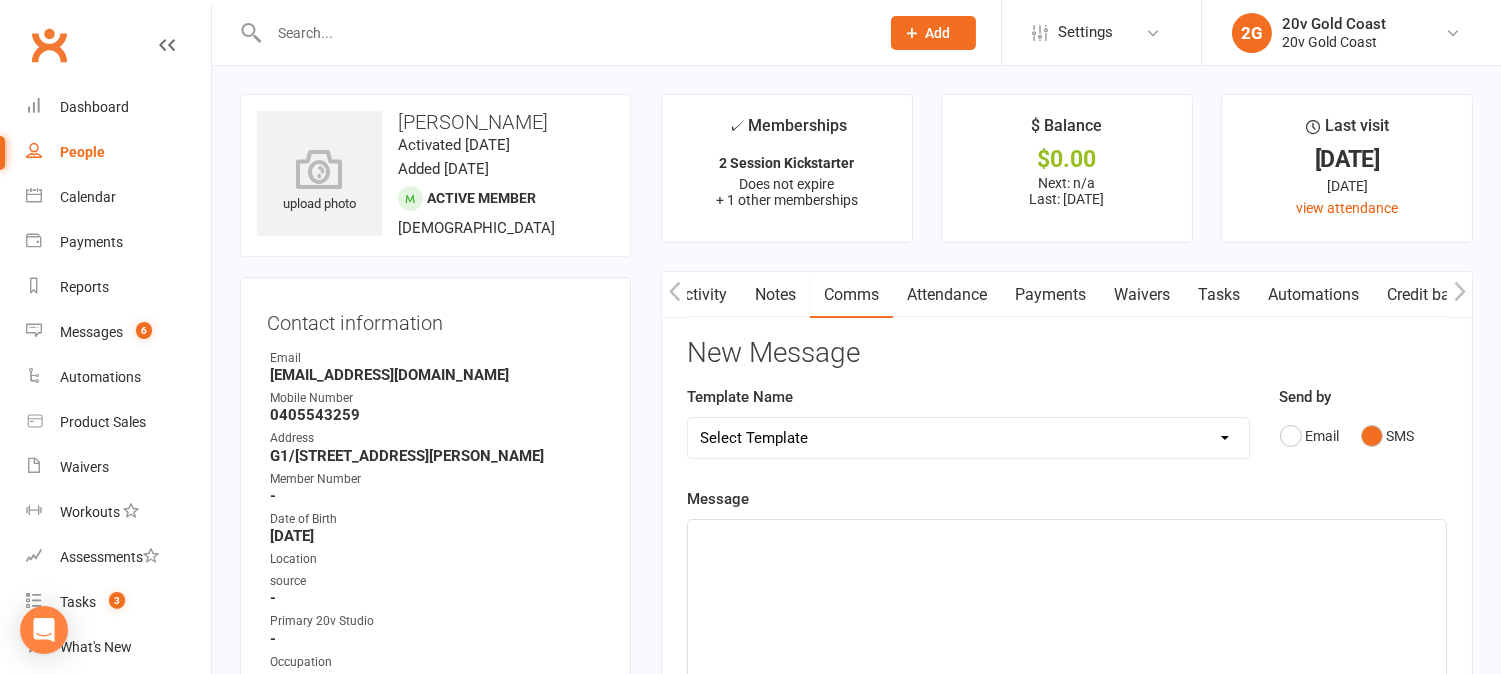 click on "﻿" 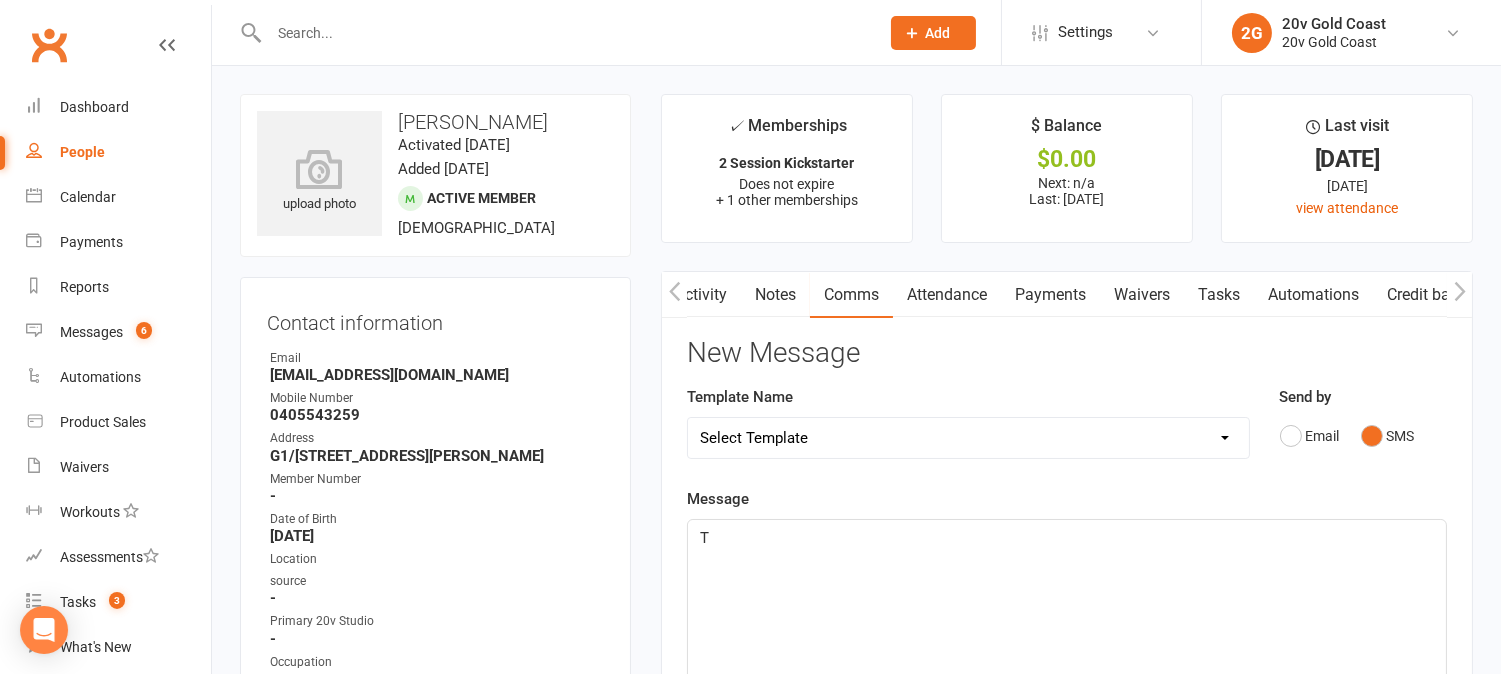 type 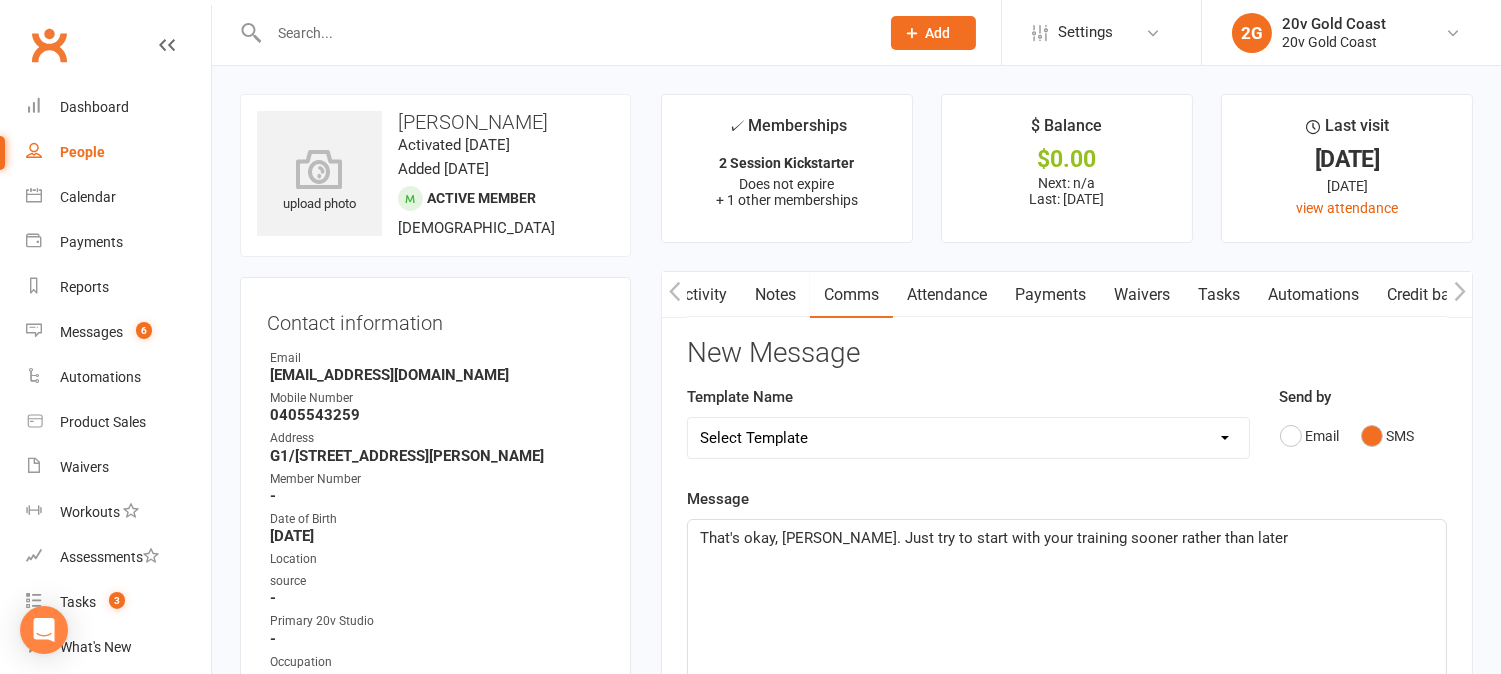 click on "That's okay, Ella. Just try to start with your training sooner rather than later" 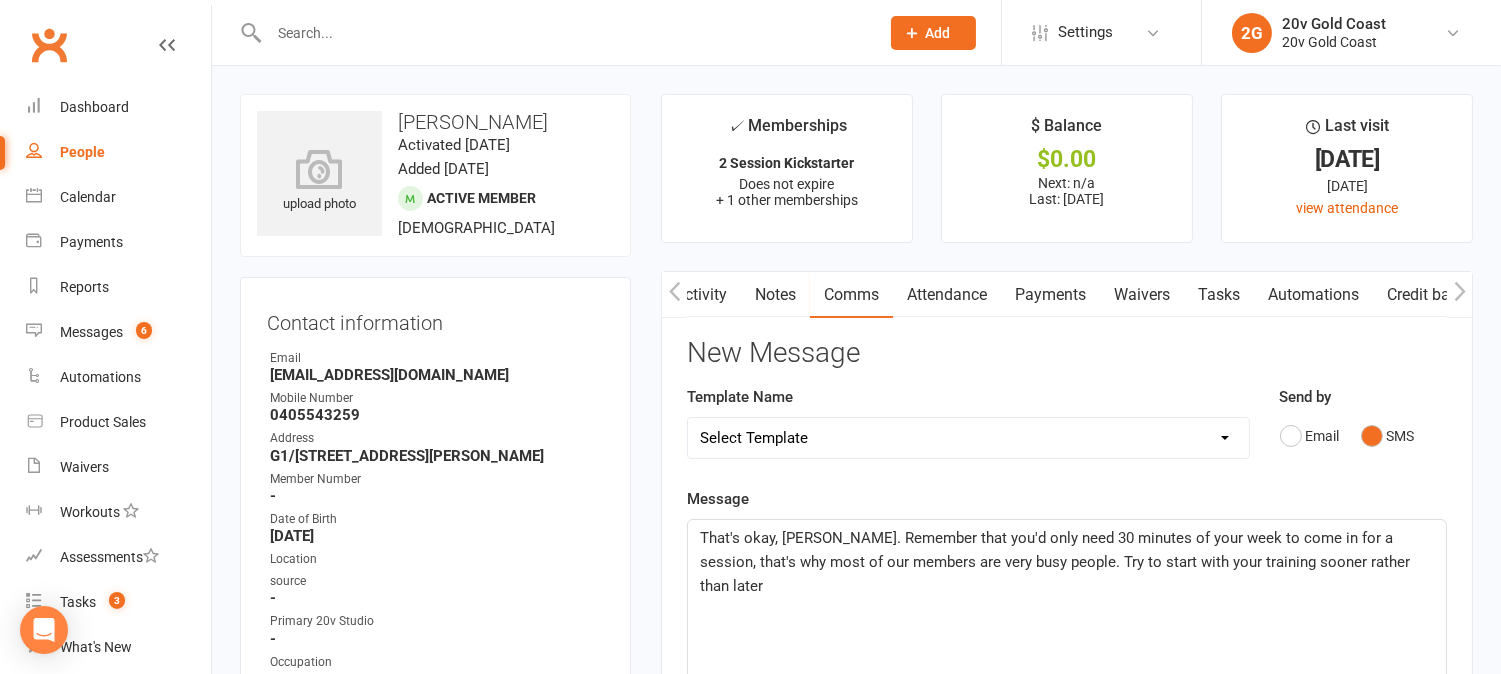 click on "That's okay, Ella. Remember that you'd only need 30 minutes of your week to come in for a session, that's why most of our members are very busy people. Try to start with your training sooner rather than later" 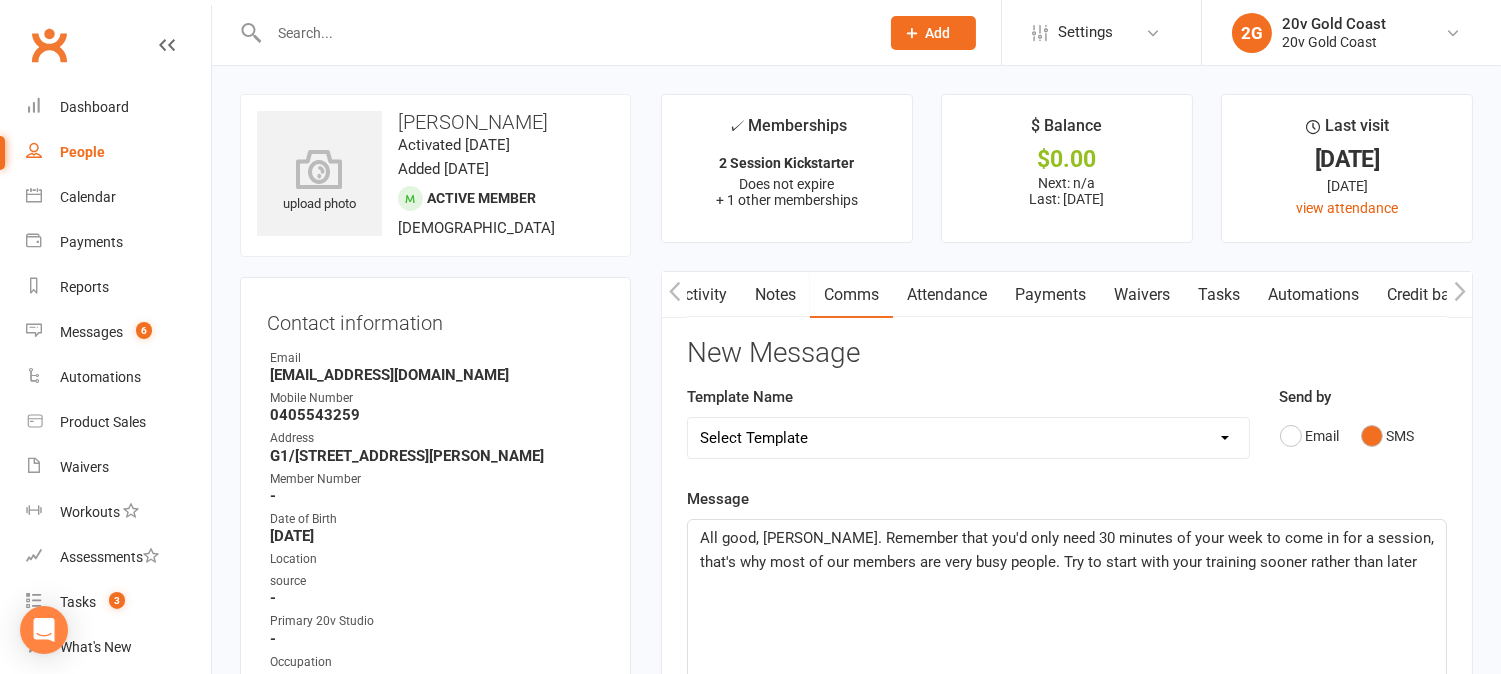 click on "All good, Ella. Remember that you'd only need 30 minutes of your week to come in for a session, that's why most of our members are very busy people. Try to start with your training sooner rather than later" 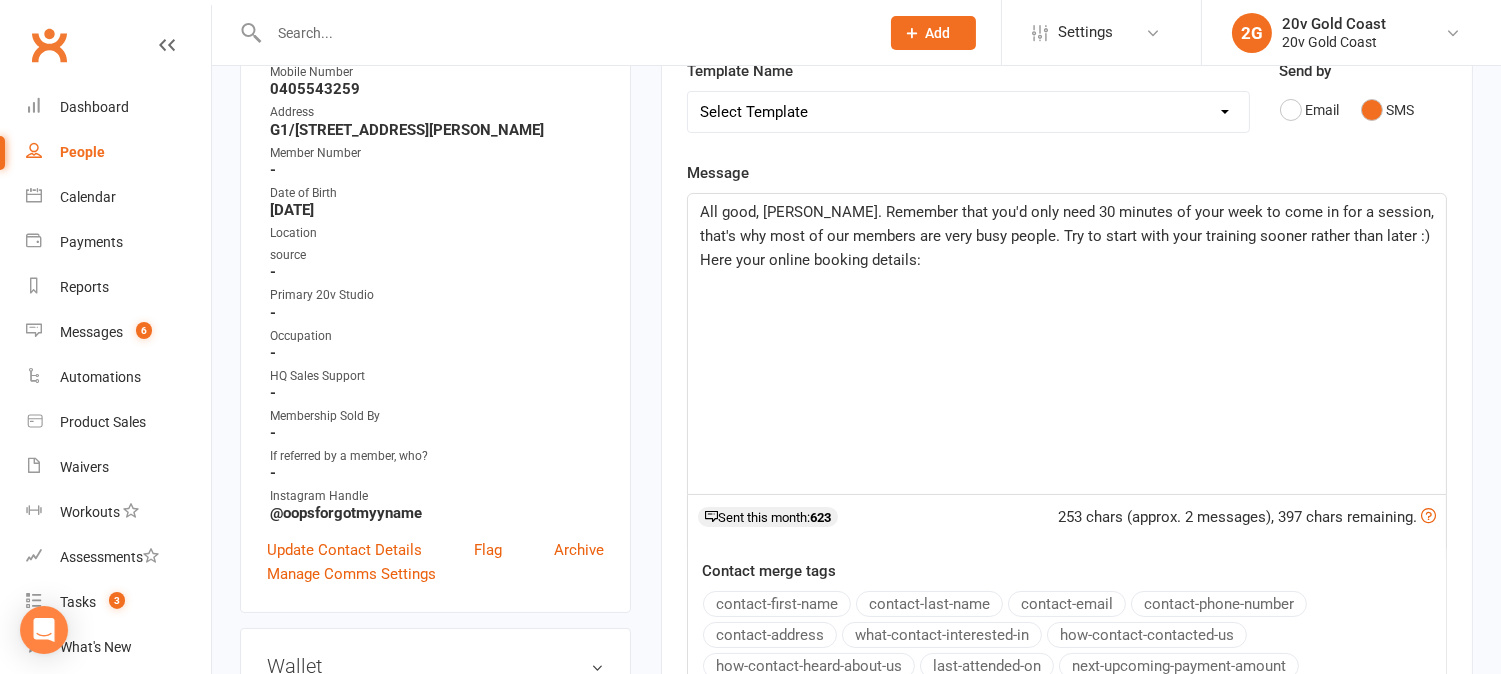 scroll, scrollTop: 555, scrollLeft: 0, axis: vertical 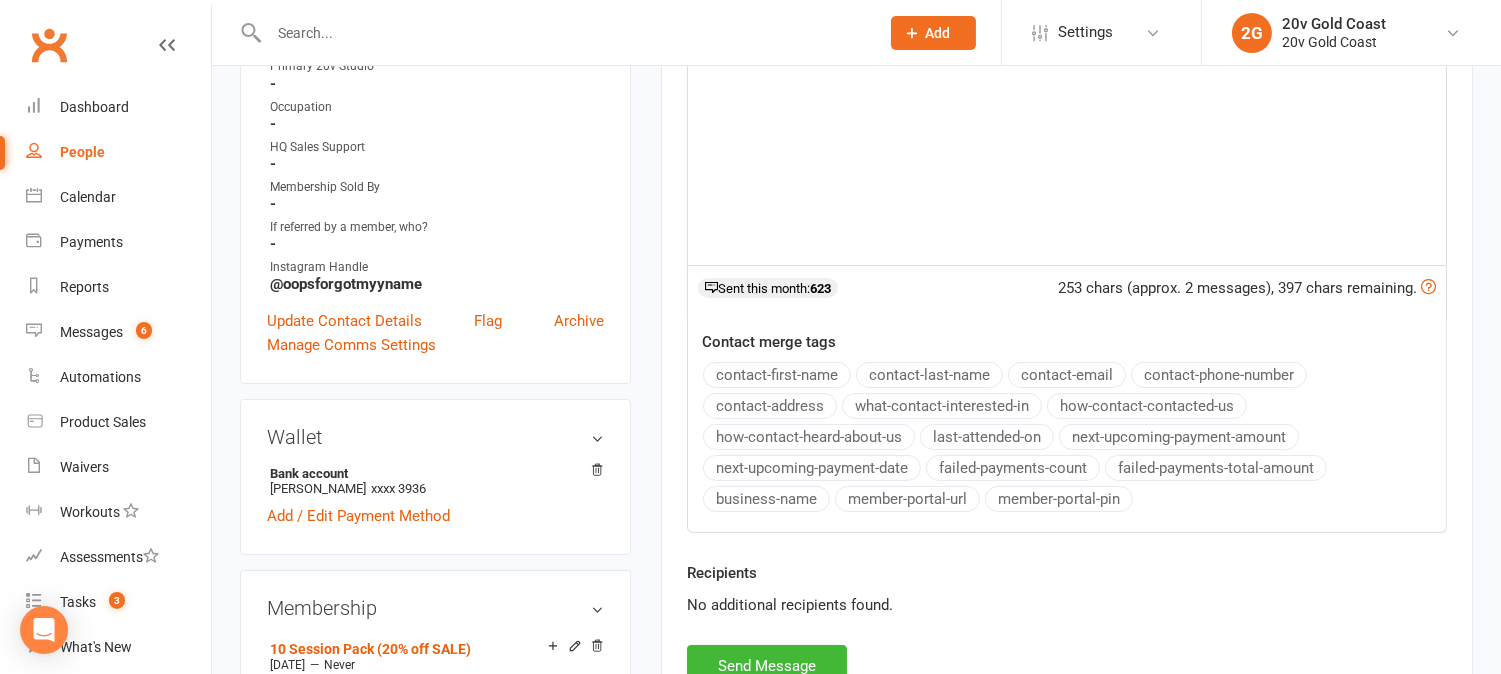 click on "member-portal-url" 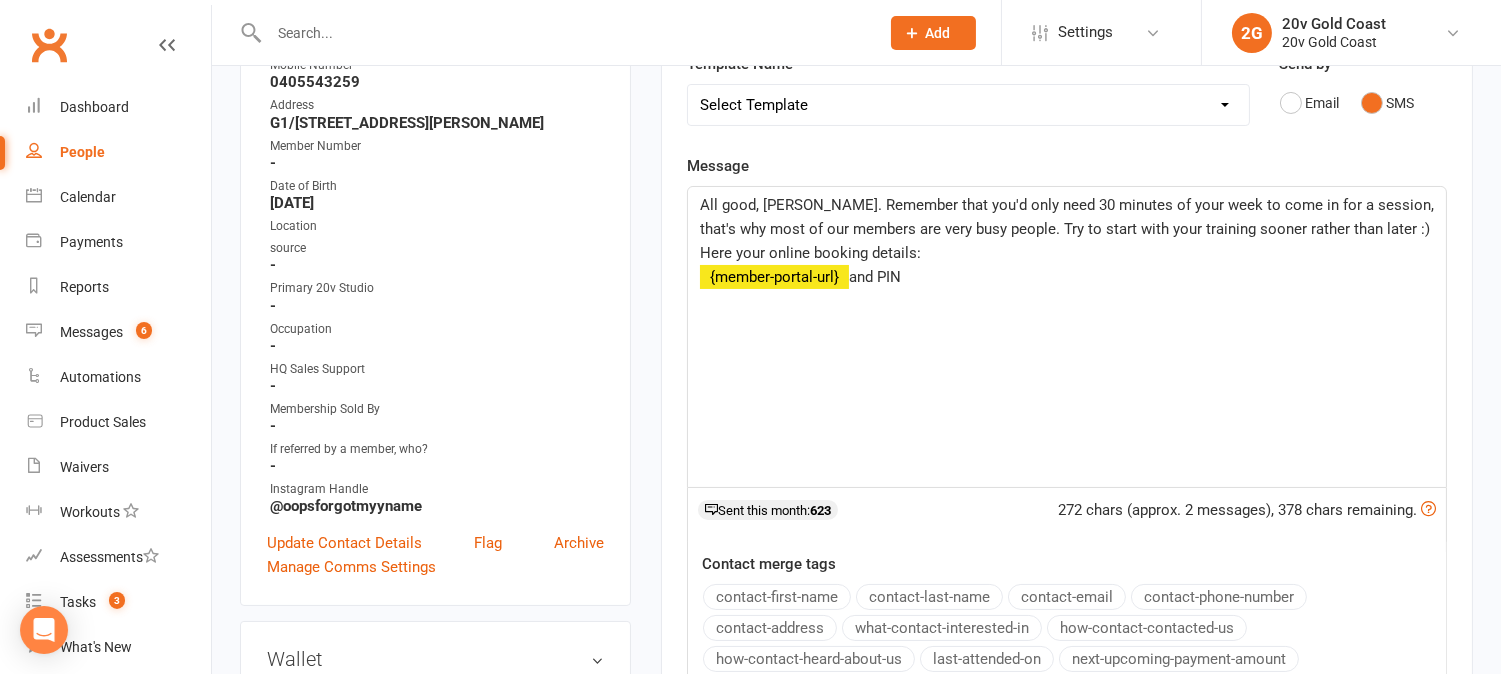 scroll, scrollTop: 666, scrollLeft: 0, axis: vertical 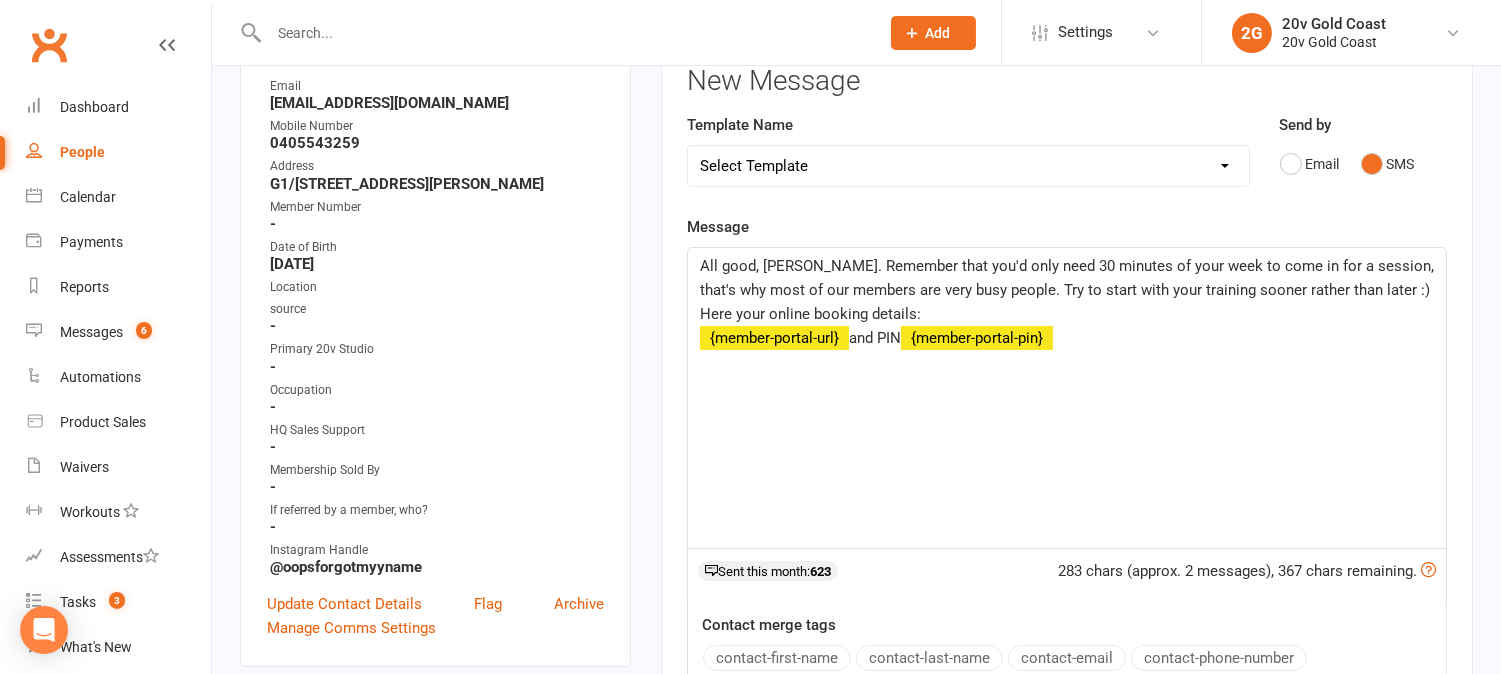 click on "Message All good, Ella. Remember that you'd only need 30 minutes of your week to come in for a session, that's why most of our members are very busy people. Try to start with your training sooner rather than later :) Here your online booking details: ﻿ ﻿ {member-portal-url}   and PIN  ﻿ {member-portal-pin}   283 chars (approx. 2 messages), 367 chars remaining.    Sent this month: 623 Contact merge tags contact-first-name contact-last-name contact-email contact-phone-number contact-address what-contact-interested-in how-contact-contacted-us how-contact-heard-about-us last-attended-on next-upcoming-payment-amount next-upcoming-payment-date failed-payments-count failed-payments-total-amount business-name member-portal-url member-portal-pin" 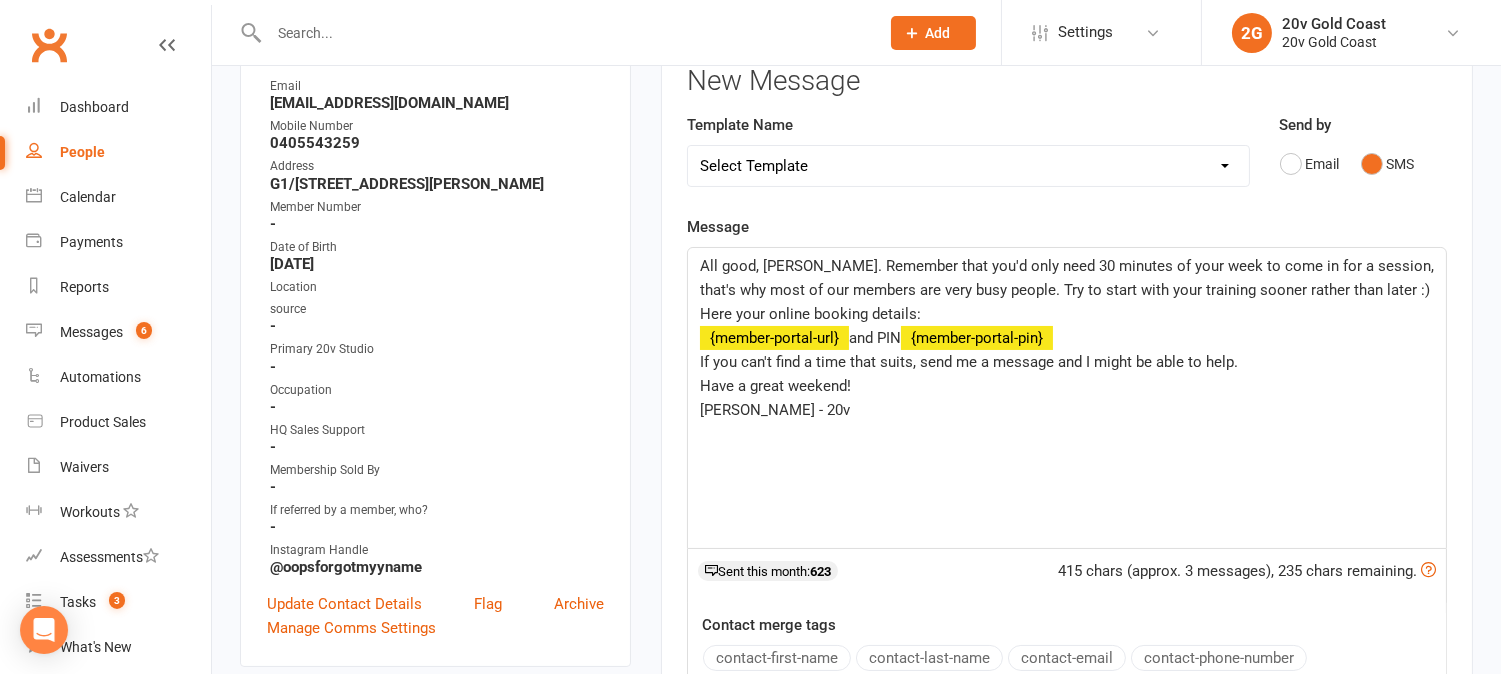 click on "All good, Ella. Remember that you'd only need 30 minutes of your week to come in for a session, that's why most of our members are very busy people. Try to start with your training sooner rather than later :)" 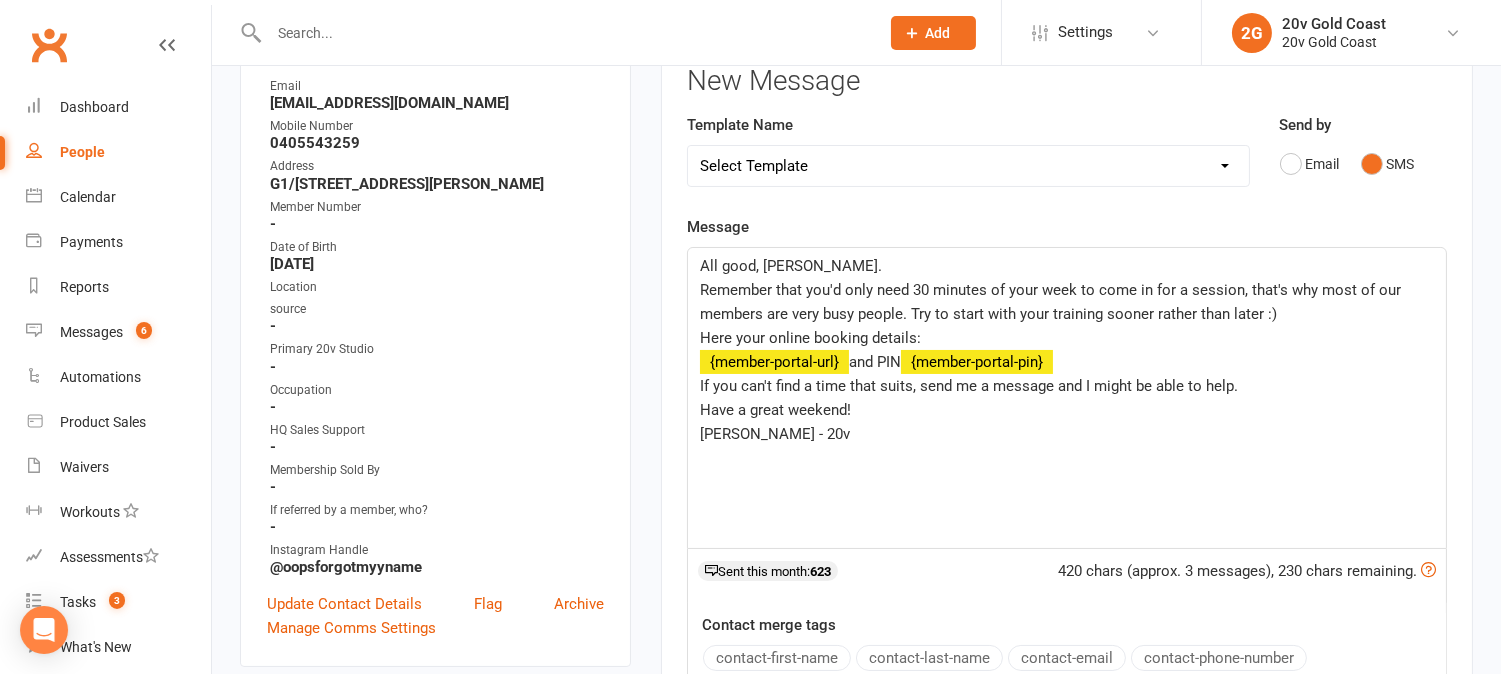 click on "Remember that you'd only need 30 minutes of your week to come in for a session, that's why most of our members are very busy people. Try to start with your training sooner rather than later :)" 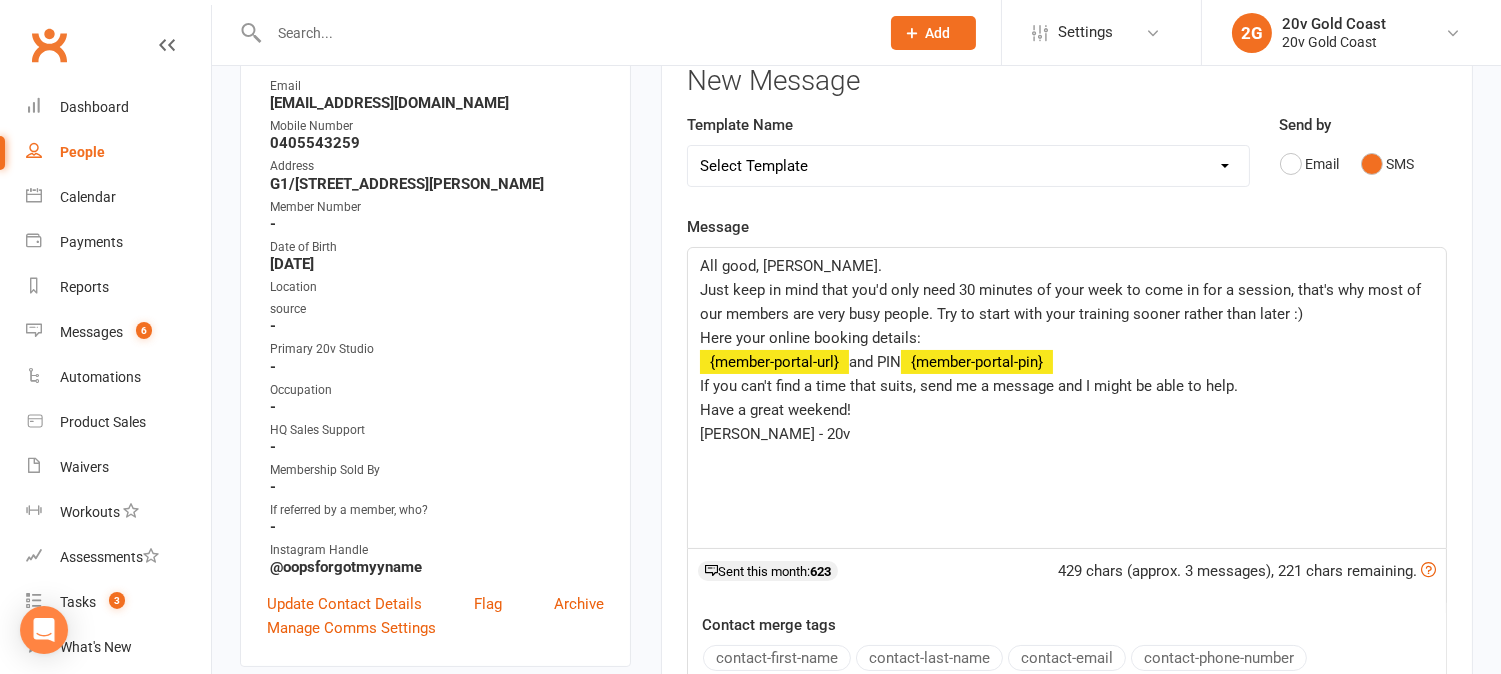 drag, startPoint x: 932, startPoint y: 313, endPoint x: 944, endPoint y: 324, distance: 16.27882 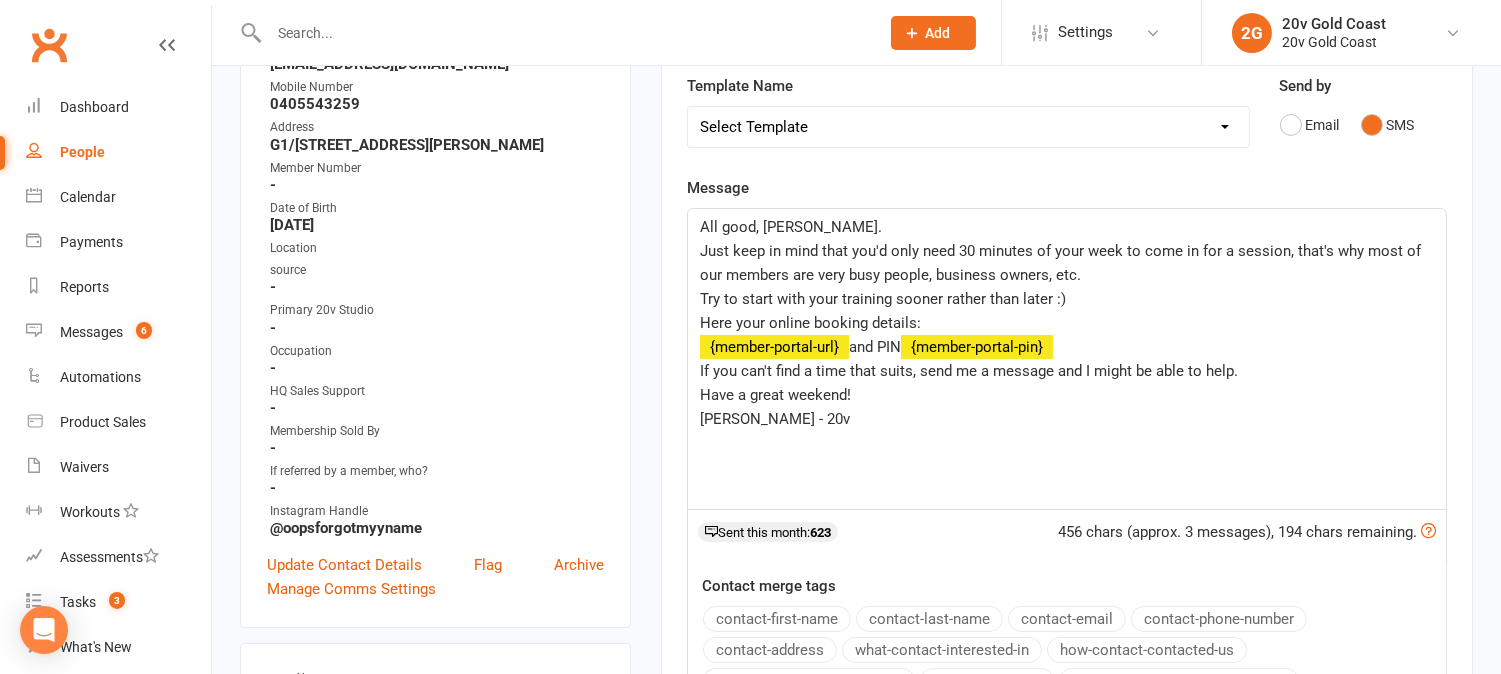 scroll, scrollTop: 272, scrollLeft: 0, axis: vertical 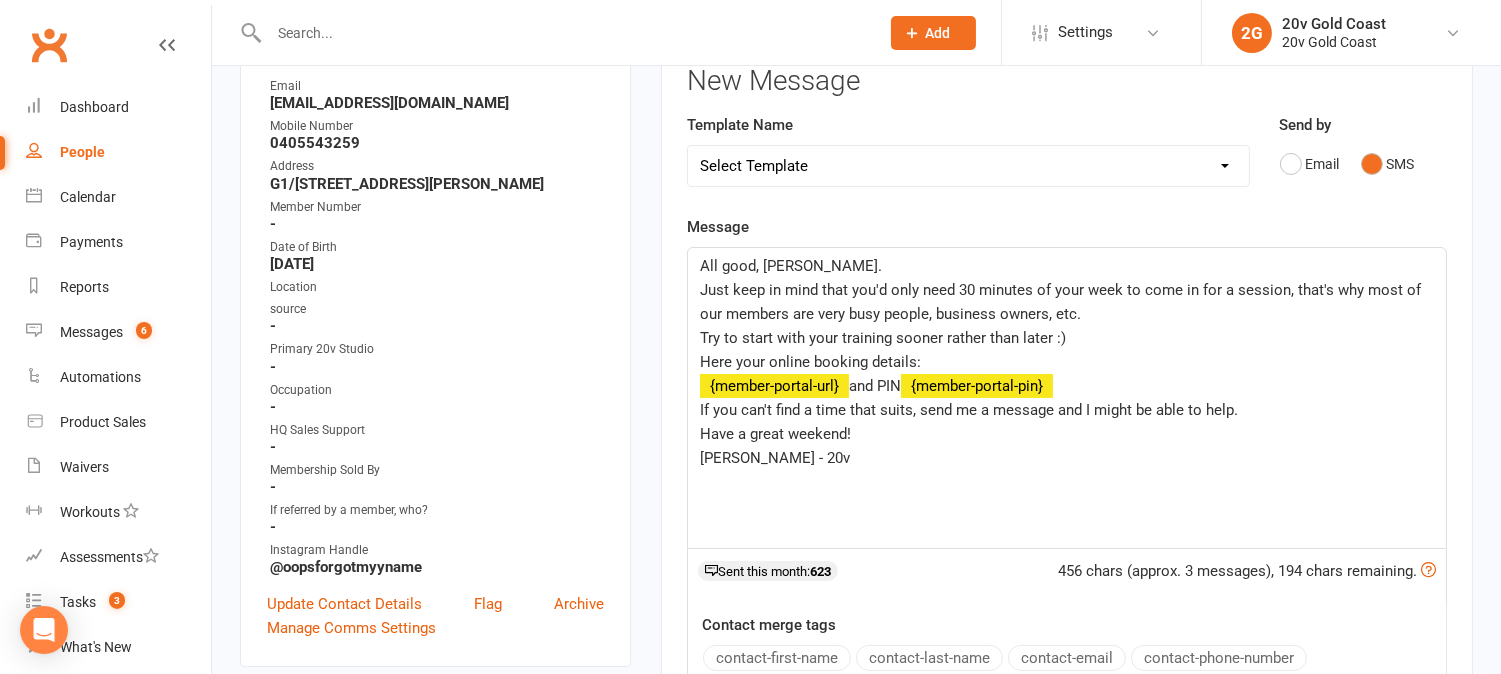 click on "Try to start with your training sooner rather than later :)" 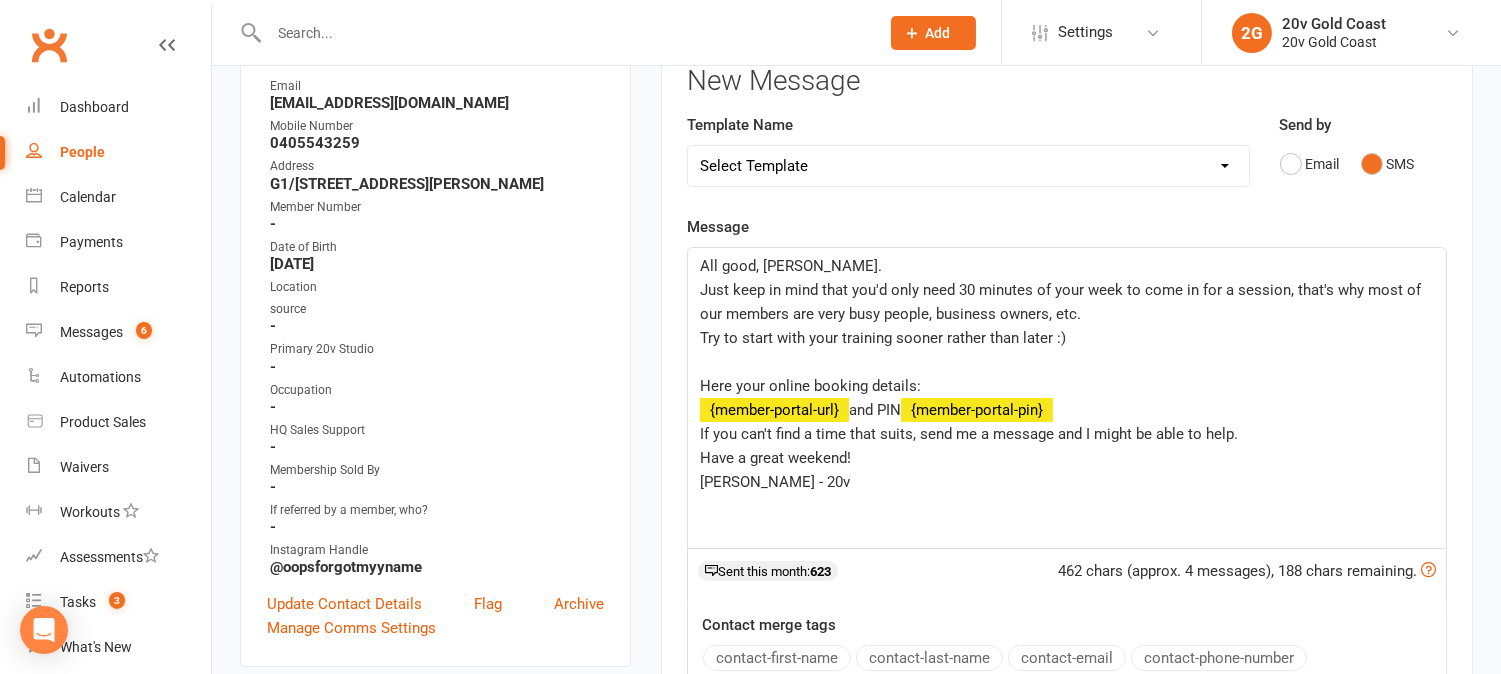 click on "﻿ ﻿ {member-portal-url}   and PIN  ﻿ {member-portal-pin}" 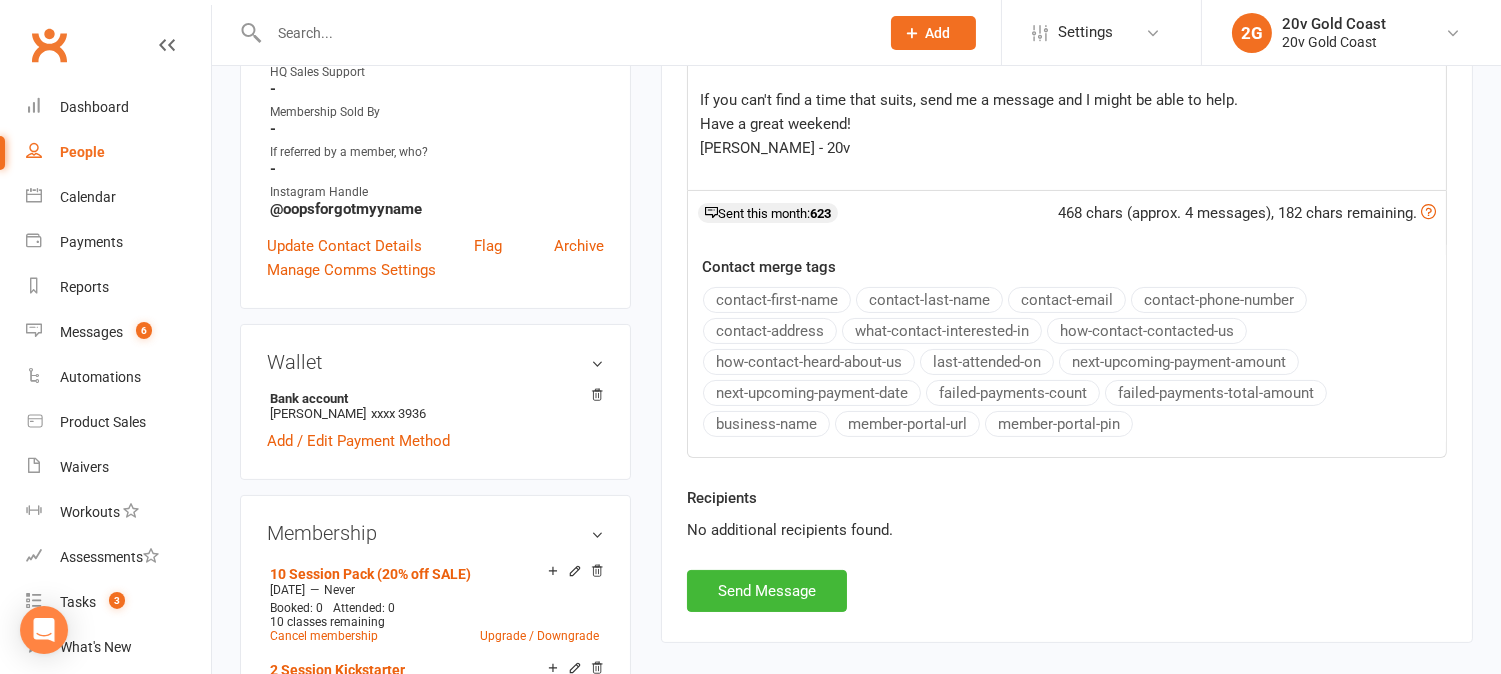 scroll, scrollTop: 888, scrollLeft: 0, axis: vertical 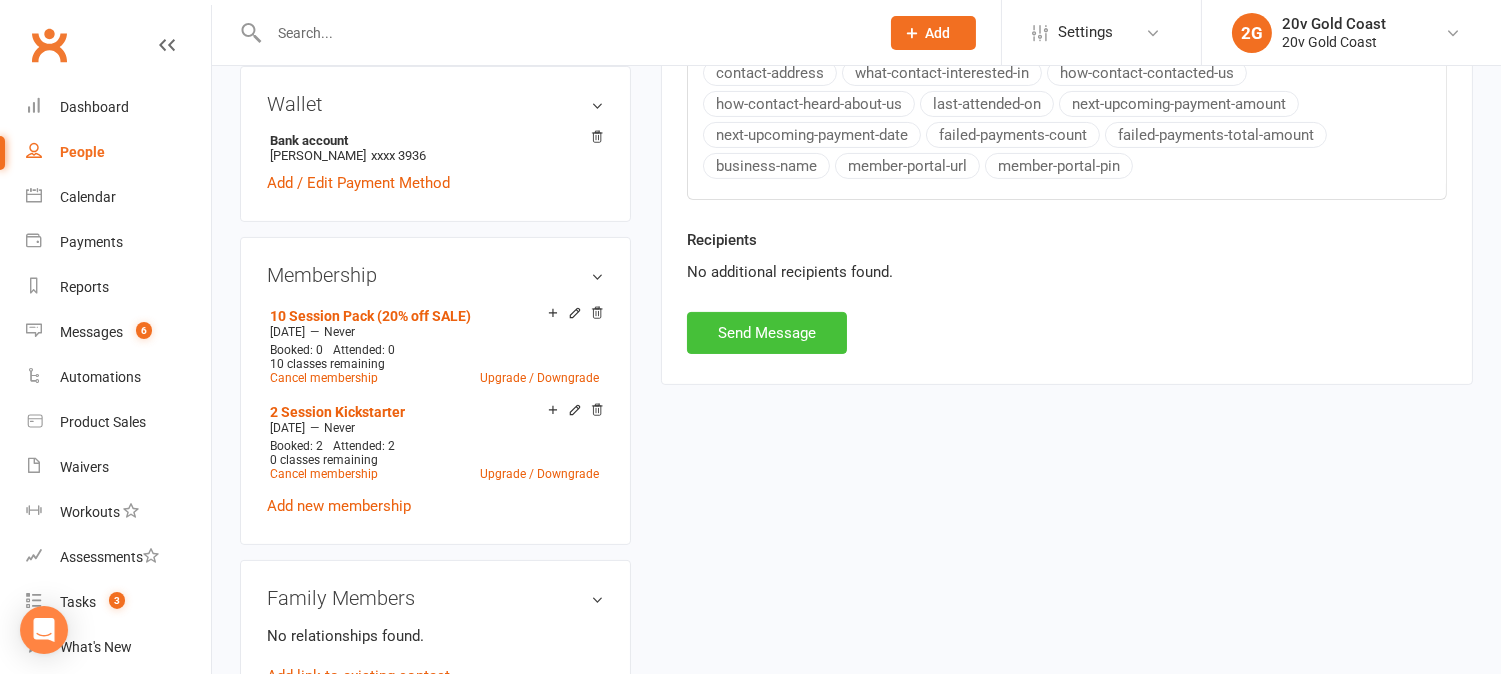 drag, startPoint x: 792, startPoint y: 340, endPoint x: 791, endPoint y: 353, distance: 13.038404 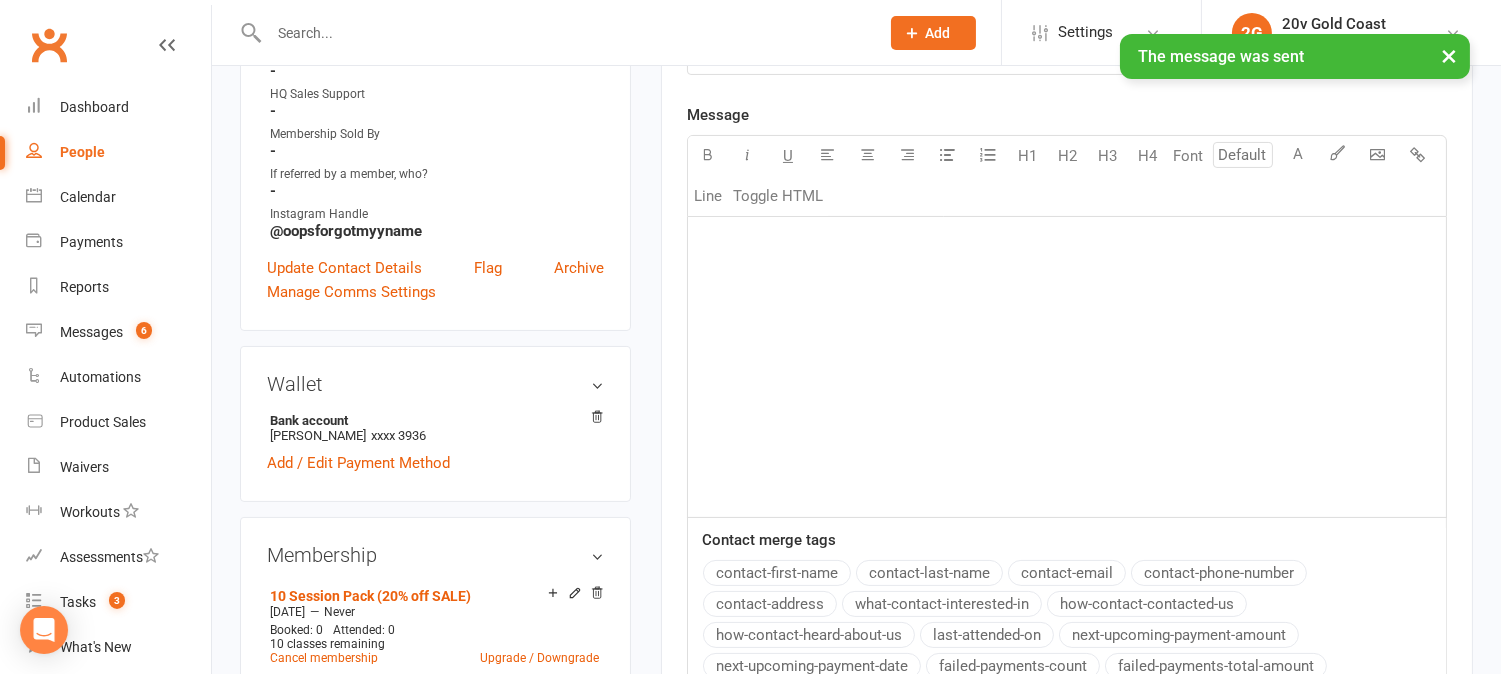 scroll, scrollTop: 0, scrollLeft: 0, axis: both 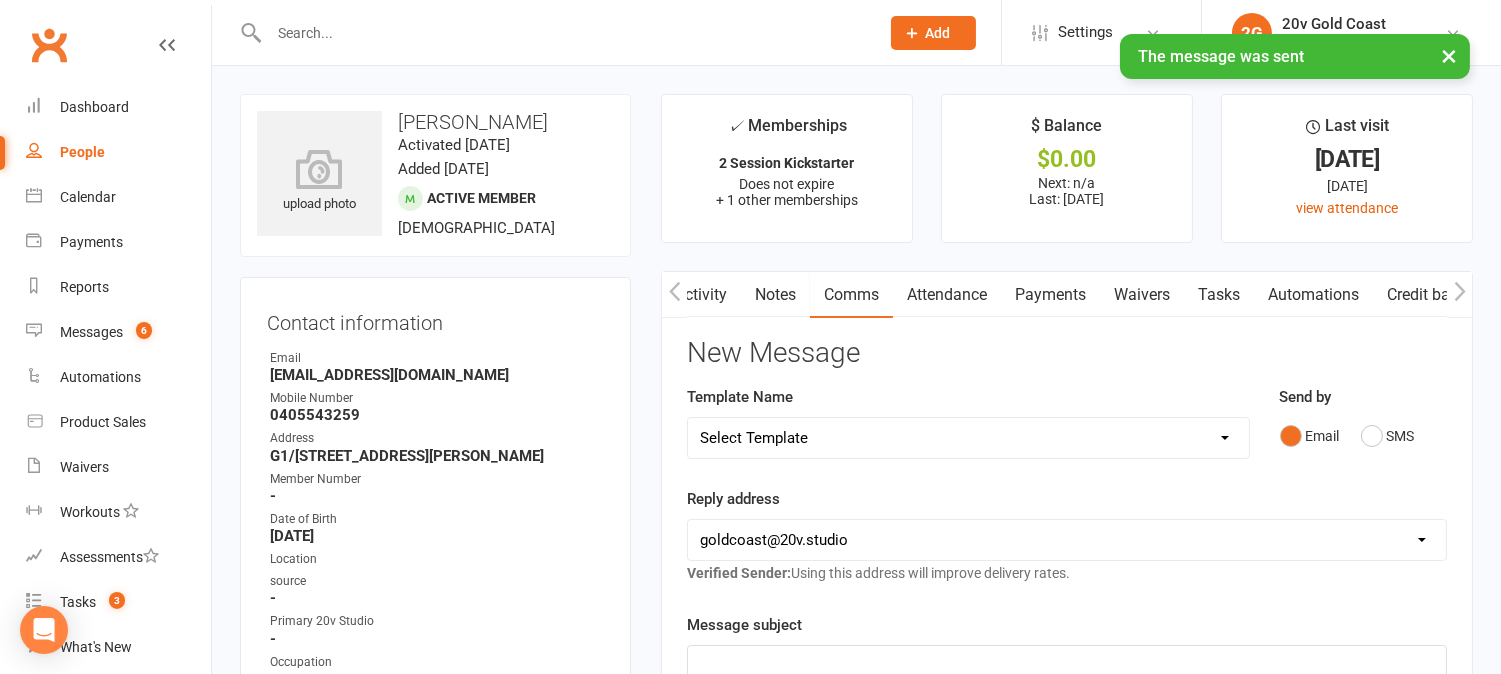 click on "Activity" at bounding box center (701, 295) 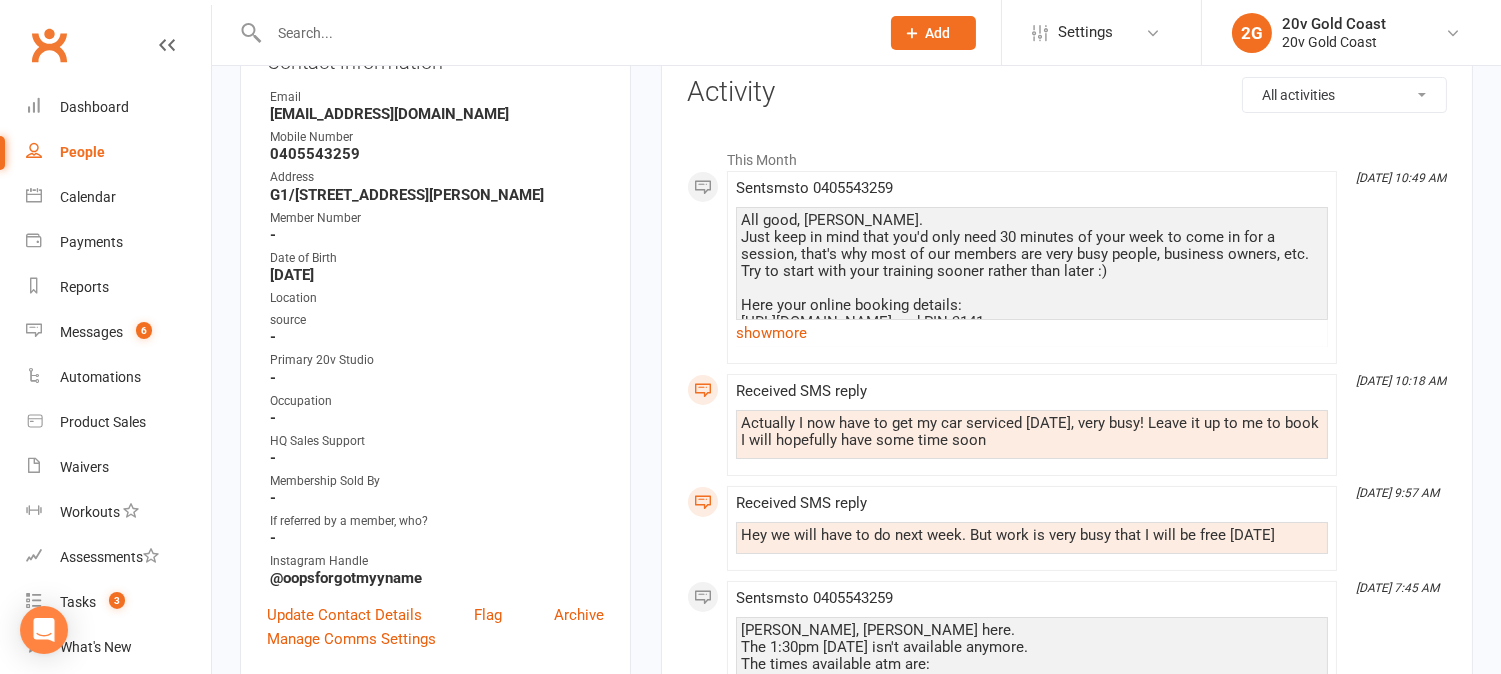scroll, scrollTop: 222, scrollLeft: 0, axis: vertical 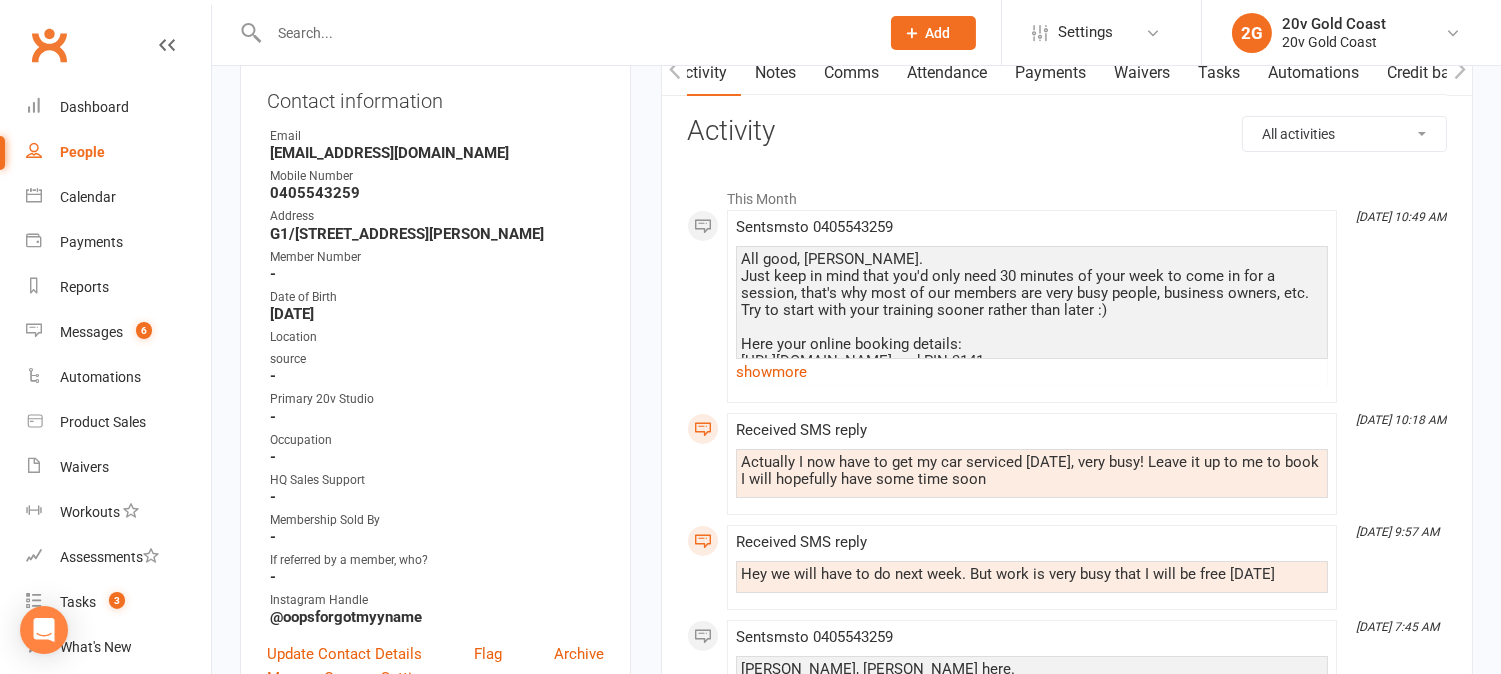 click on "show  more" at bounding box center (1032, 372) 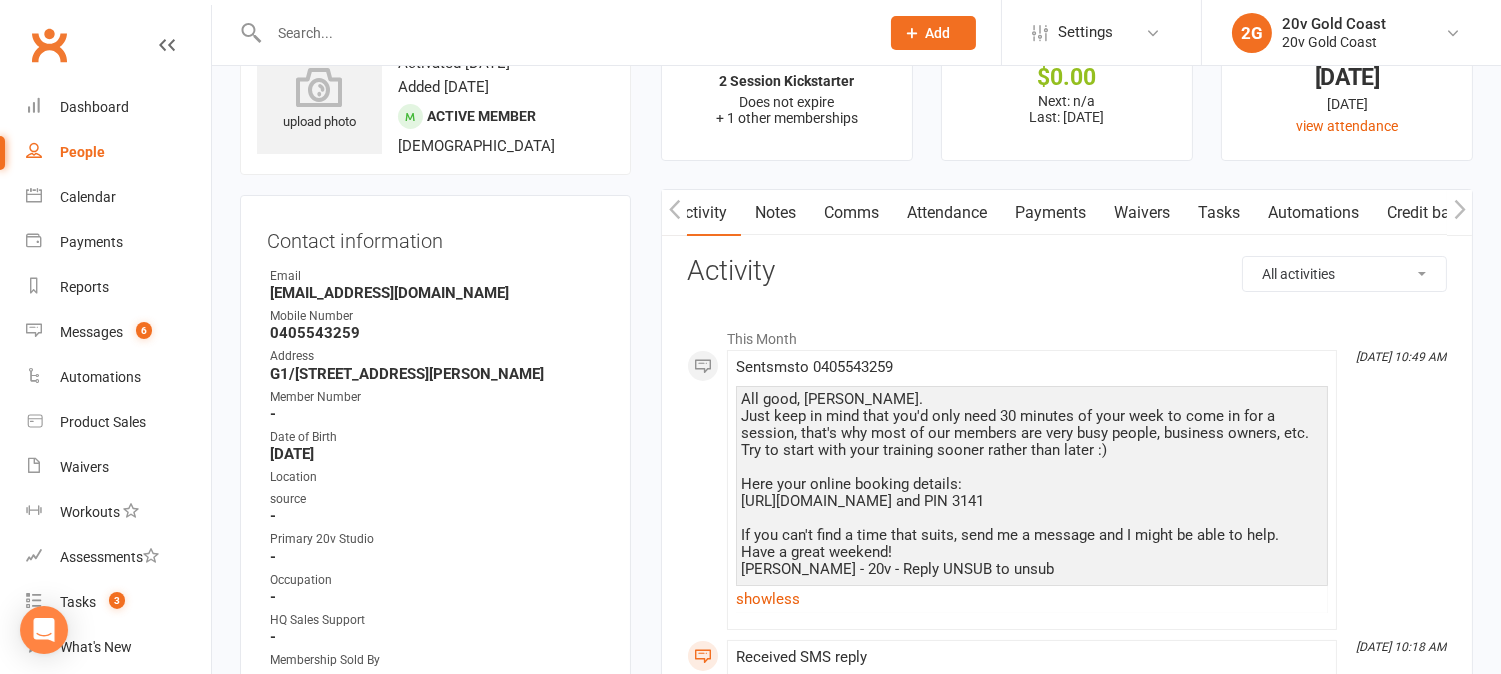 scroll, scrollTop: 0, scrollLeft: 0, axis: both 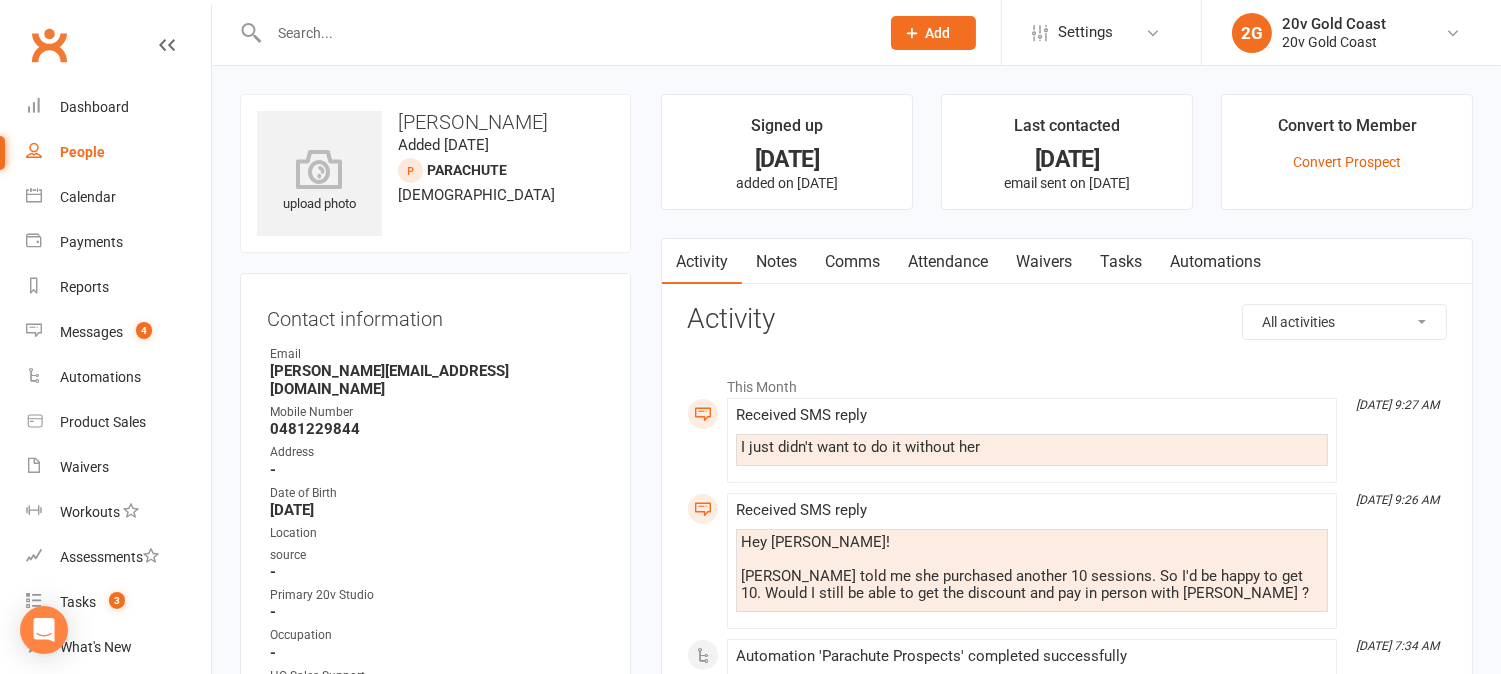 click on "Waivers" at bounding box center (1044, 262) 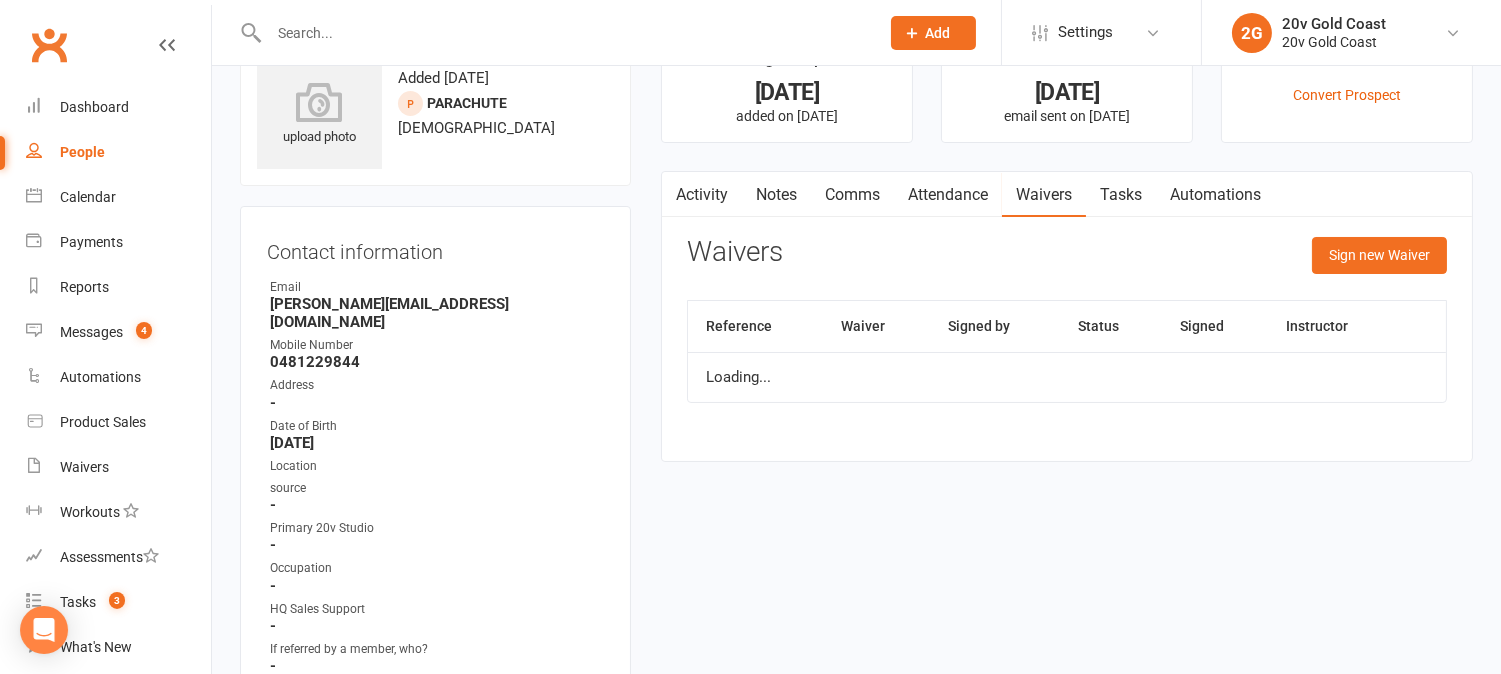 scroll, scrollTop: 222, scrollLeft: 0, axis: vertical 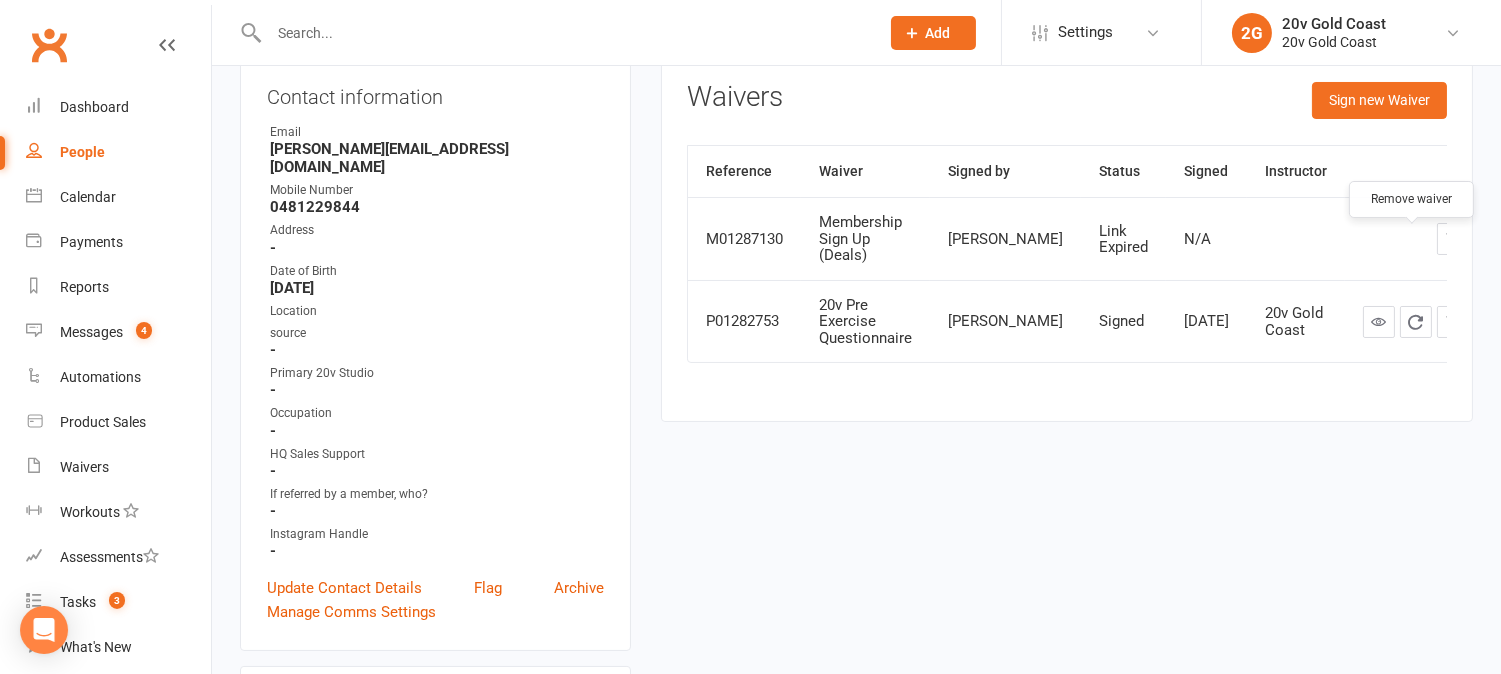 click 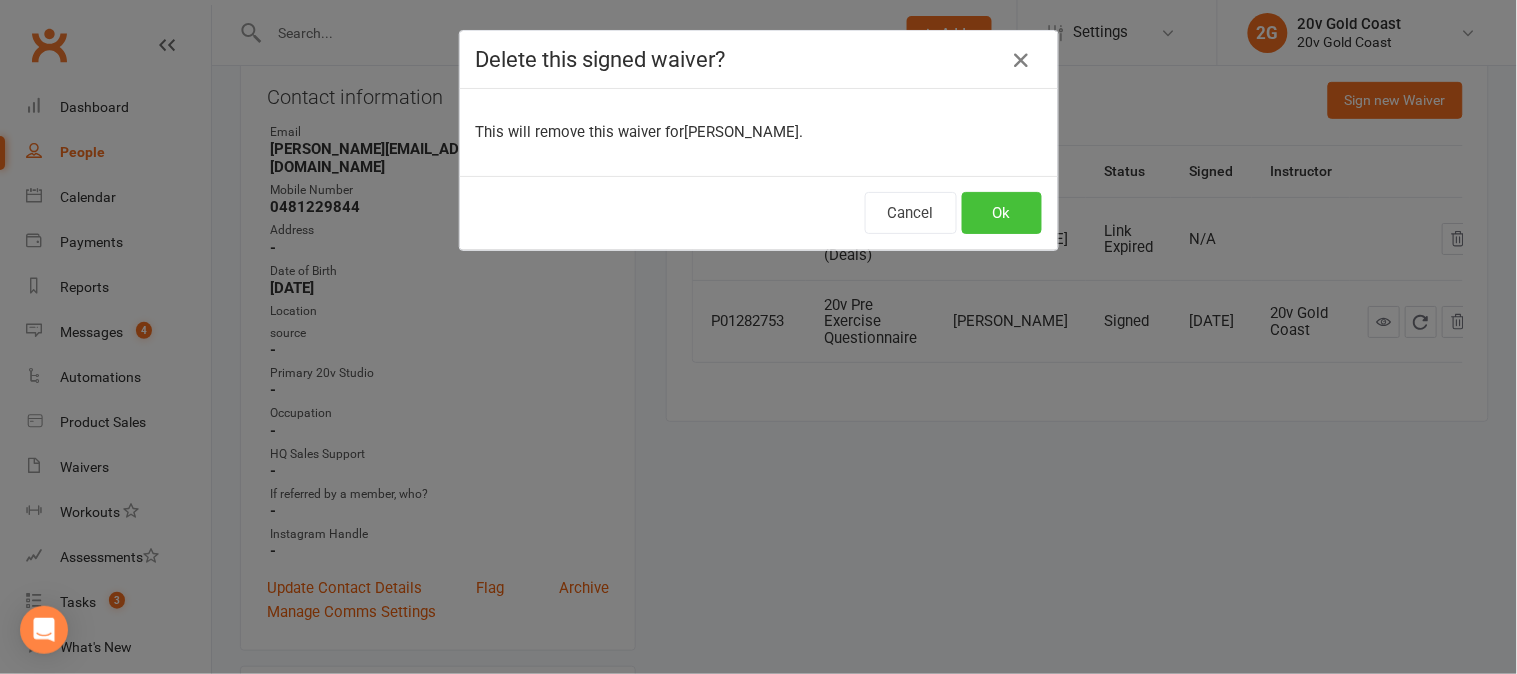 click on "Ok" at bounding box center (1002, 213) 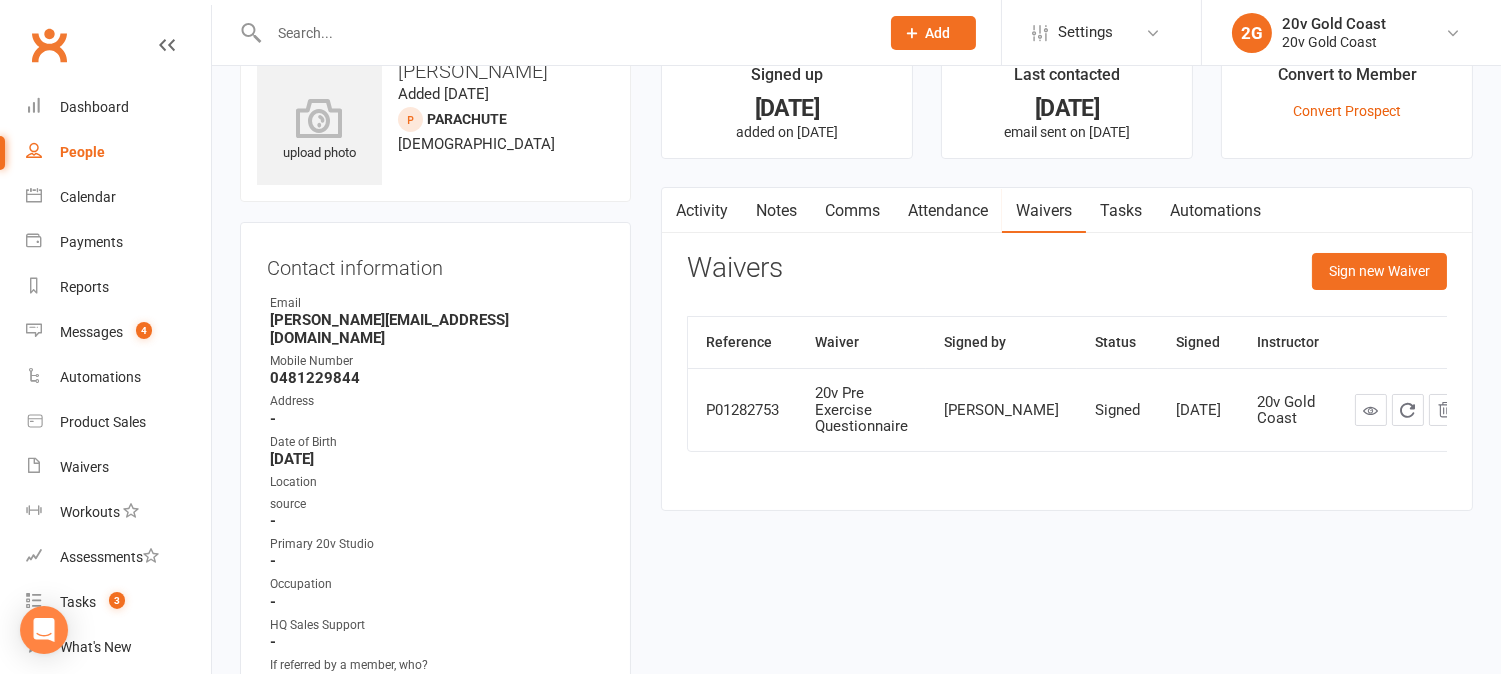 scroll, scrollTop: 0, scrollLeft: 0, axis: both 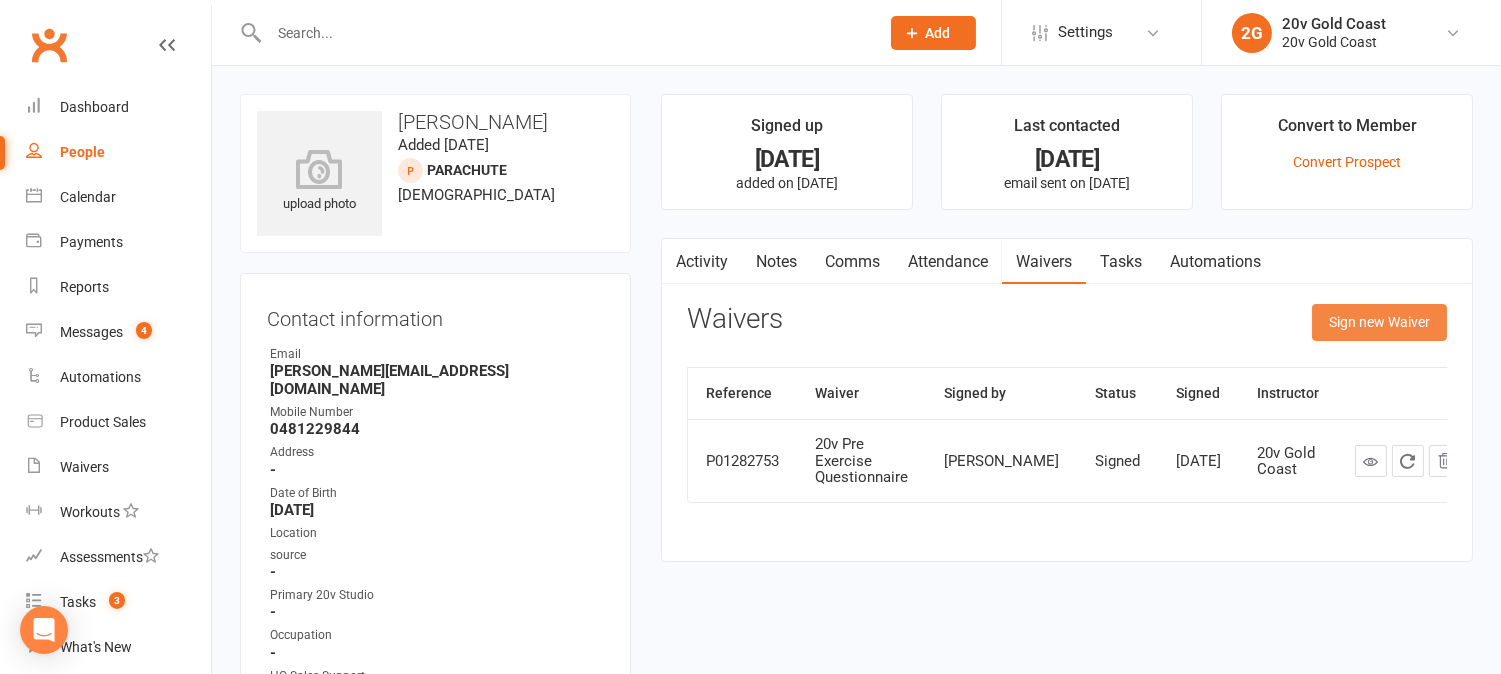click on "Sign new Waiver" at bounding box center [1379, 322] 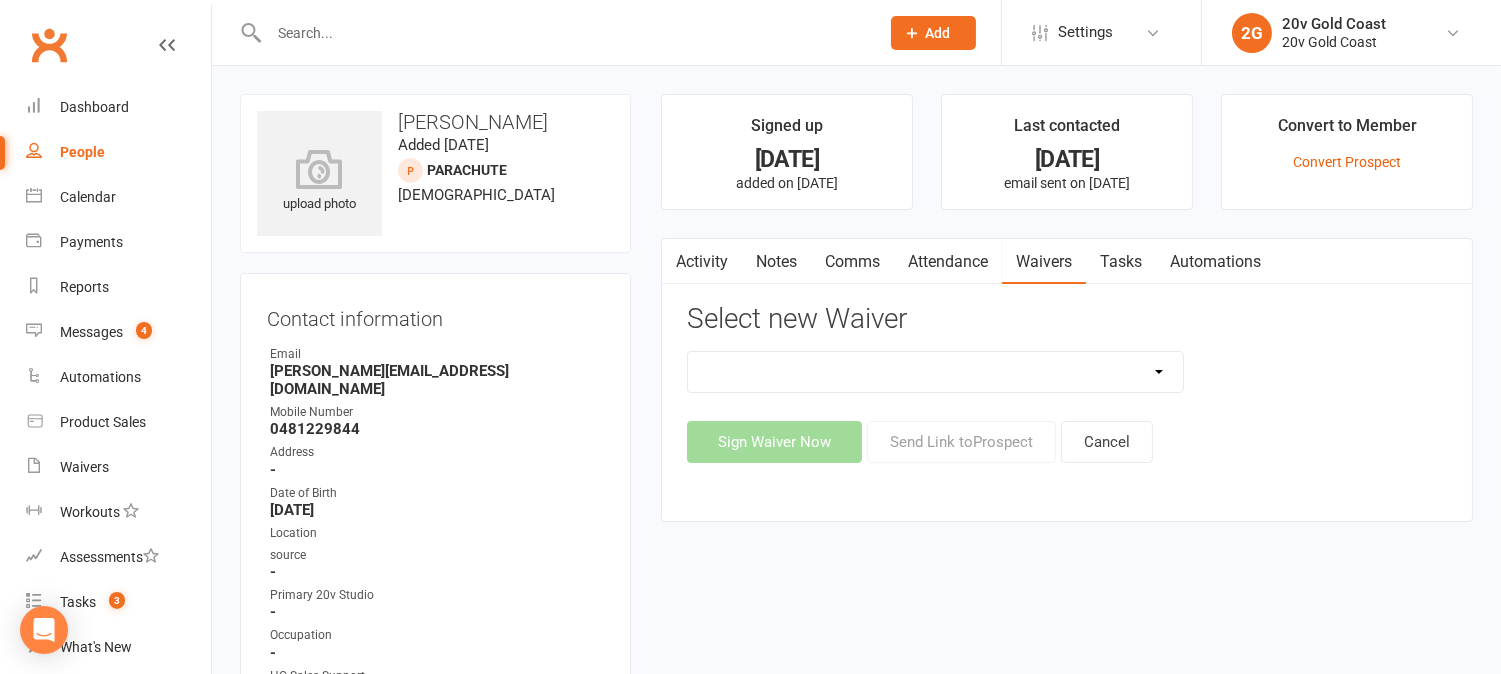 click on "20v Ambassador Program 20v Pre Exercise Questionnaire Casual KickStarter Only Waiver Web Membership Sign Up Membership Sign Up (Deals) Membership Upgrade/Downgrade Update Payment Details" at bounding box center (935, 372) 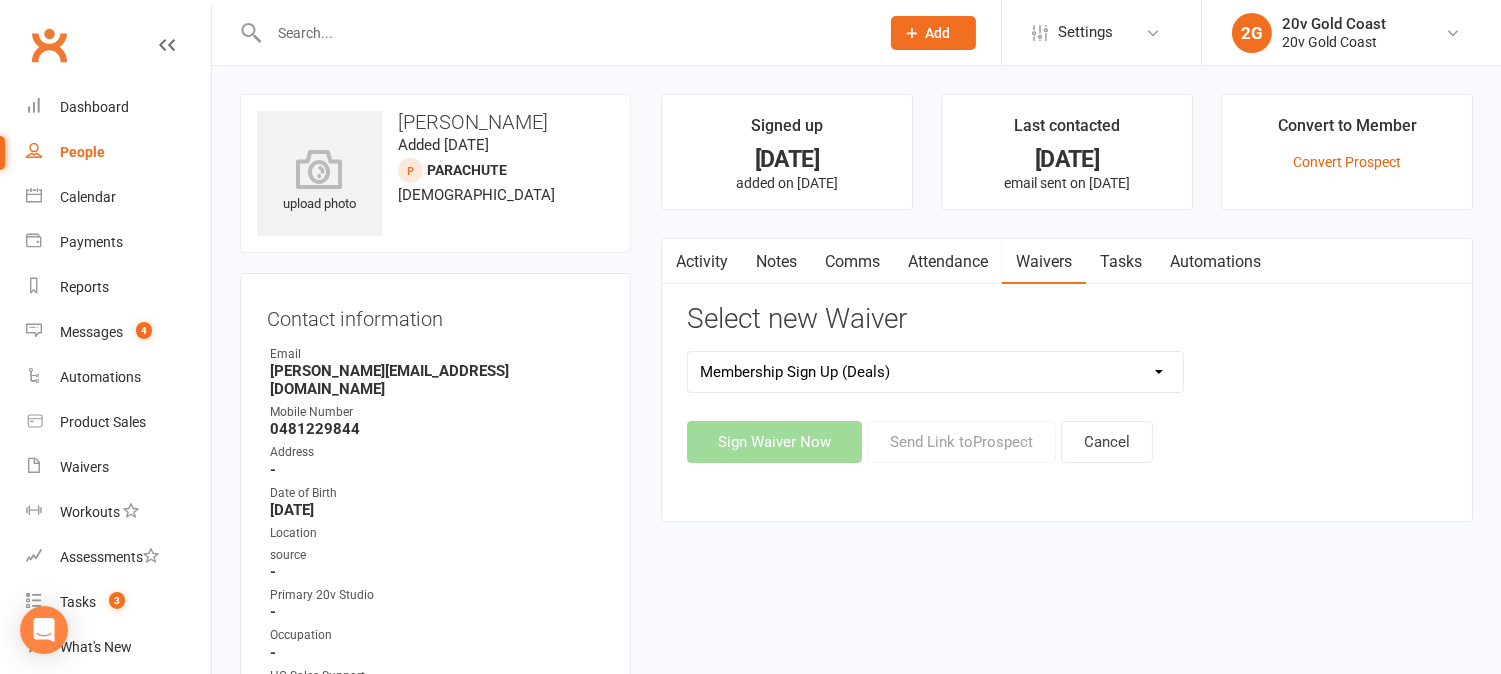 click on "20v Ambassador Program 20v Pre Exercise Questionnaire Casual KickStarter Only Waiver Web Membership Sign Up Membership Sign Up (Deals) Membership Upgrade/Downgrade Update Payment Details" at bounding box center [935, 372] 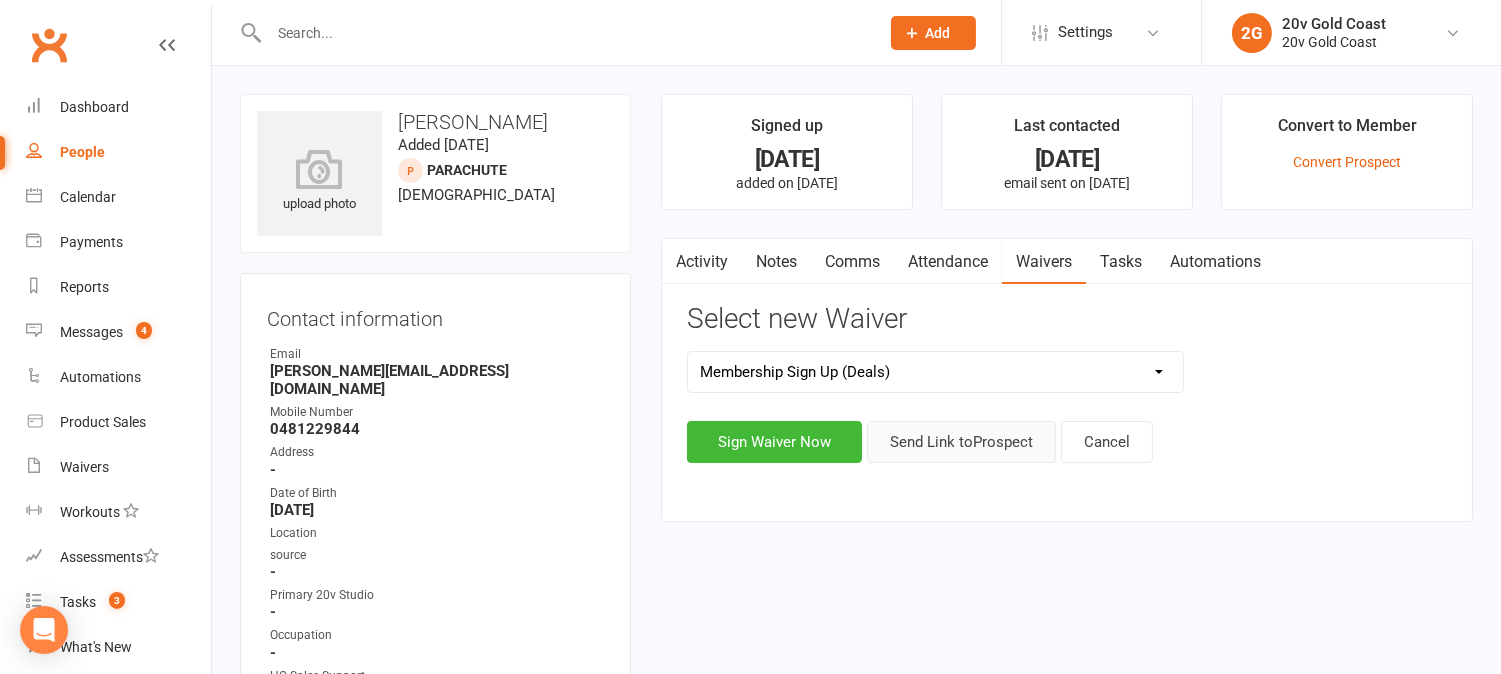 click on "Send Link to  [GEOGRAPHIC_DATA]" at bounding box center (961, 442) 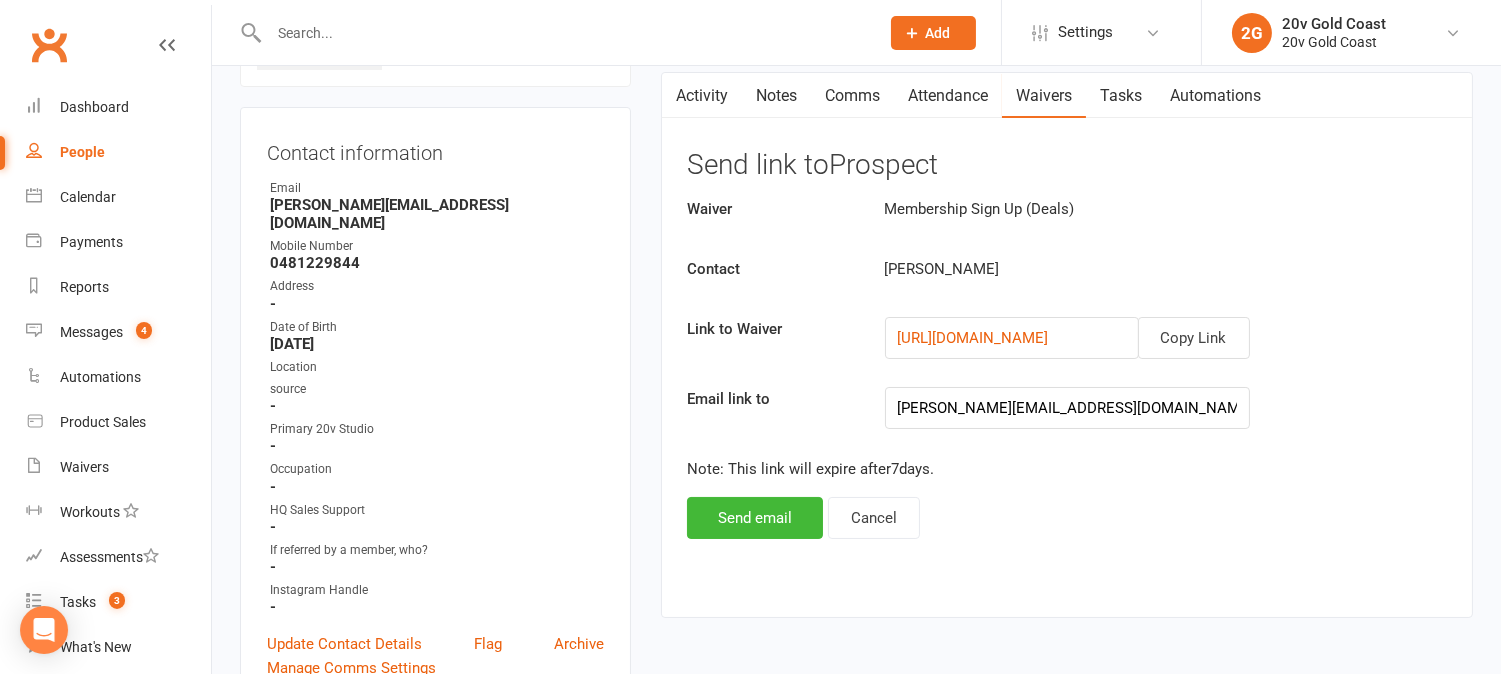 scroll, scrollTop: 0, scrollLeft: 0, axis: both 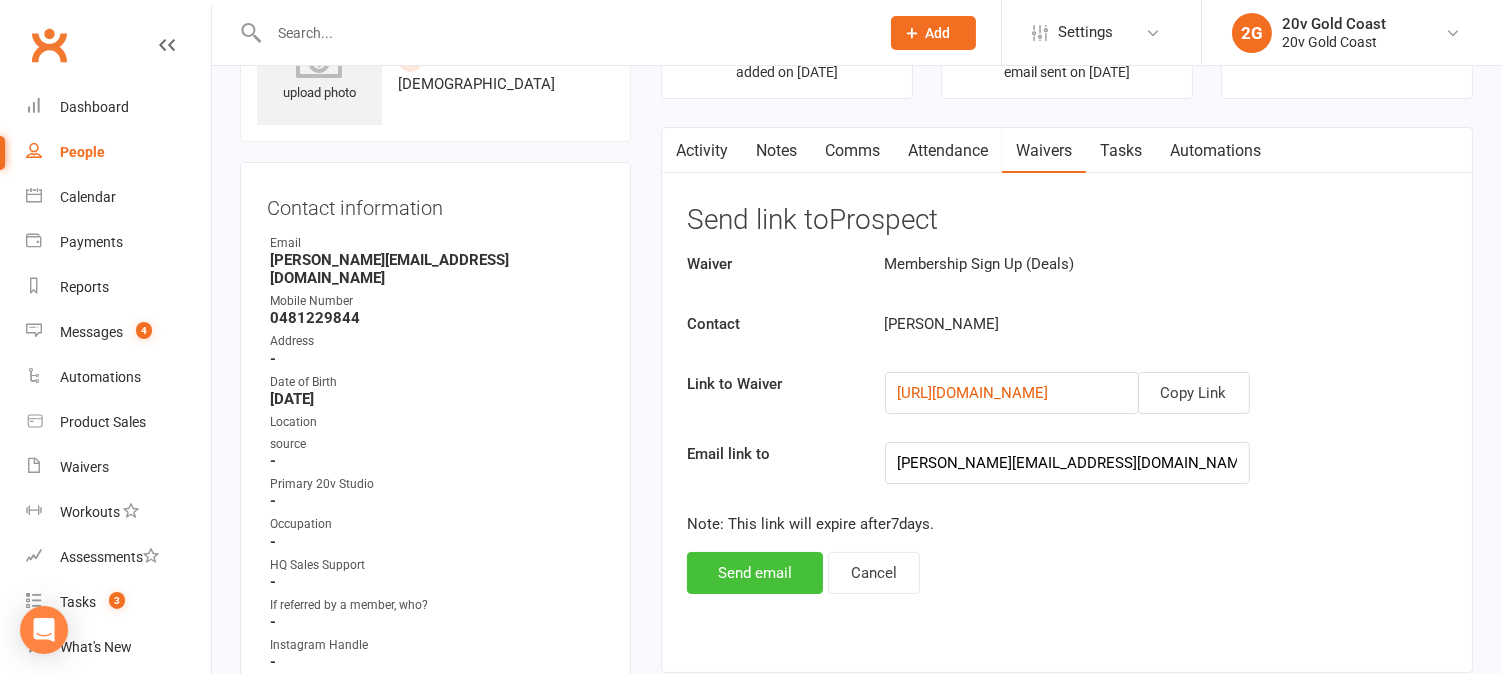 click on "Send email" at bounding box center (755, 573) 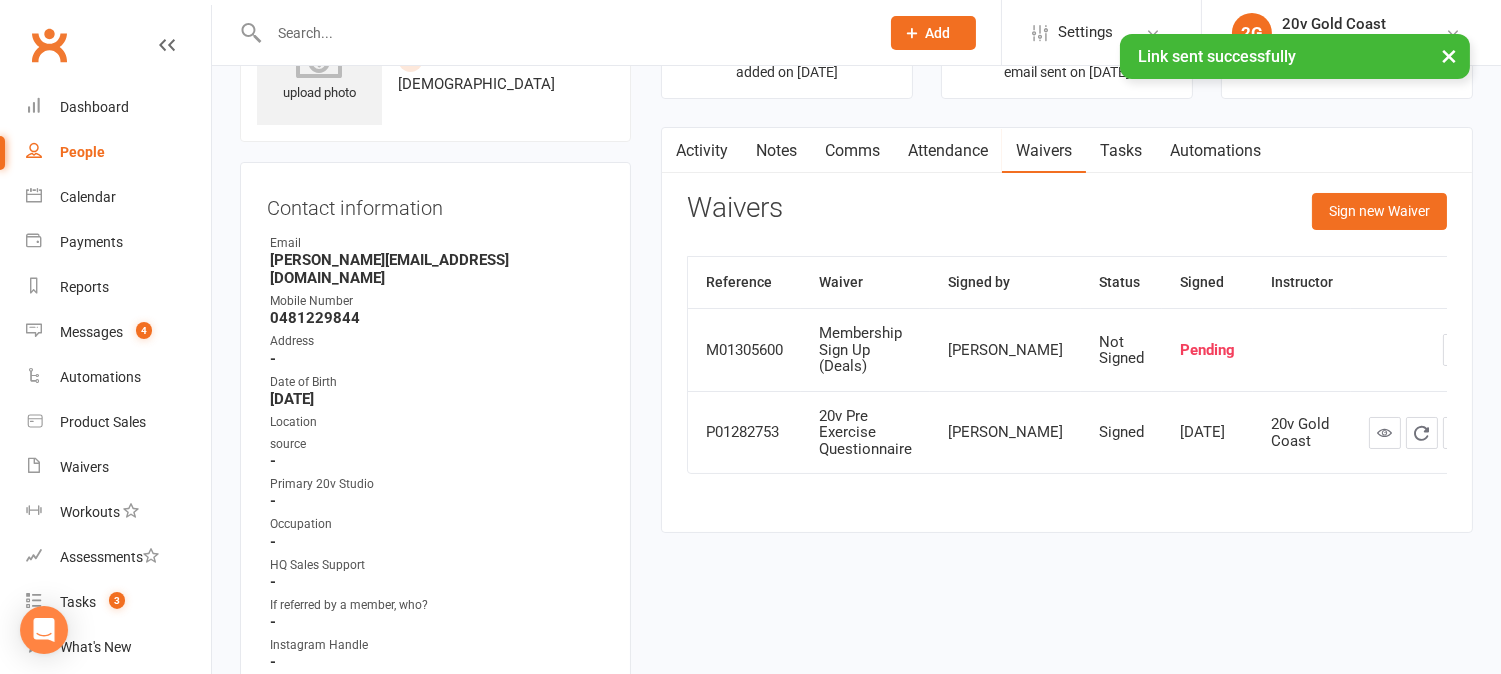click on "Activity" at bounding box center [702, 151] 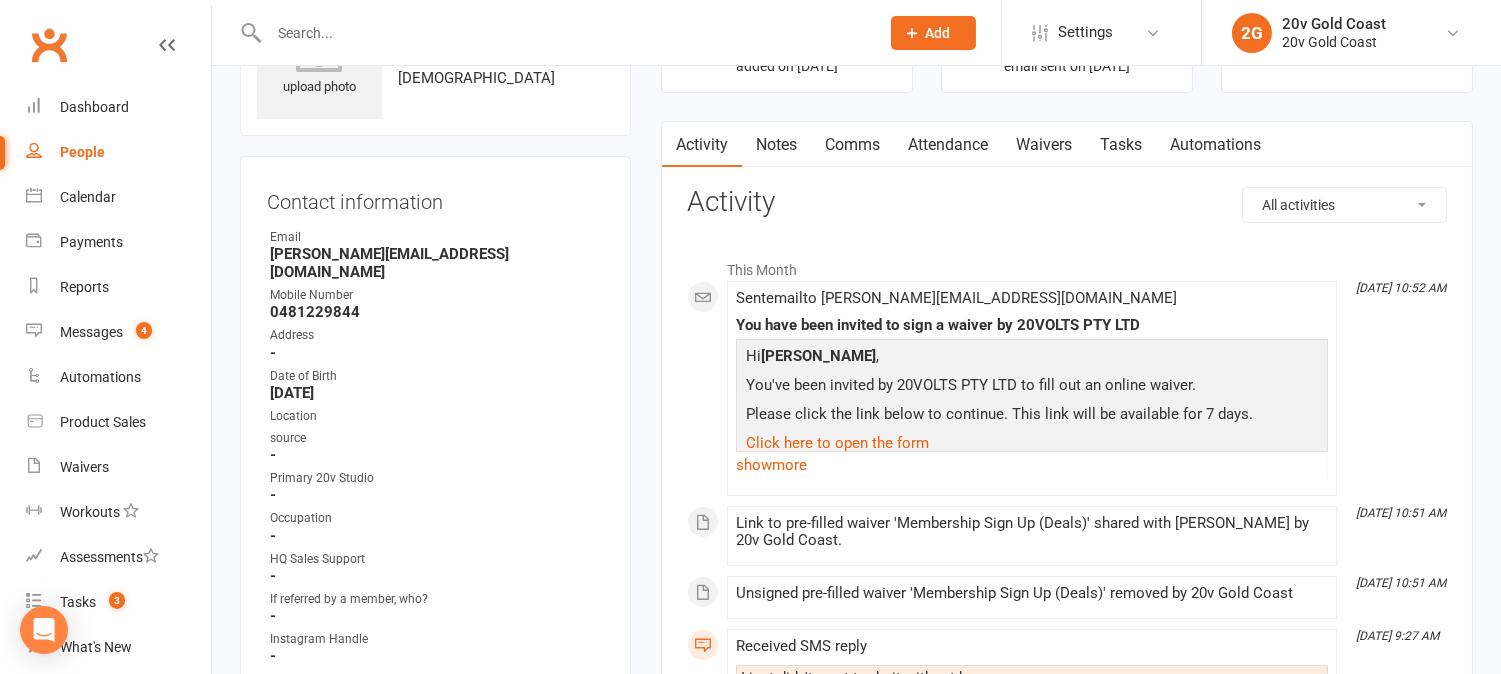 scroll, scrollTop: 0, scrollLeft: 0, axis: both 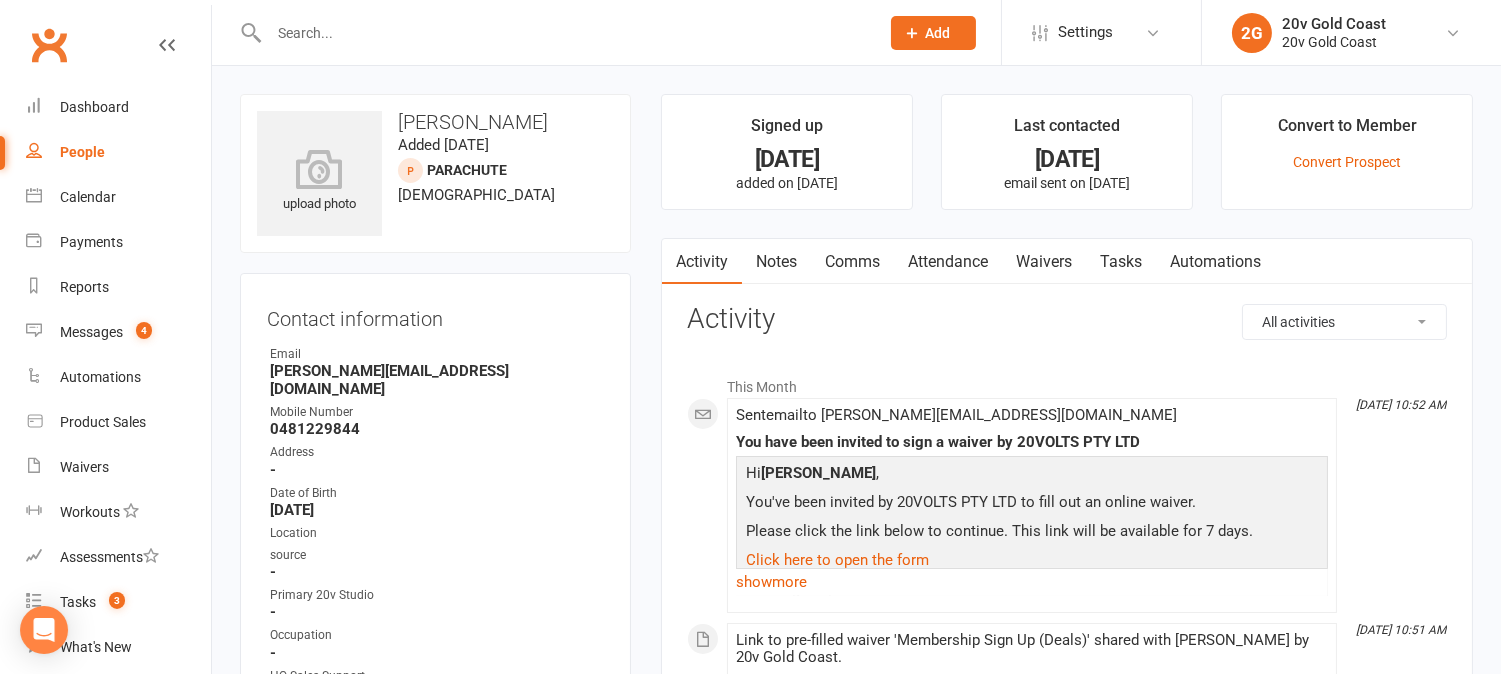 click on "Comms" at bounding box center (852, 262) 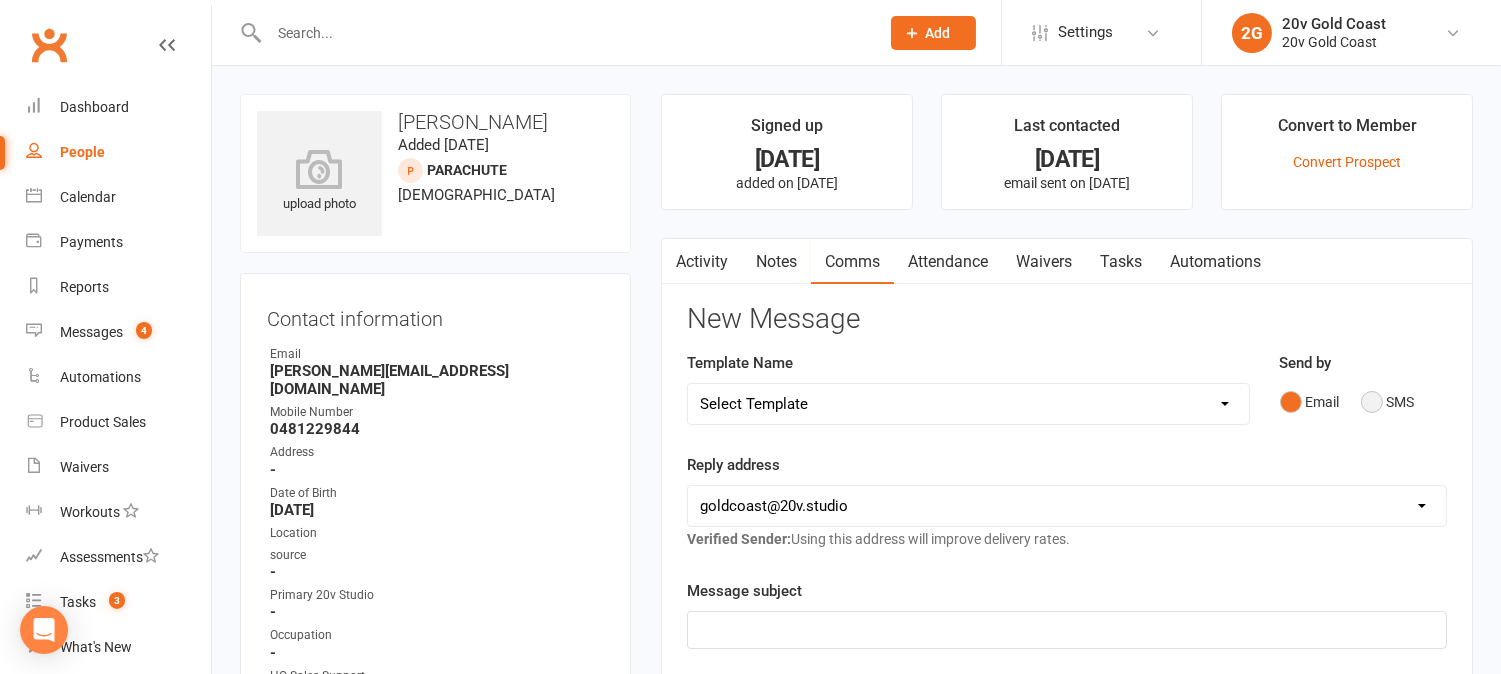 drag, startPoint x: 1373, startPoint y: 404, endPoint x: 1363, endPoint y: 418, distance: 17.20465 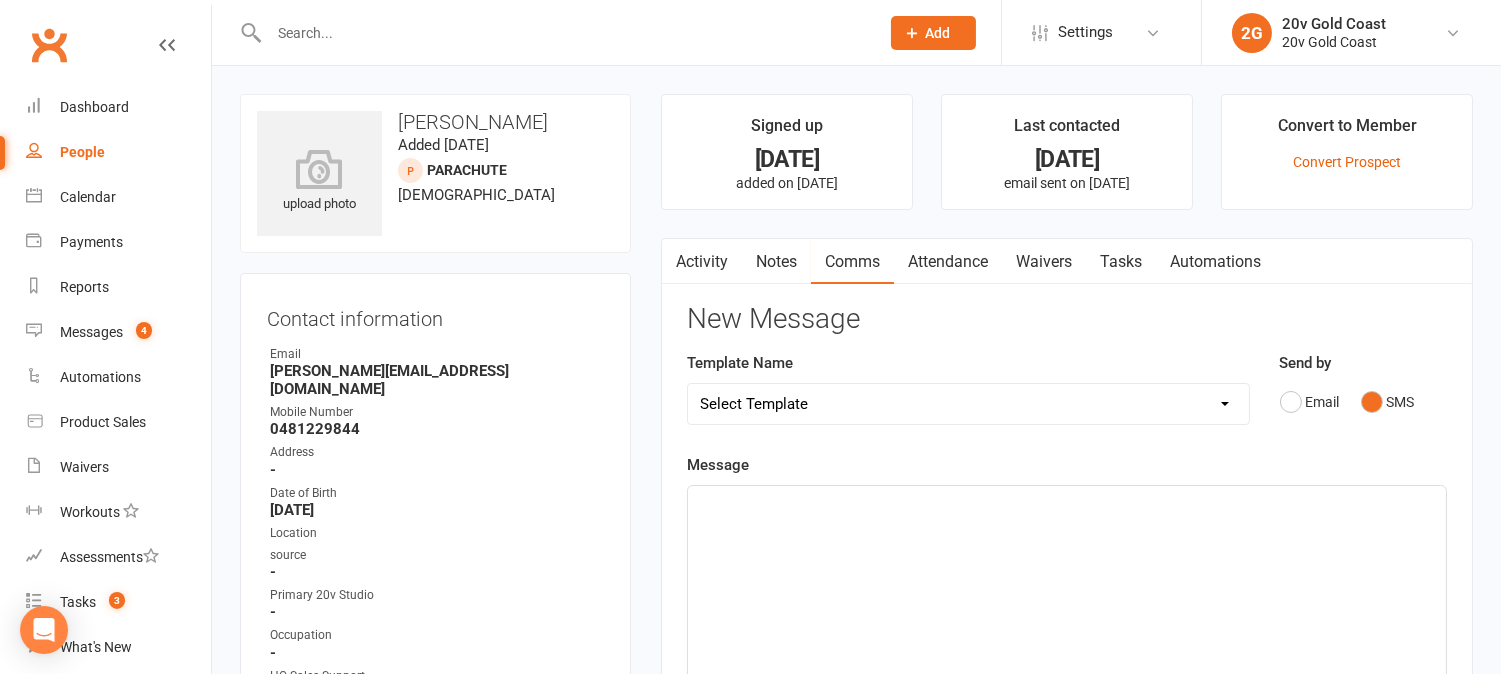 click on "Activity" at bounding box center [702, 262] 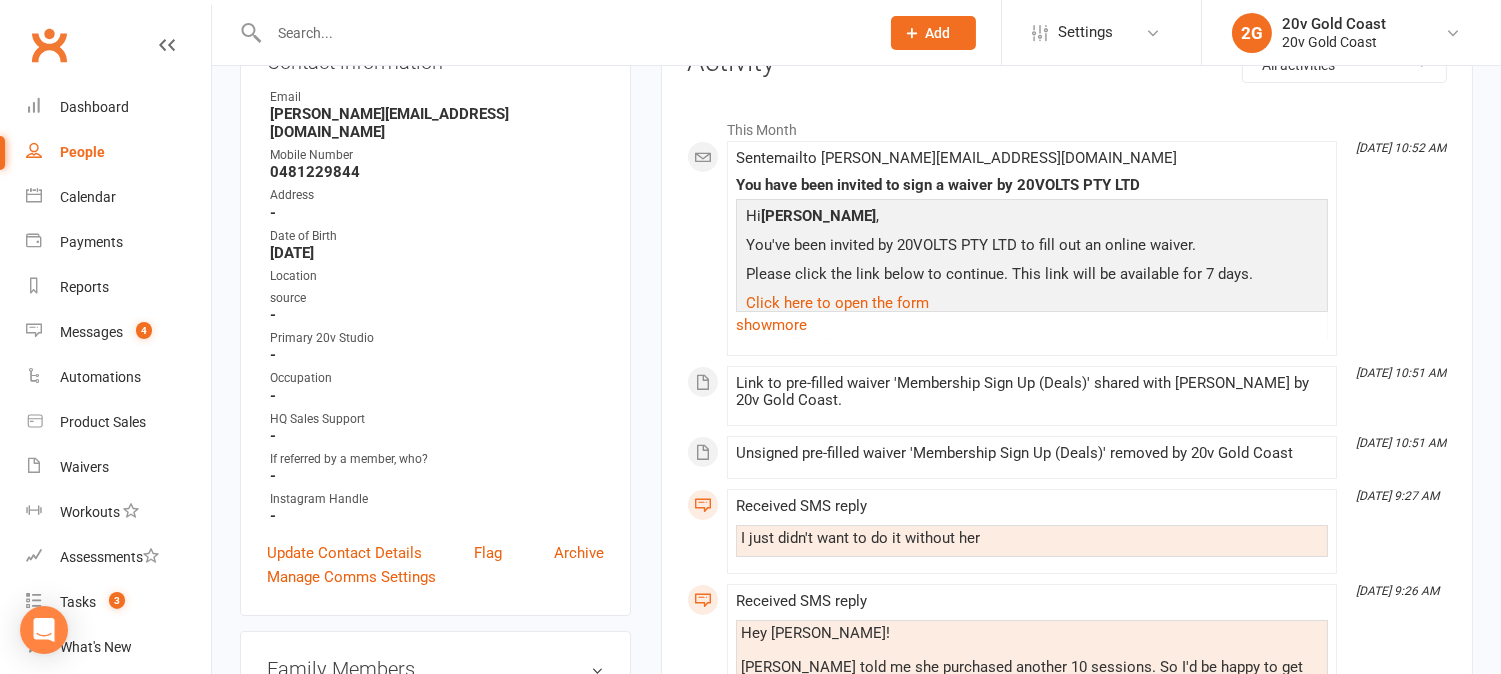 scroll, scrollTop: 0, scrollLeft: 0, axis: both 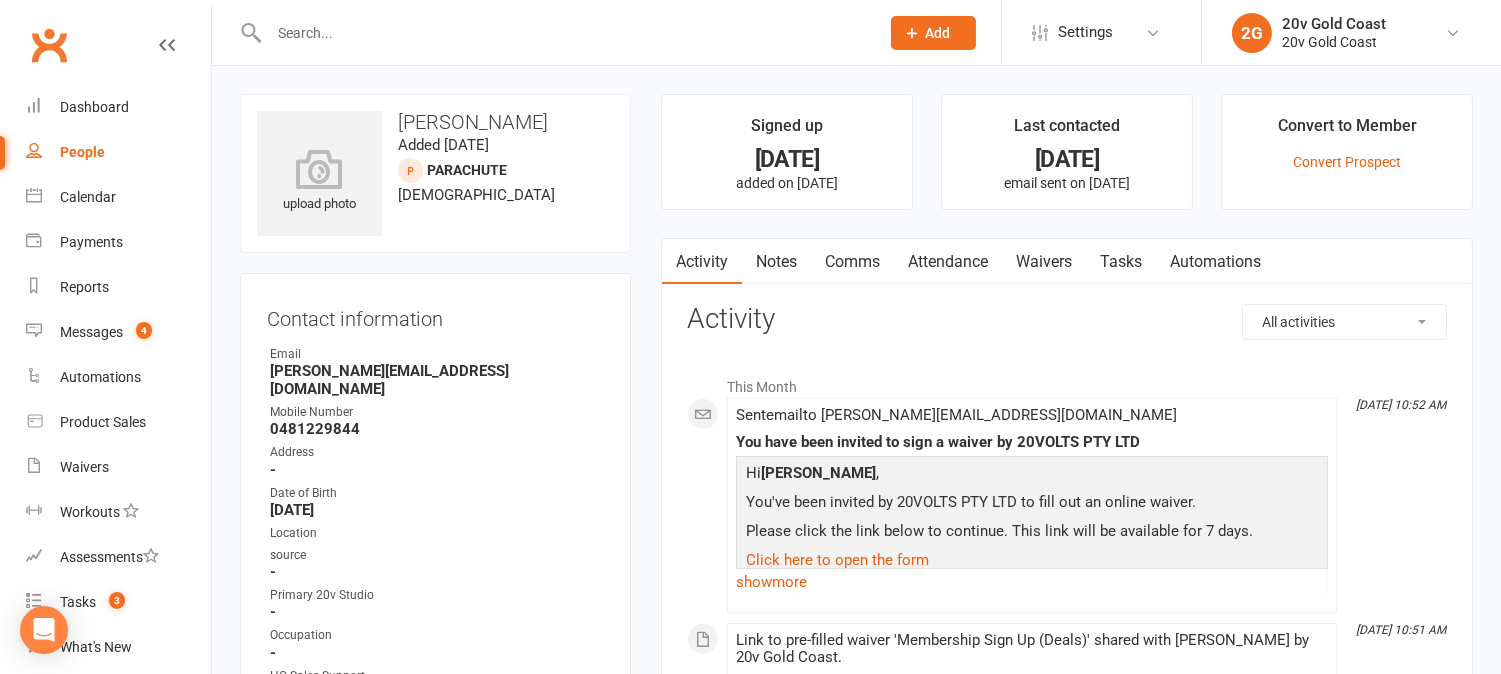 click on "Comms" at bounding box center [852, 262] 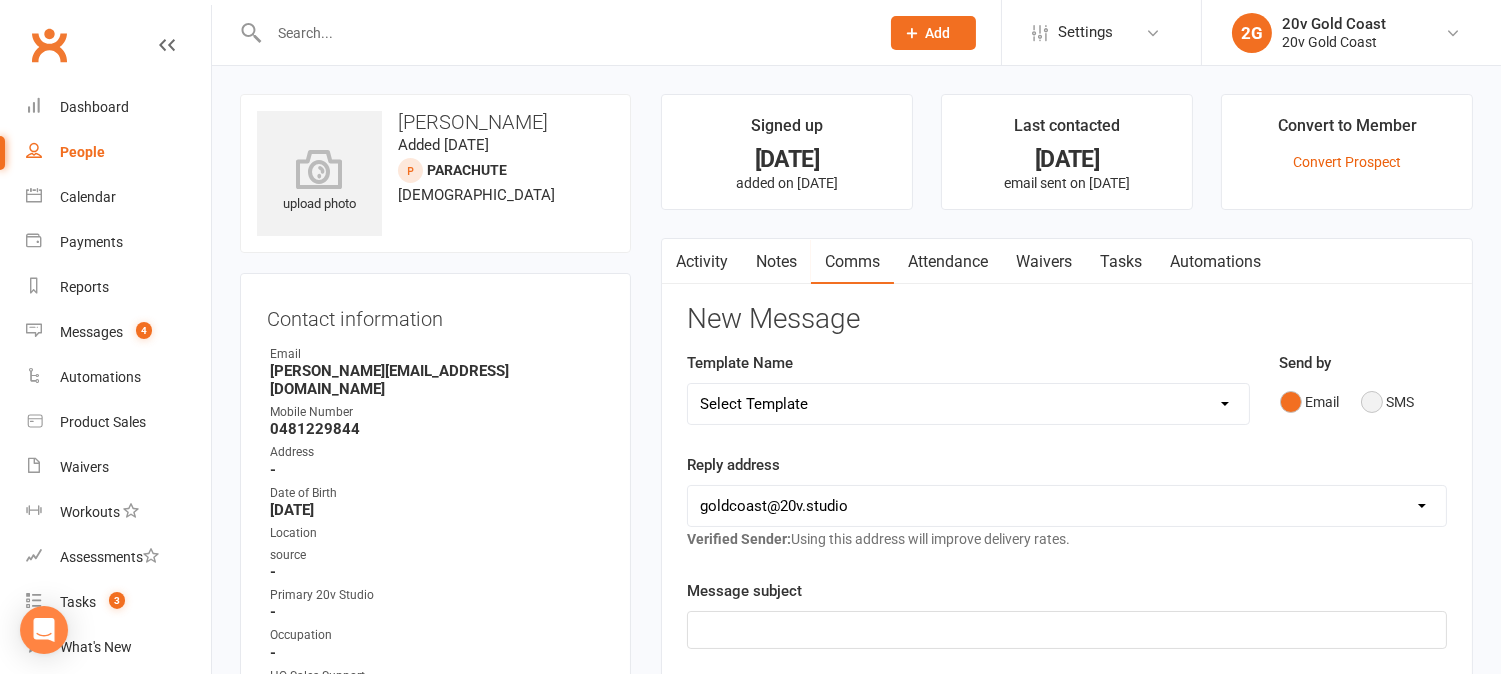 click on "SMS" at bounding box center (1388, 402) 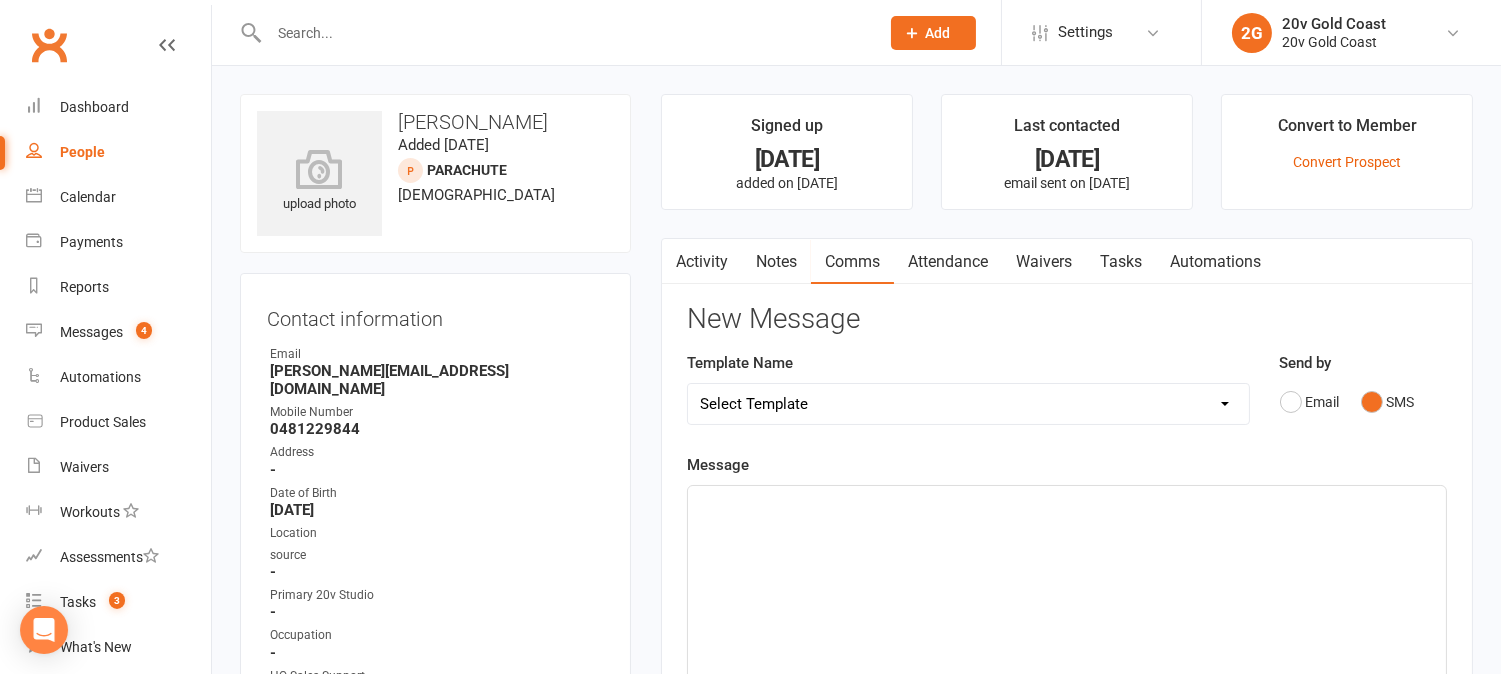 click on "﻿" 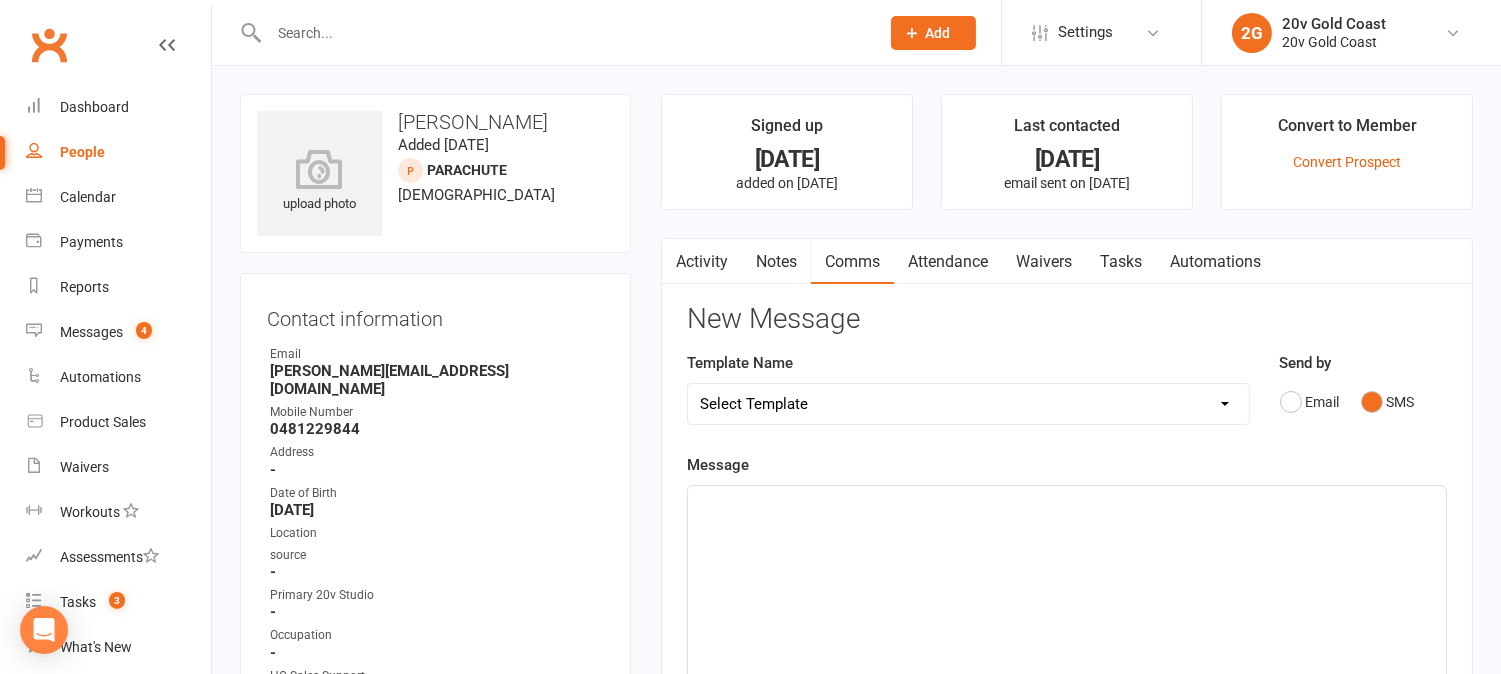 type 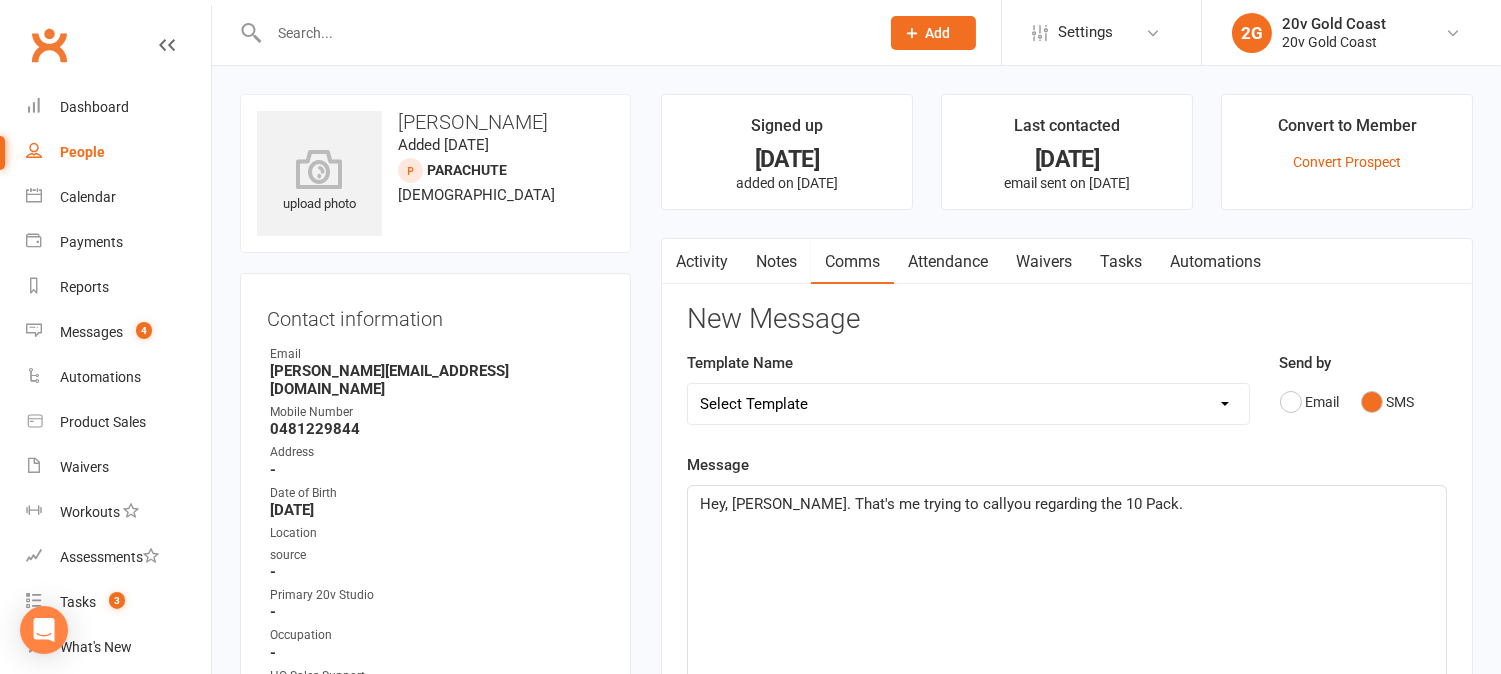 click on "Hey, Felicity. That's me trying to callyou regarding the 10 Pack." 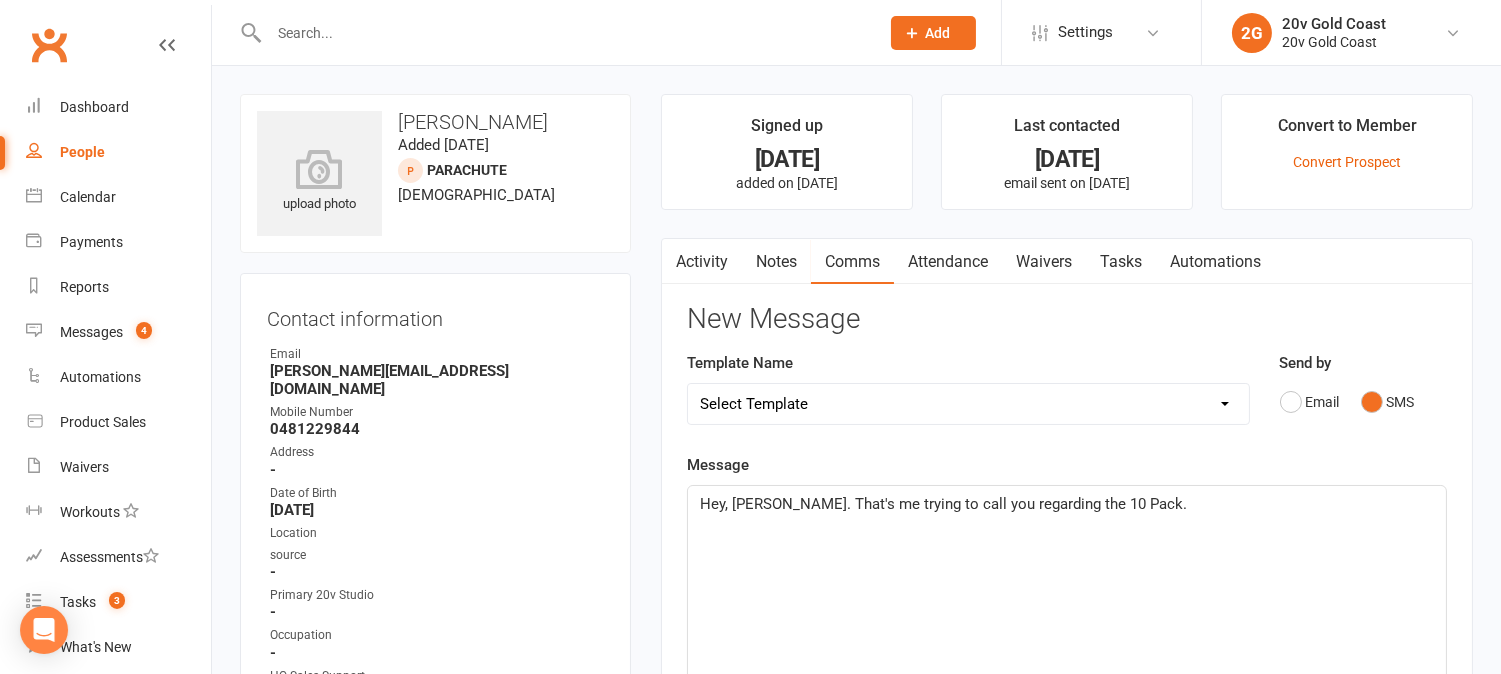click on "Hey, Felicity. That's me trying to call you regarding the 10 Pack." 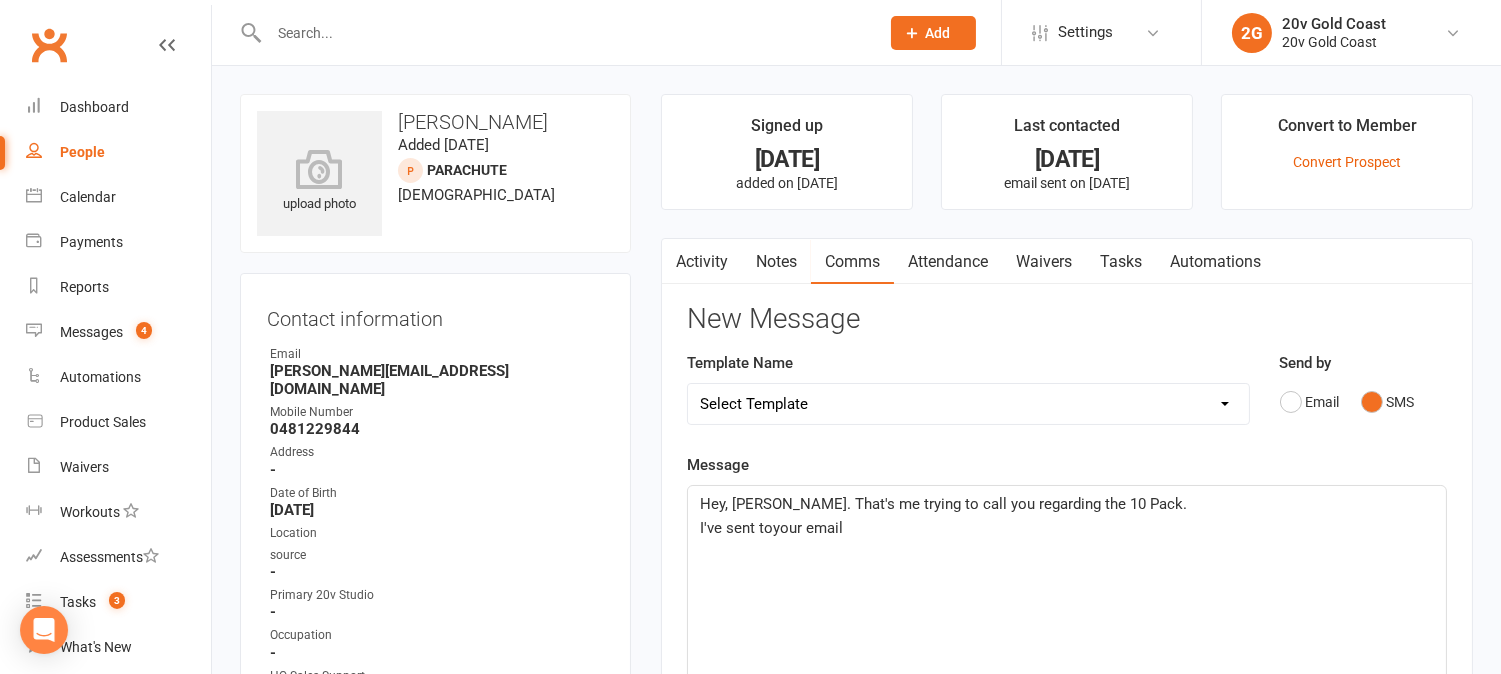 click on "I've sent toyour email" 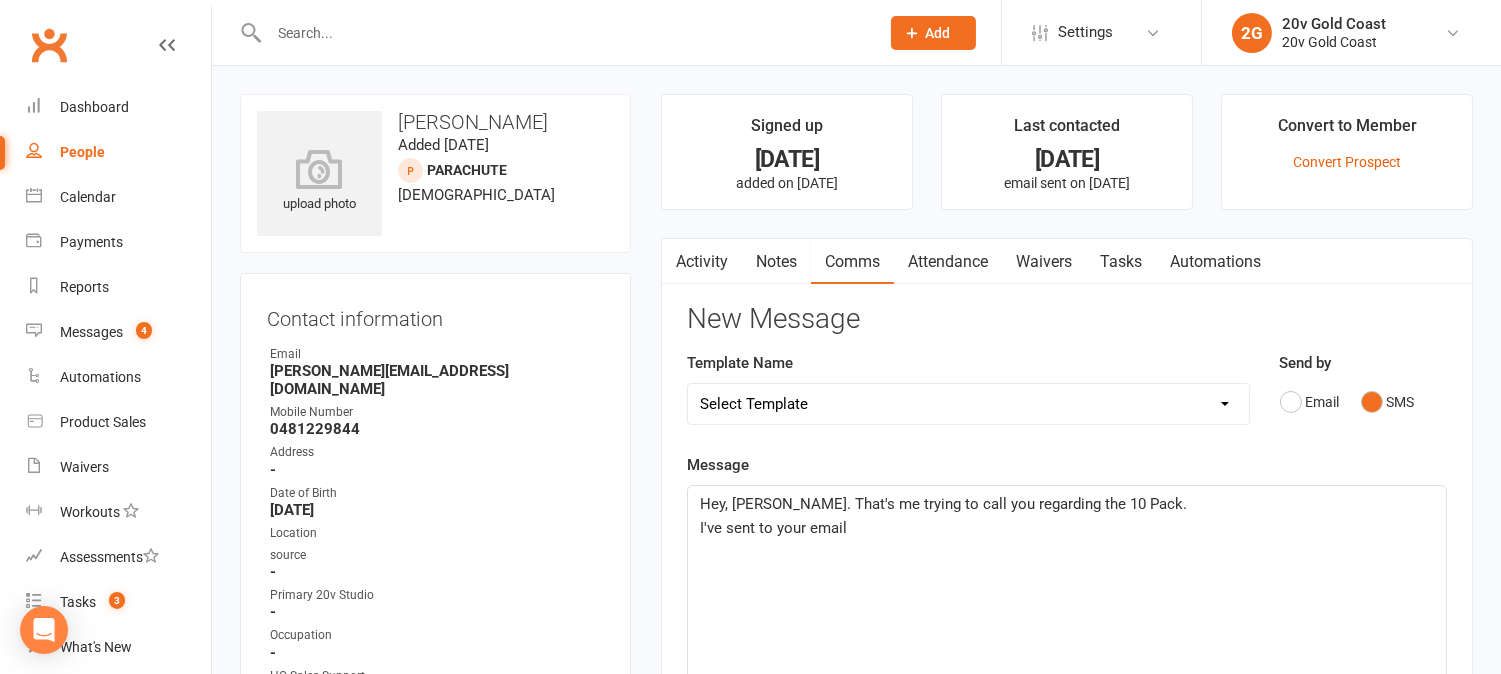click on "I've sent to your email" 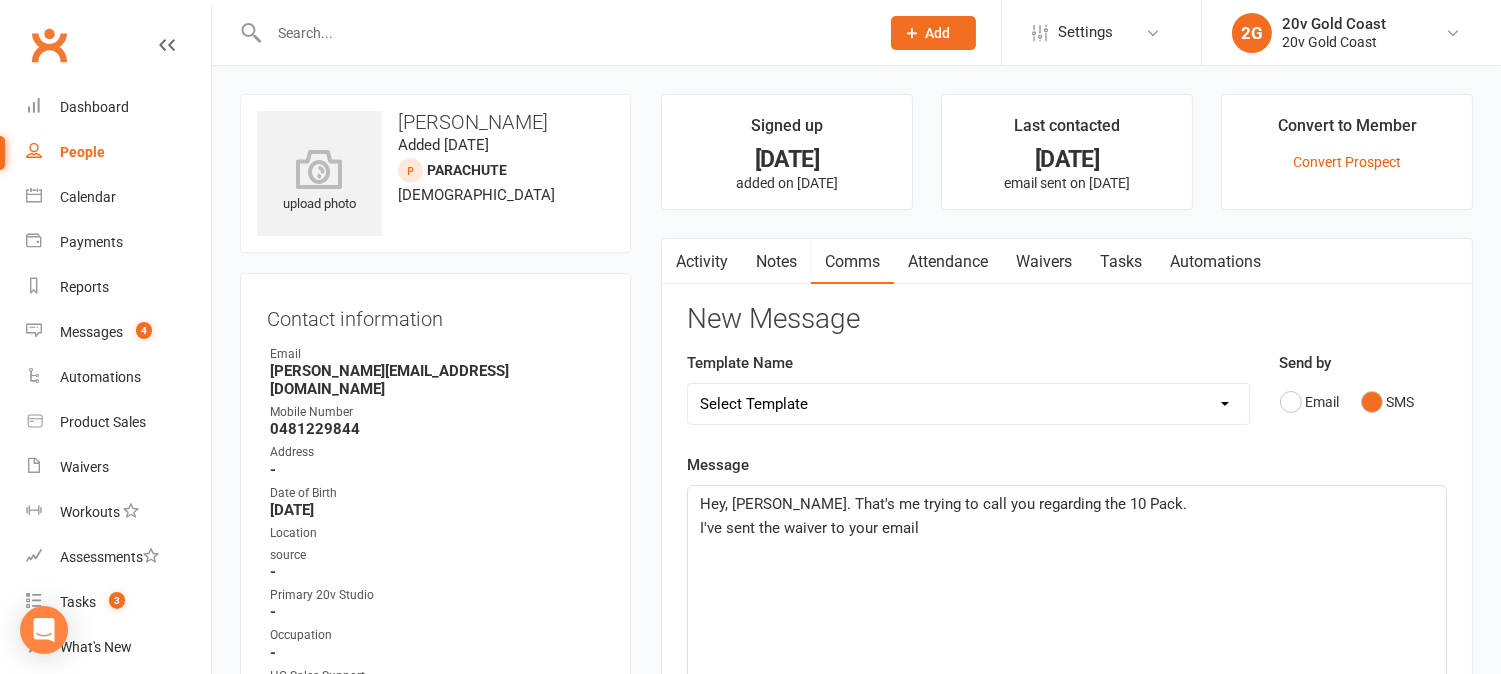 click on "I've sent the waiver to your email" 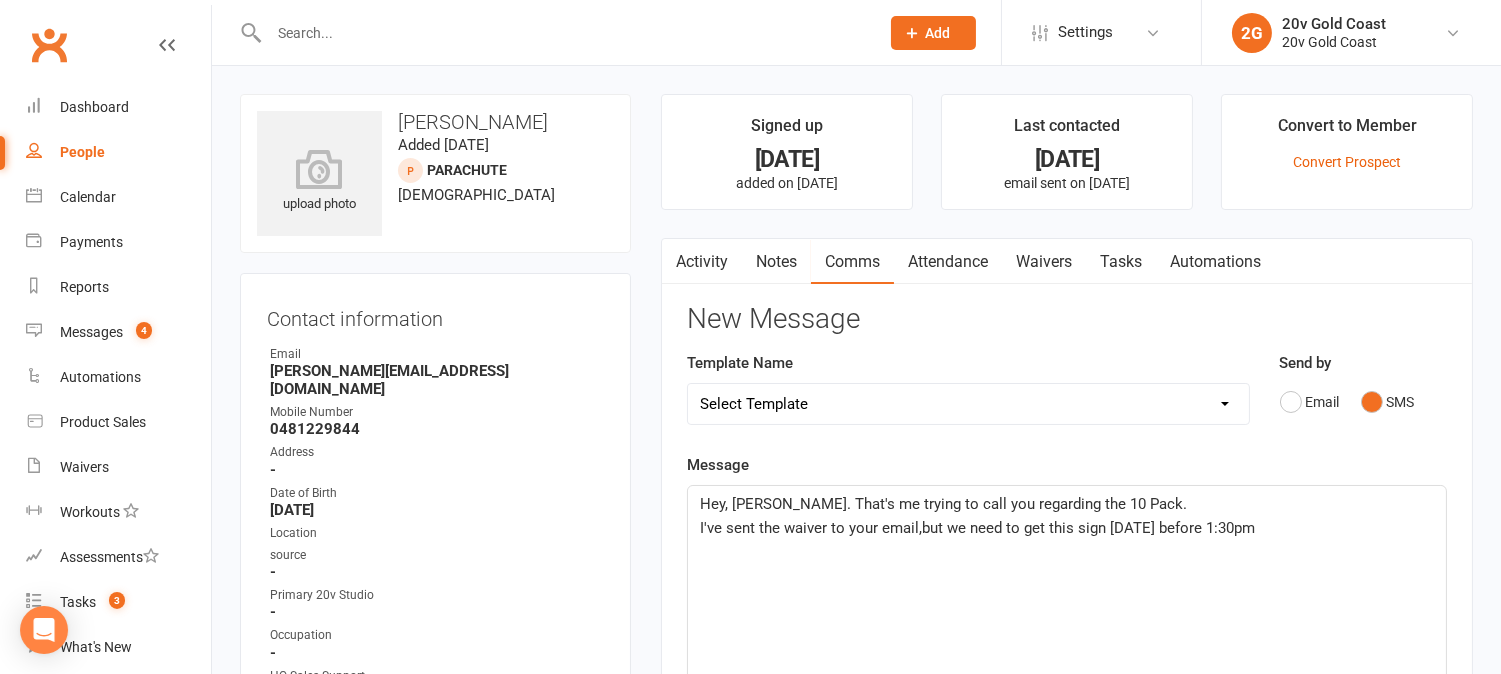 click on "I've sent the waiver to your email,but we need to get this sign today before 1:30pm" 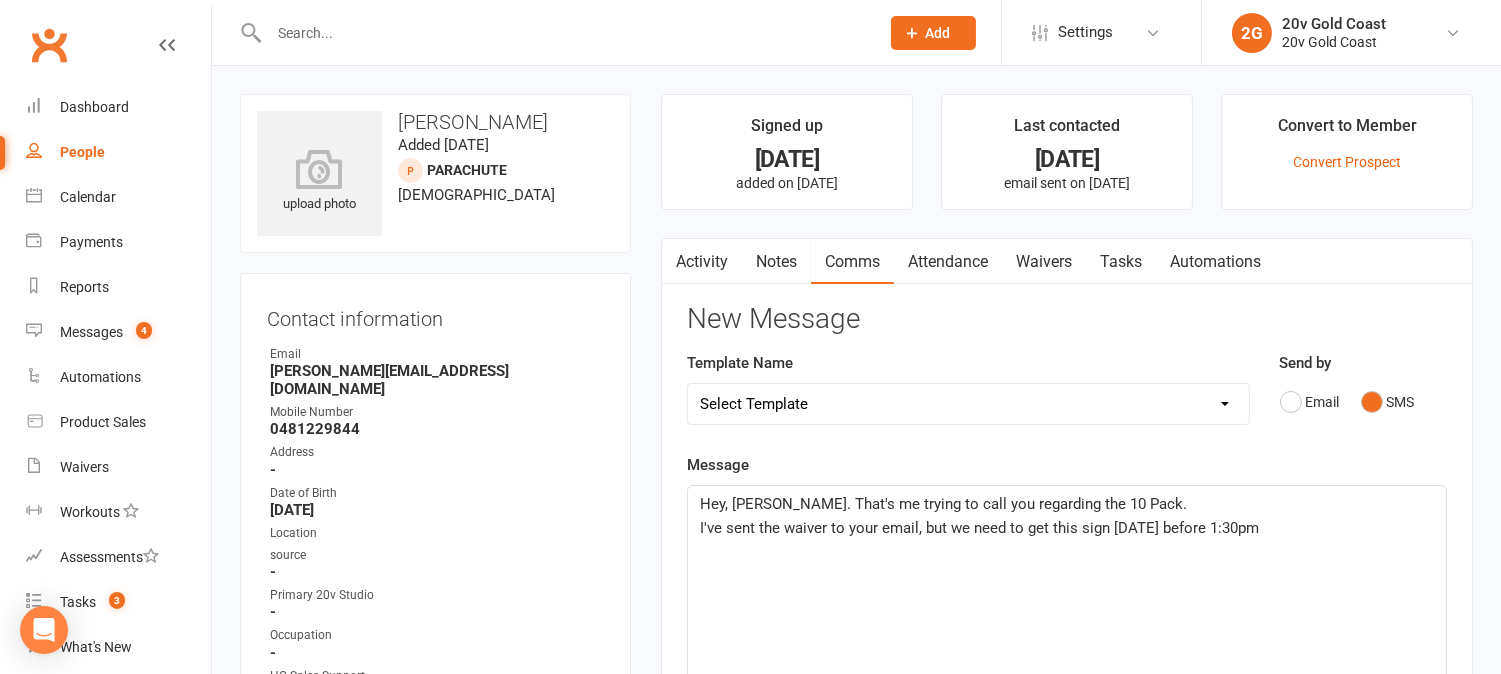 click on "Hey, Felicity. That's me trying to call you regarding the 10 Pack. I've sent the waiver to your email, but we need to get this sign today before 1:30pm" 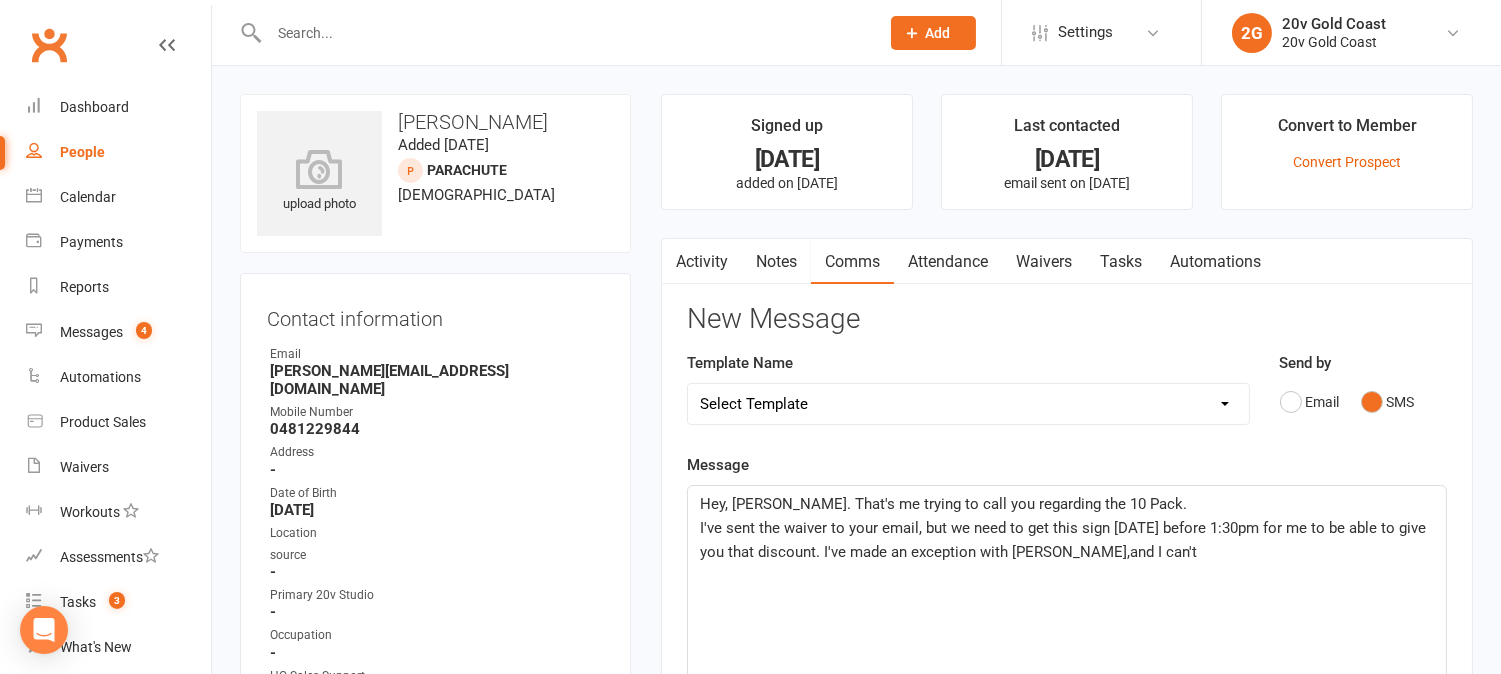 click on "I've sent the waiver to your email, but we need to get this sign today before 1:30pm for me to be able to give you that discount. I've made an exception with Kim,and I can't" 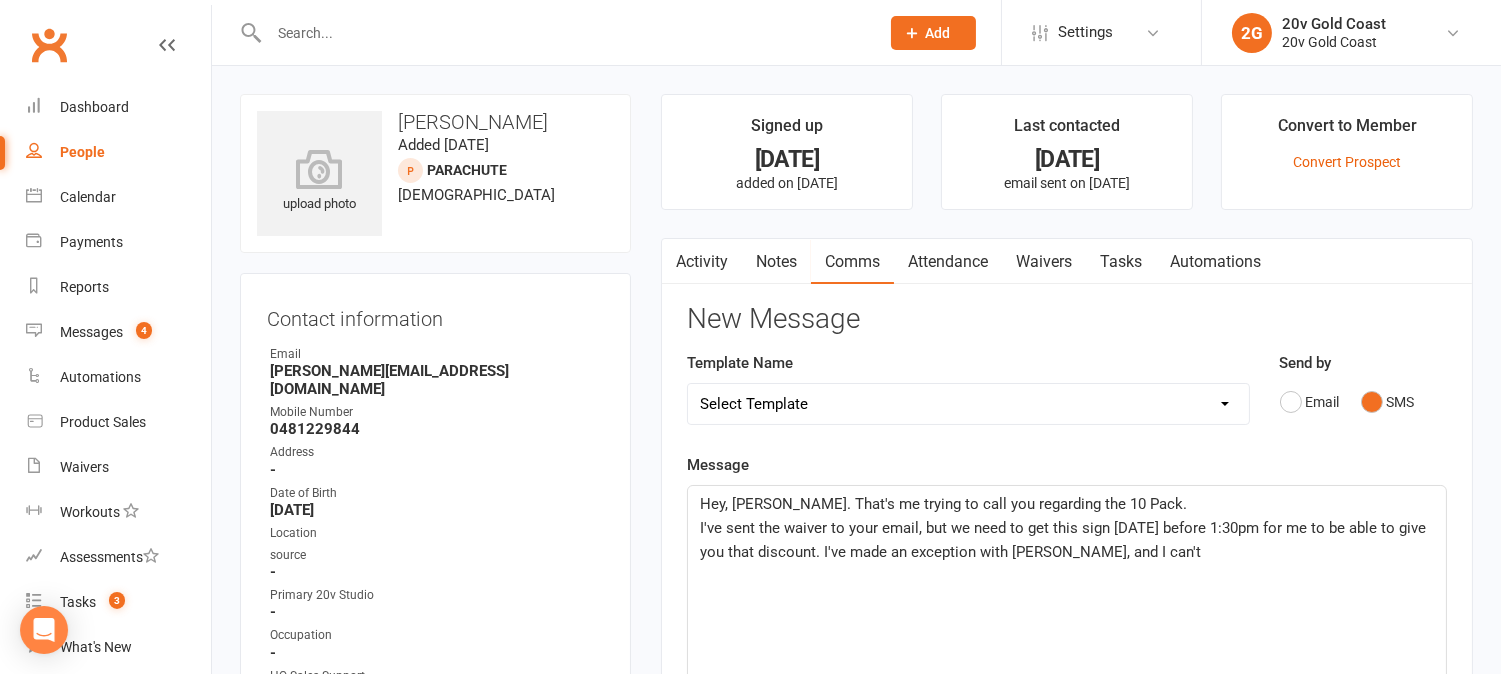 click on "Hey, Felicity. That's me trying to call you regarding the 10 Pack. I've sent the waiver to your email, but we need to get this sign today before 1:30pm for me to be able to give you that discount. I've made an exception with Kim, and I can't" 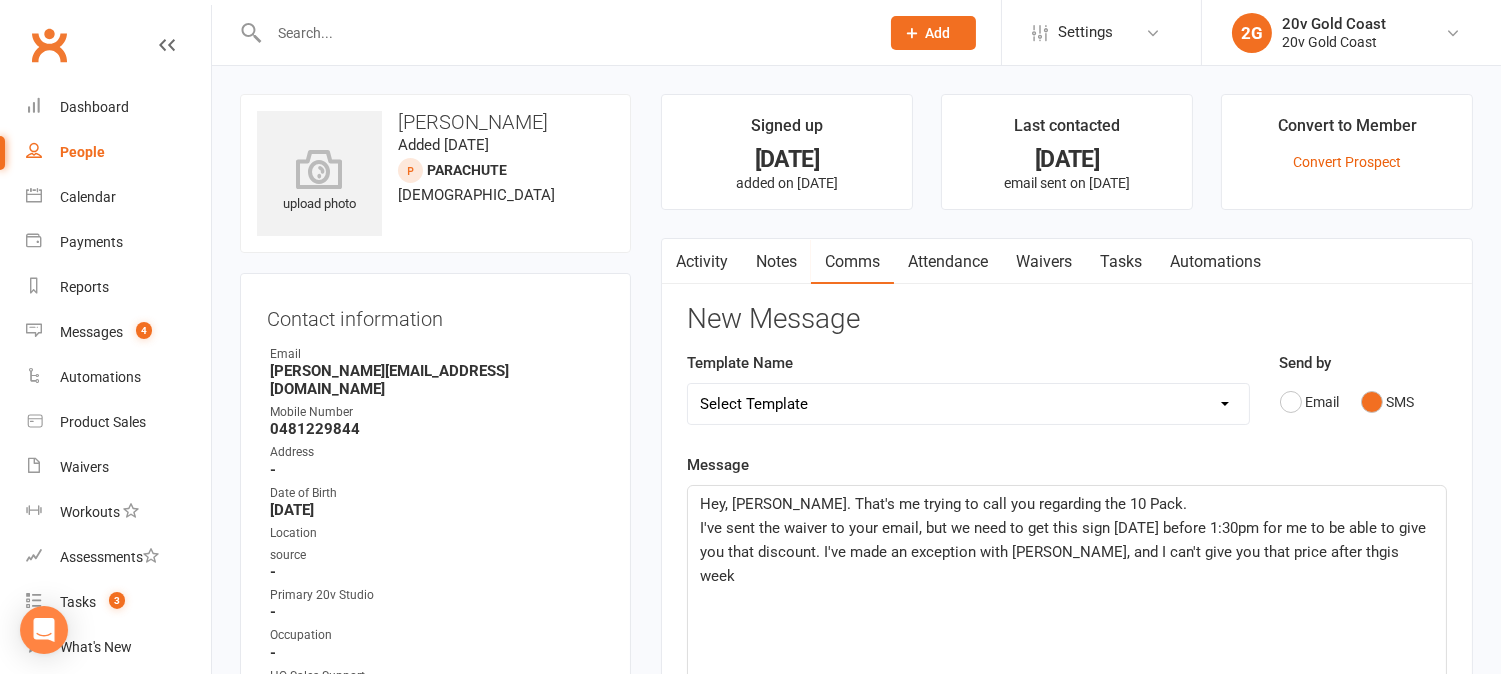 click on "I've sent the waiver to your email, but we need to get this sign today before 1:30pm for me to be able to give you that discount. I've made an exception with Kim, and I can't give you that price after thgis week" 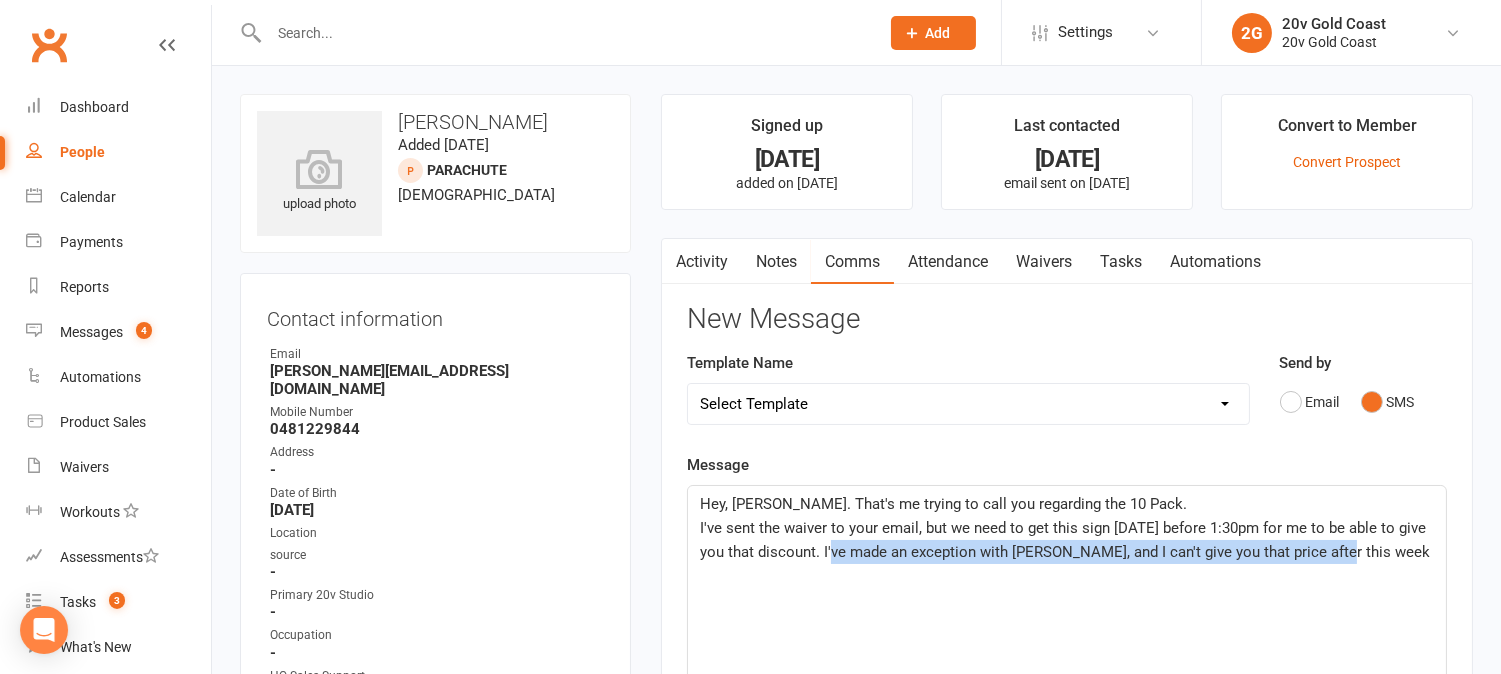 drag, startPoint x: 1352, startPoint y: 558, endPoint x: 838, endPoint y: 563, distance: 514.0243 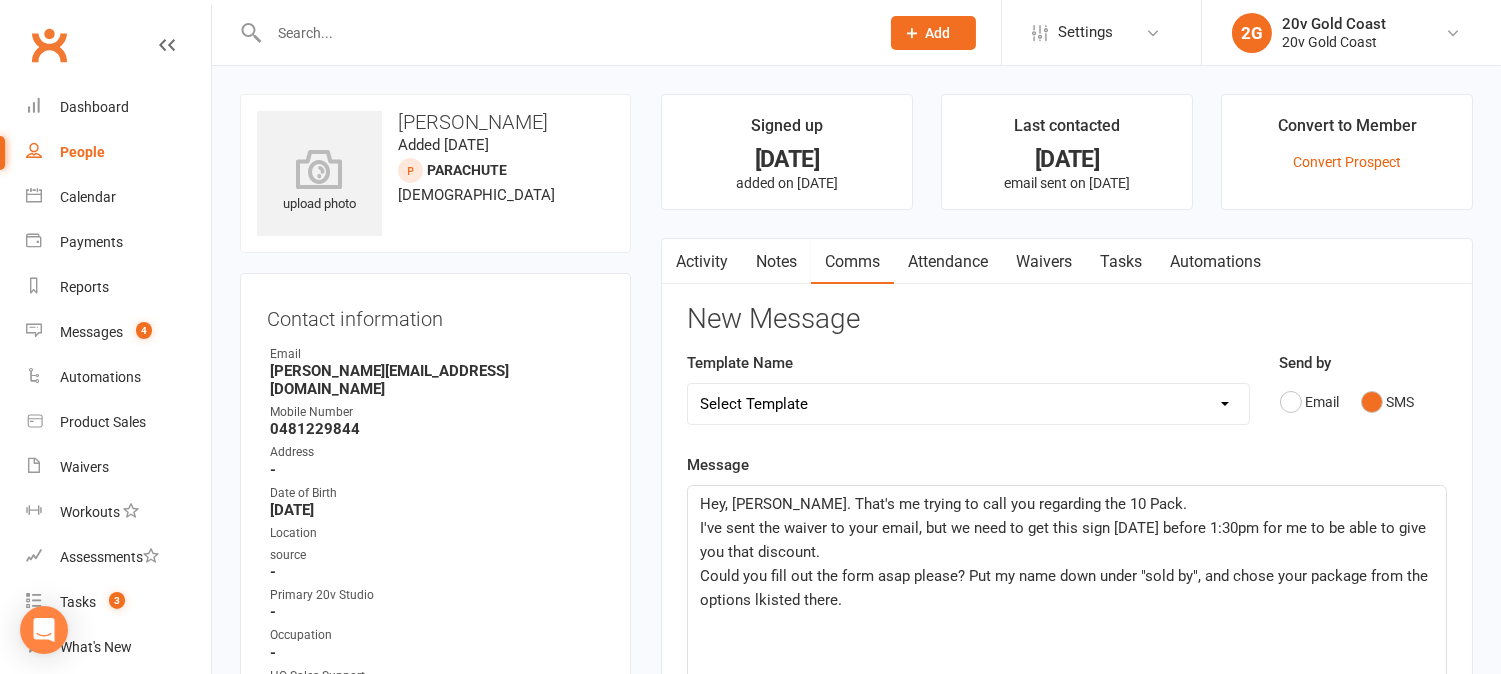 click on "Could you fill out the form asap please? Put my name down under "sold by", and chose your package from the options lkisted there." 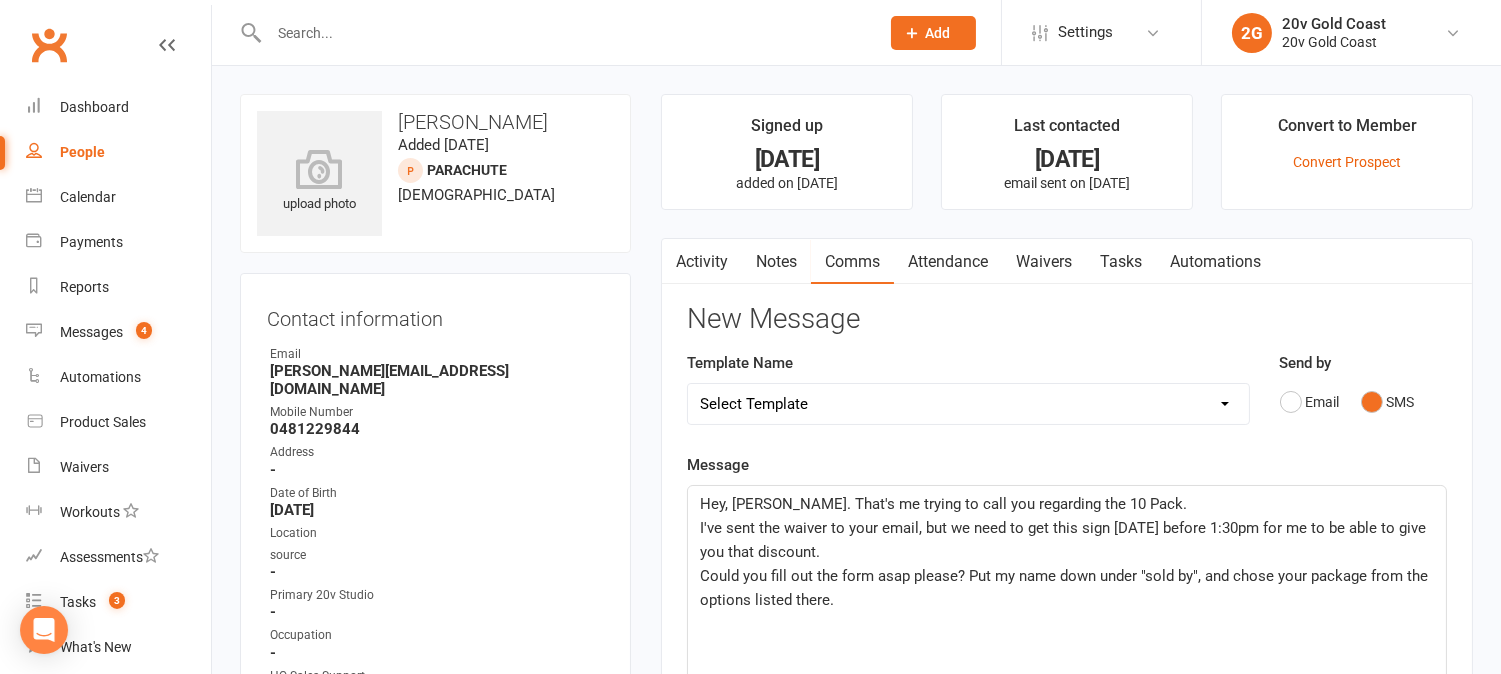 click on "Could you fill out the form asap please? Put my name down under "sold by", and chose your package from the options listed there." 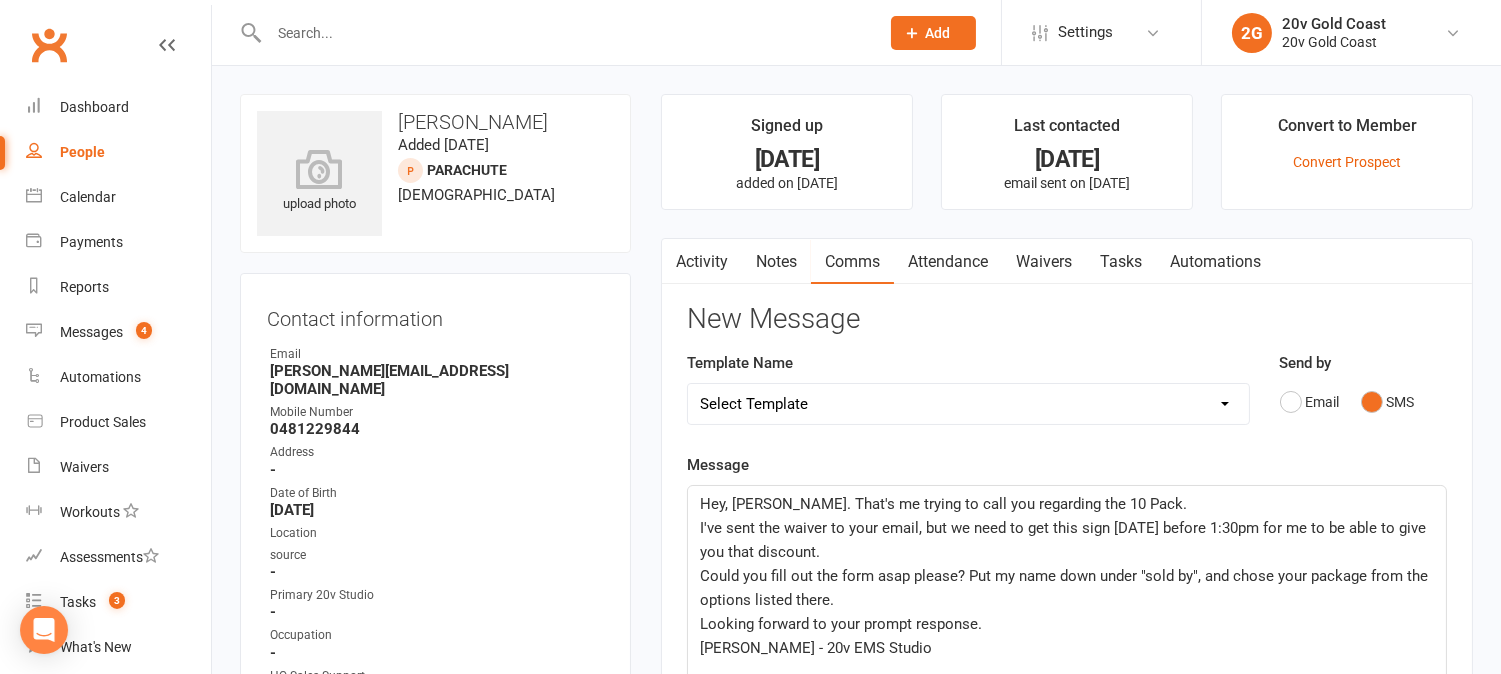 click on "Could you fill out the form asap please? Put my name down under "sold by", and chose your package from the options listed there." 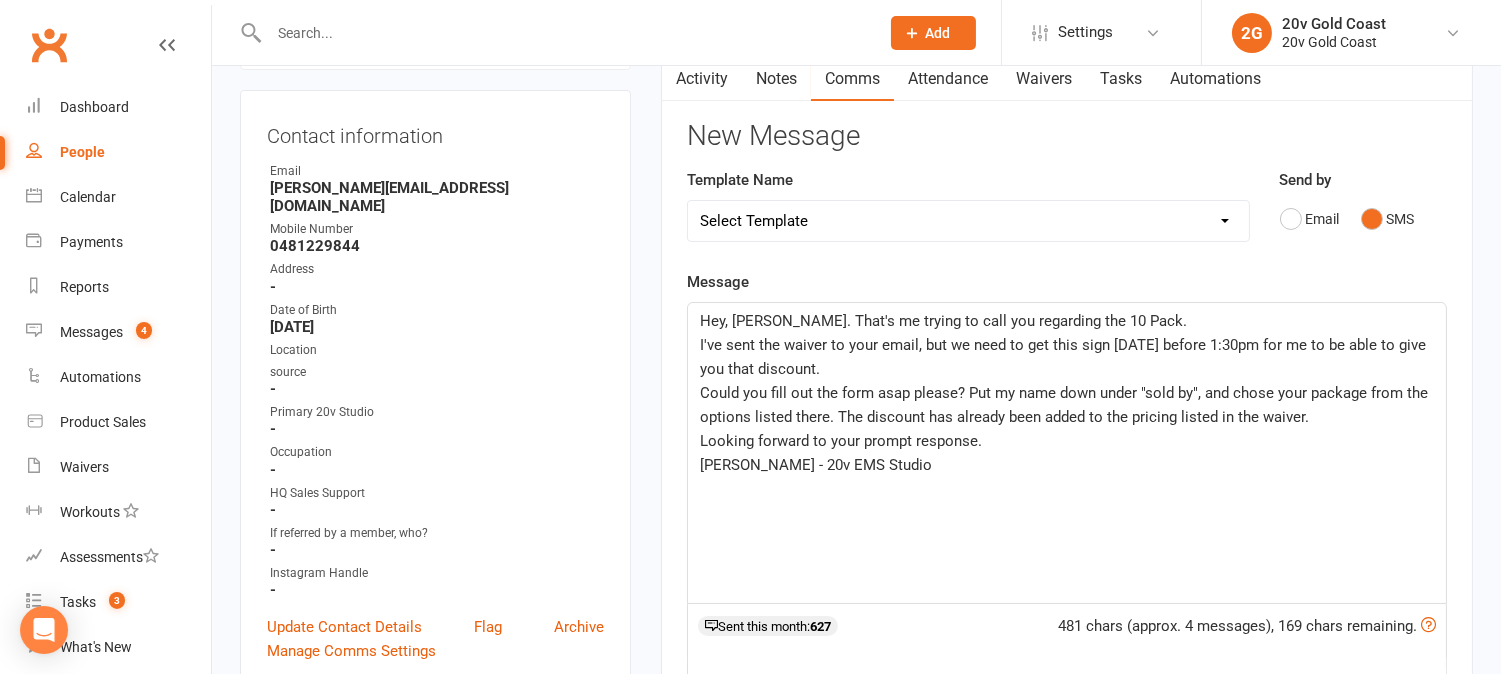 scroll, scrollTop: 222, scrollLeft: 0, axis: vertical 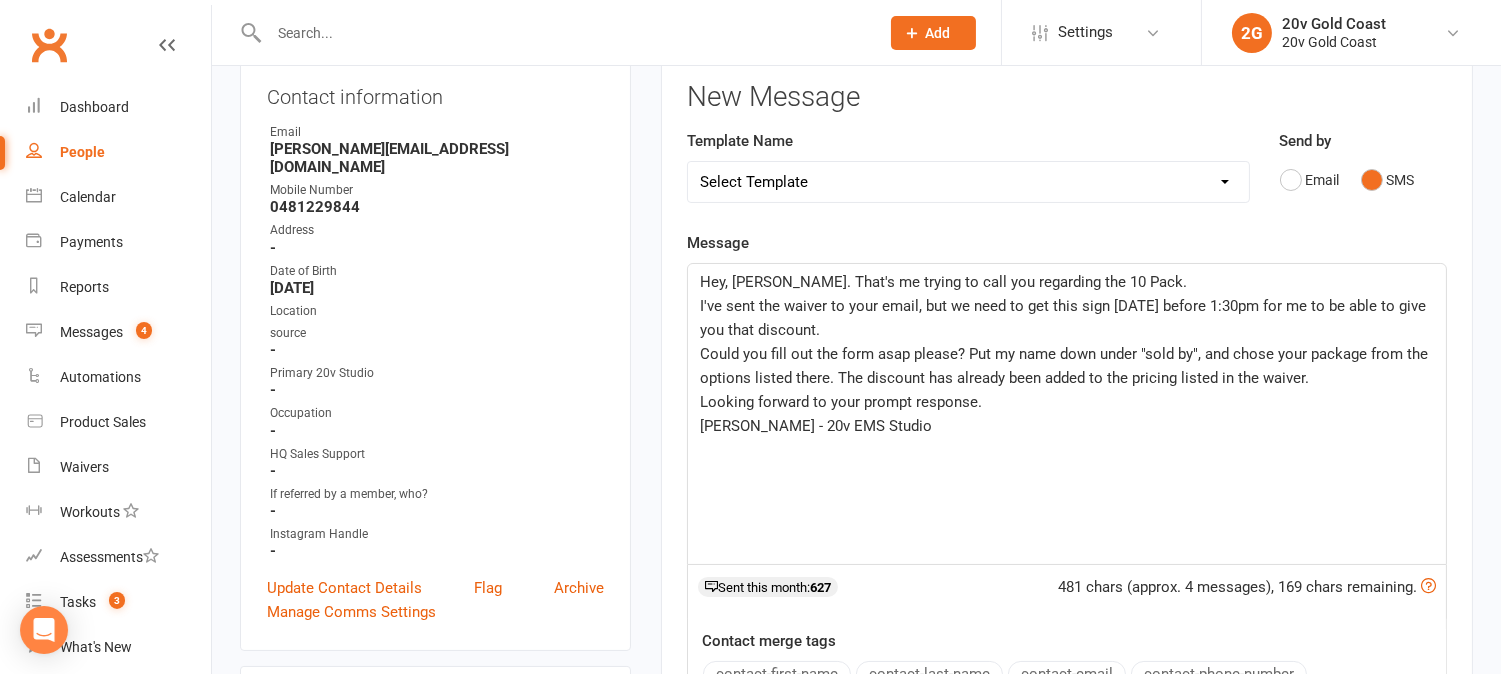 click on "Could you fill out the form asap please? Put my name down under "sold by", and chose your package from the options listed there. The discount has already been added to the pricing listed in the waiver." 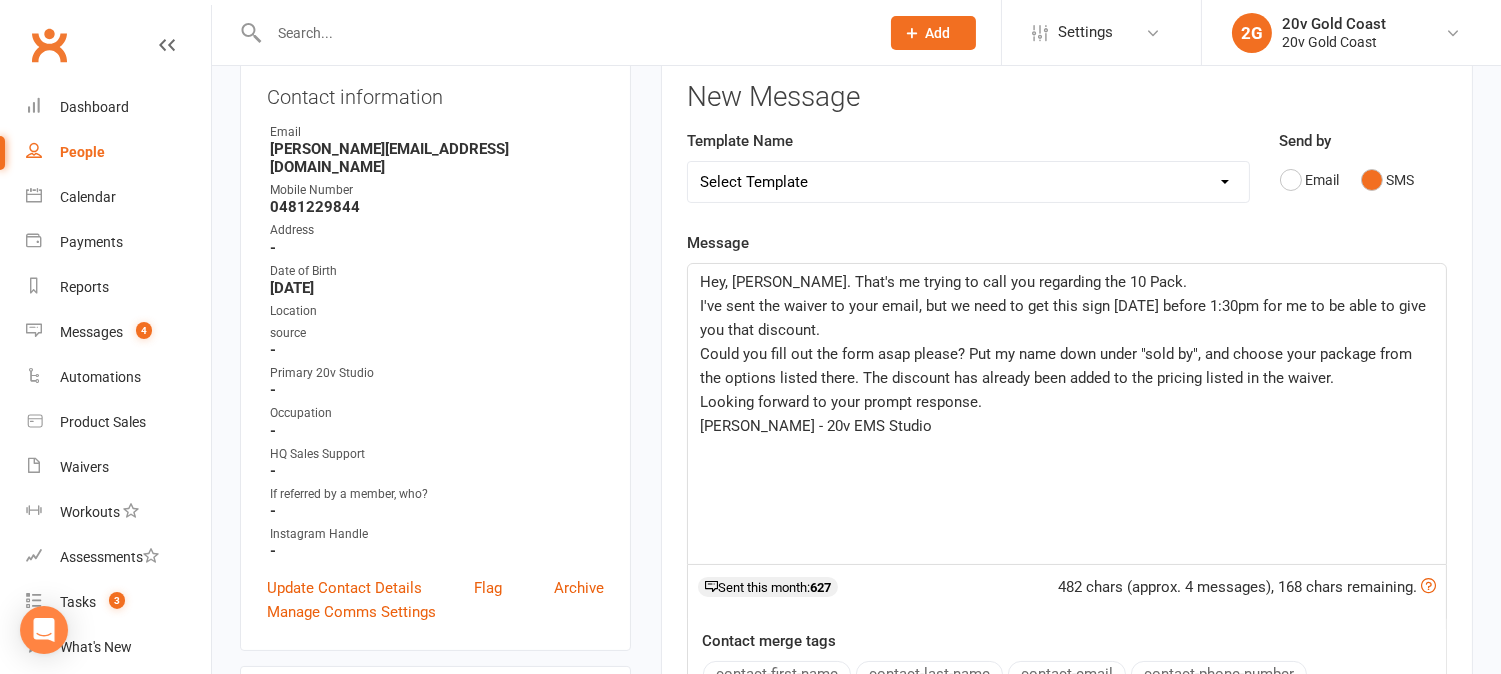 click on "Hey, Felicity. That's me trying to call you regarding the 10 Pack. I've sent the waiver to your email, but we need to get this sign today before 1:30pm for me to be able to give you that discount.  Could you fill out the form asap please? Put my name down under "sold by", and choose your package from the options listed there. The discount has already been added to the pricing listed in the waiver. Looking forward to your prompt response. Juan - 20v EMS Studio" 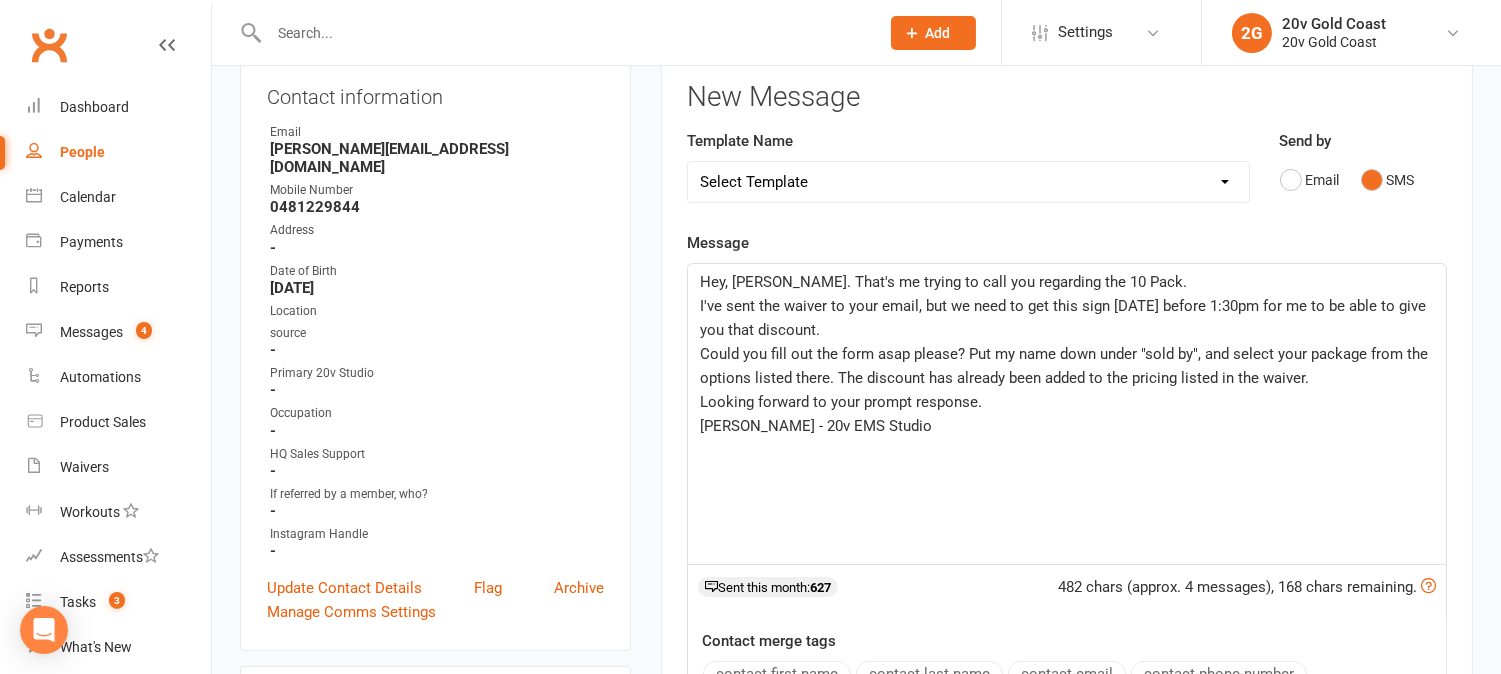 click on "Juan - 20v EMS Studio" 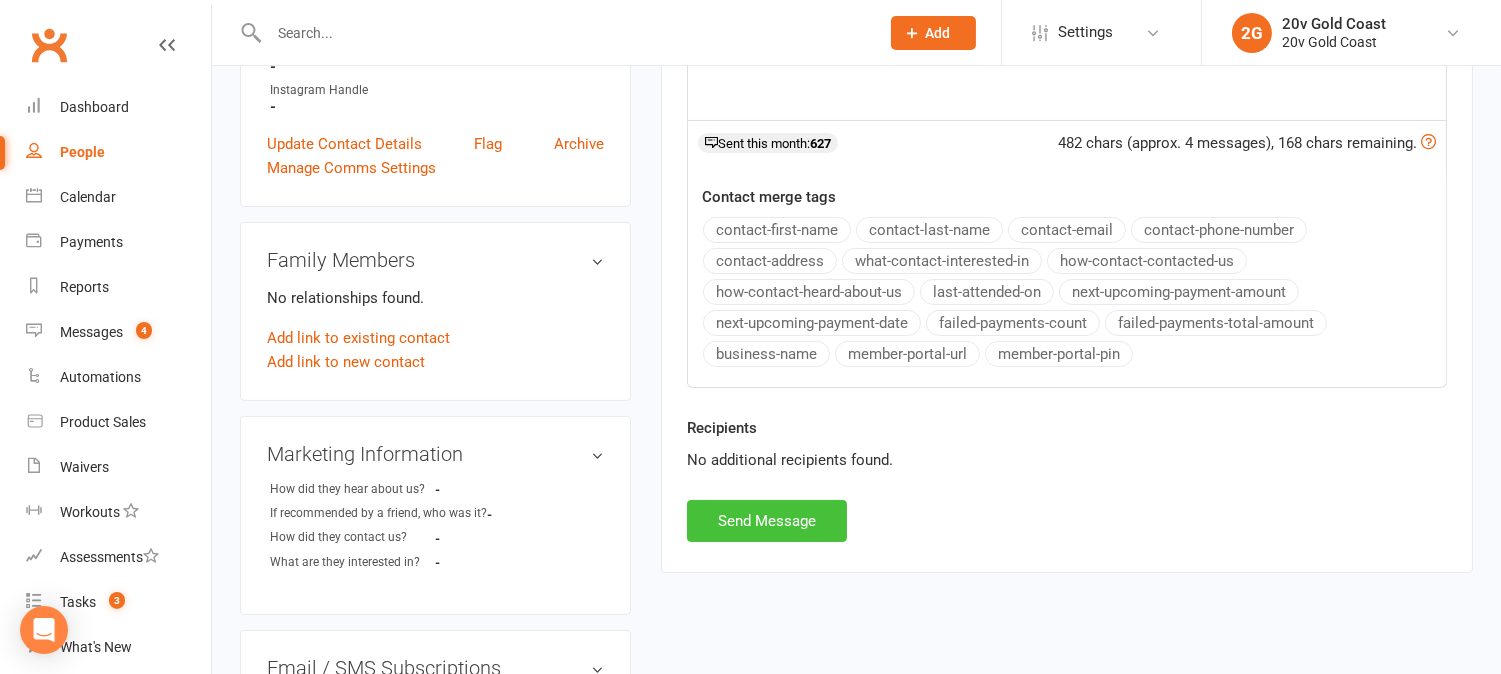 click on "Send Message" at bounding box center (767, 521) 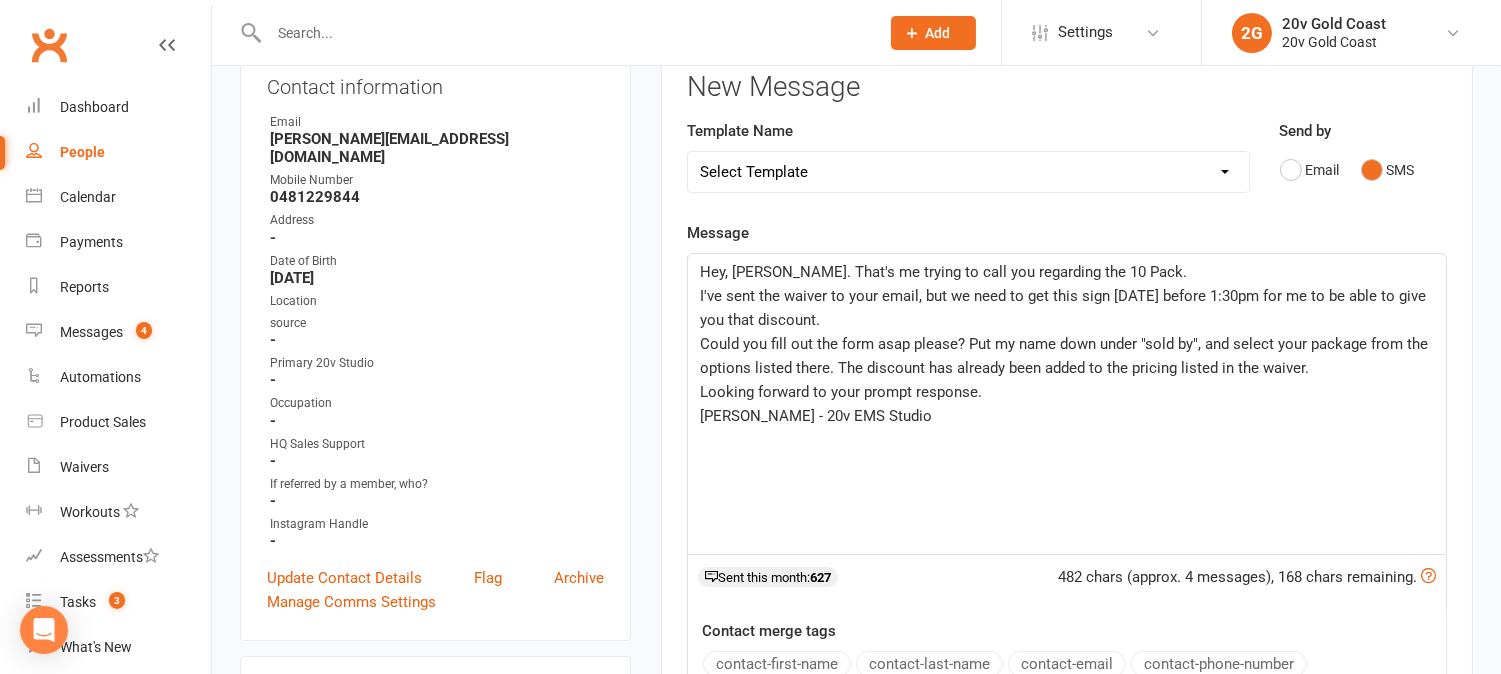 scroll, scrollTop: 0, scrollLeft: 0, axis: both 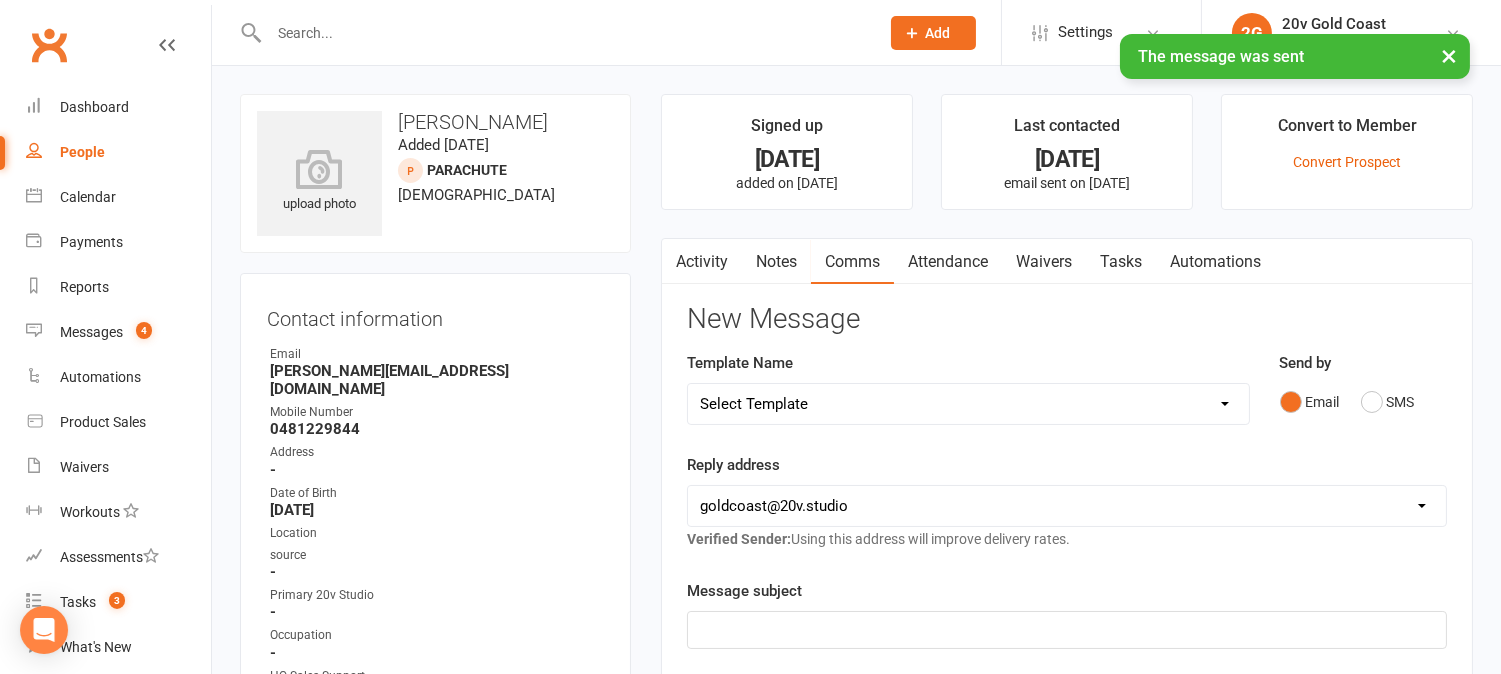 click on "Activity" at bounding box center (702, 262) 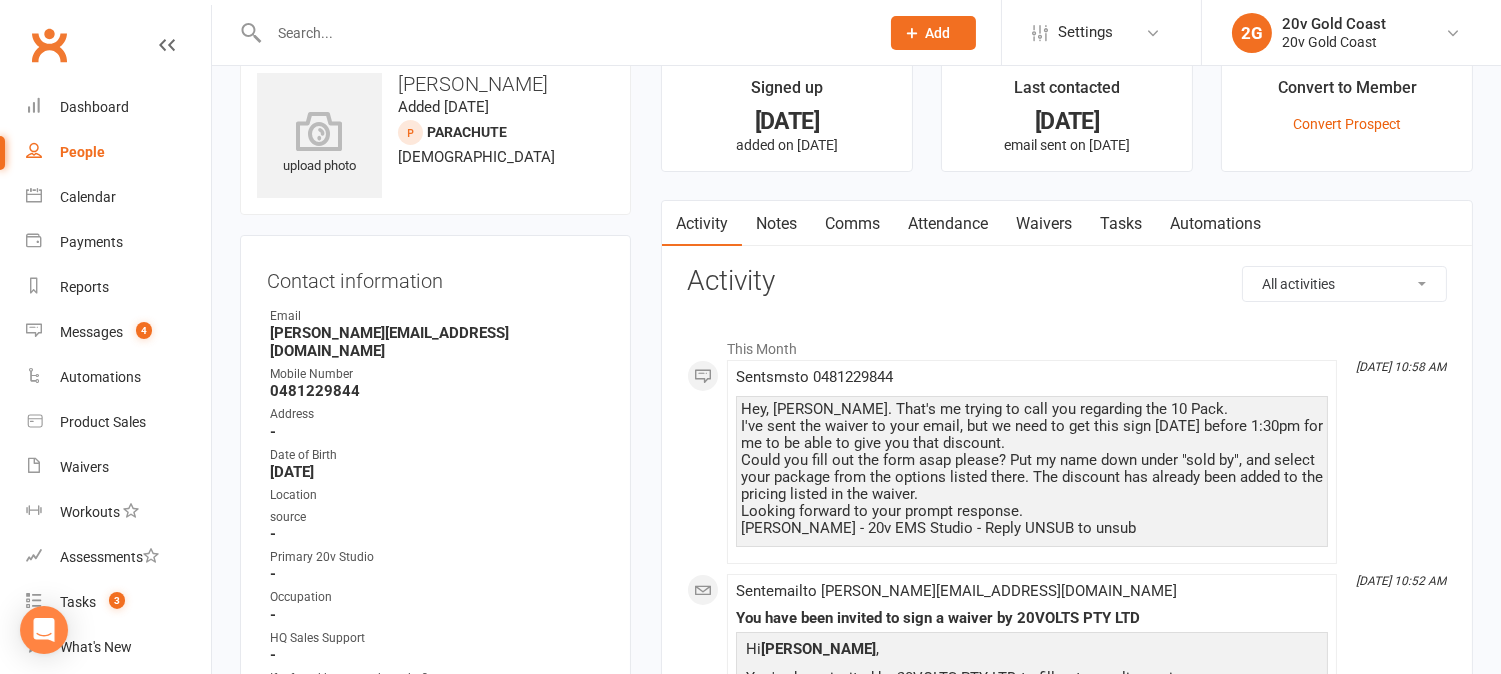scroll, scrollTop: 0, scrollLeft: 0, axis: both 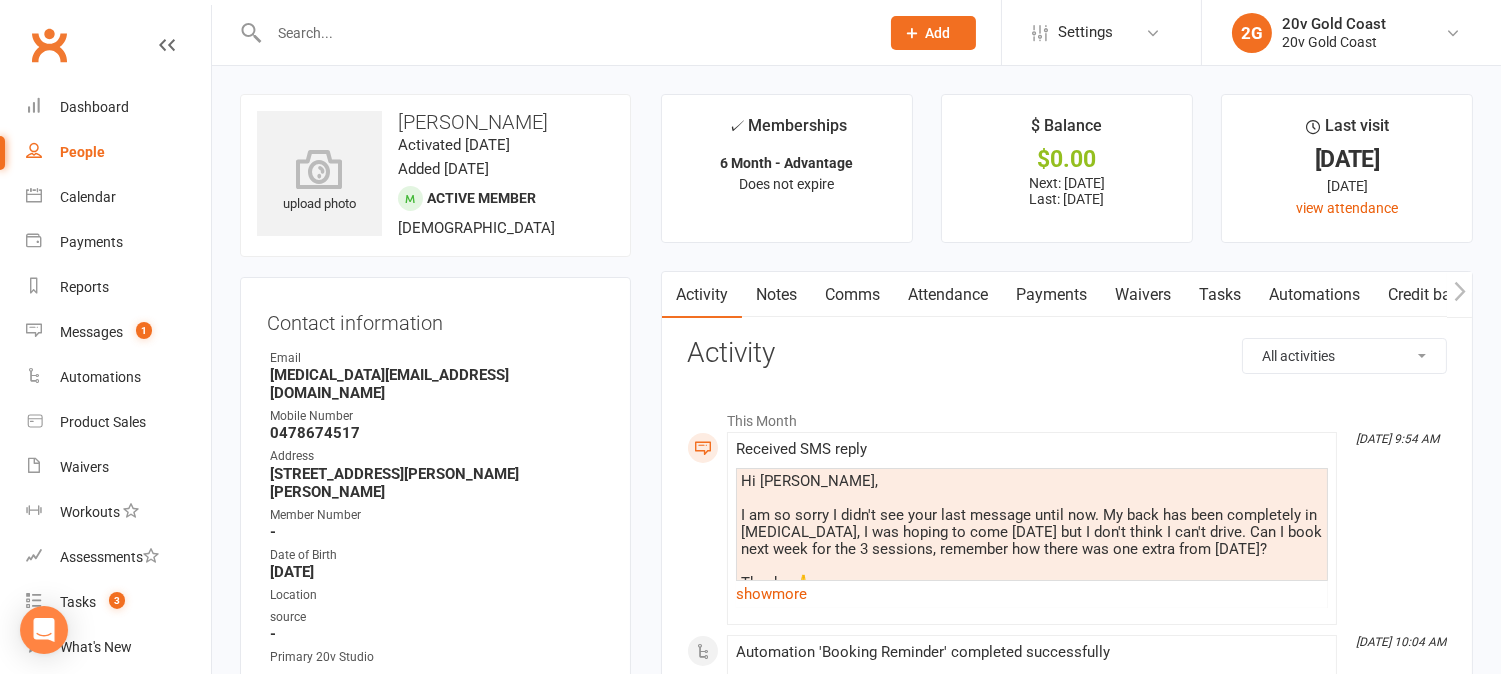 click on "Attendance" at bounding box center (948, 295) 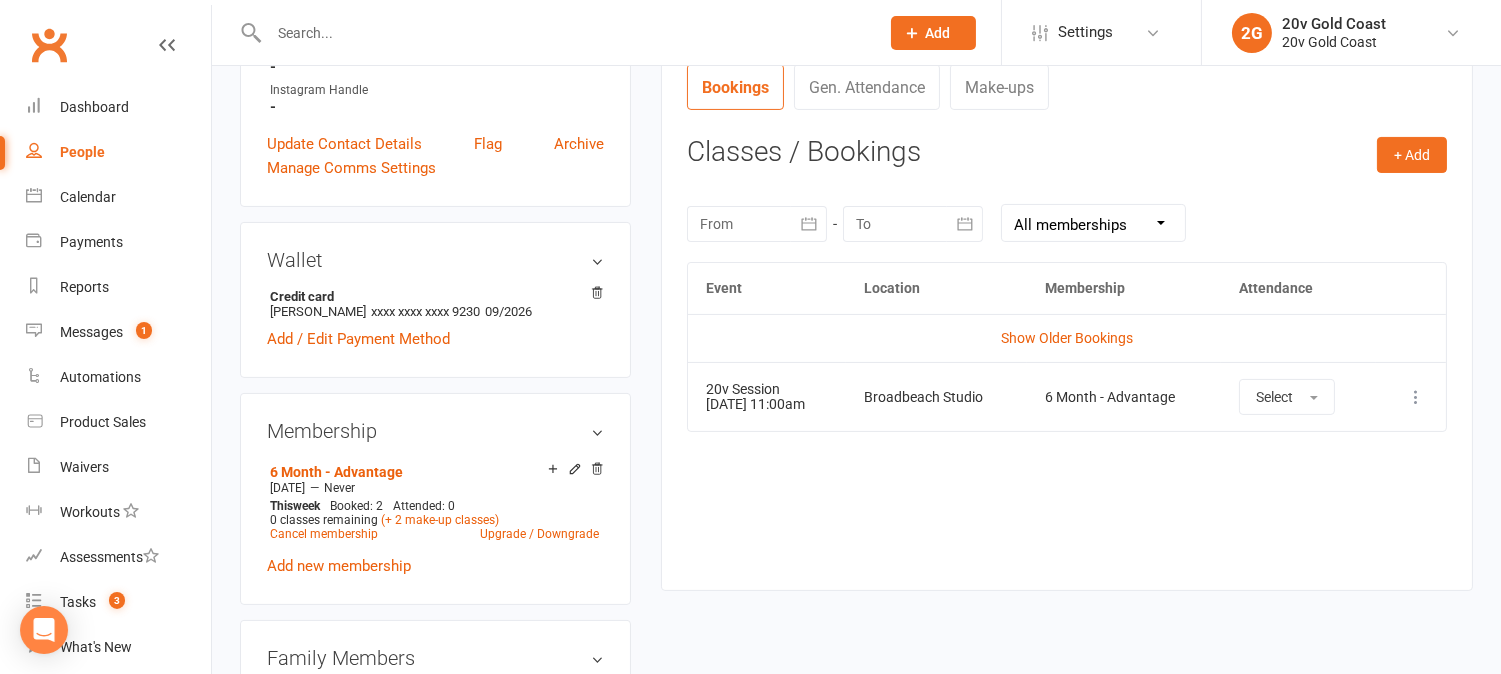 scroll, scrollTop: 777, scrollLeft: 0, axis: vertical 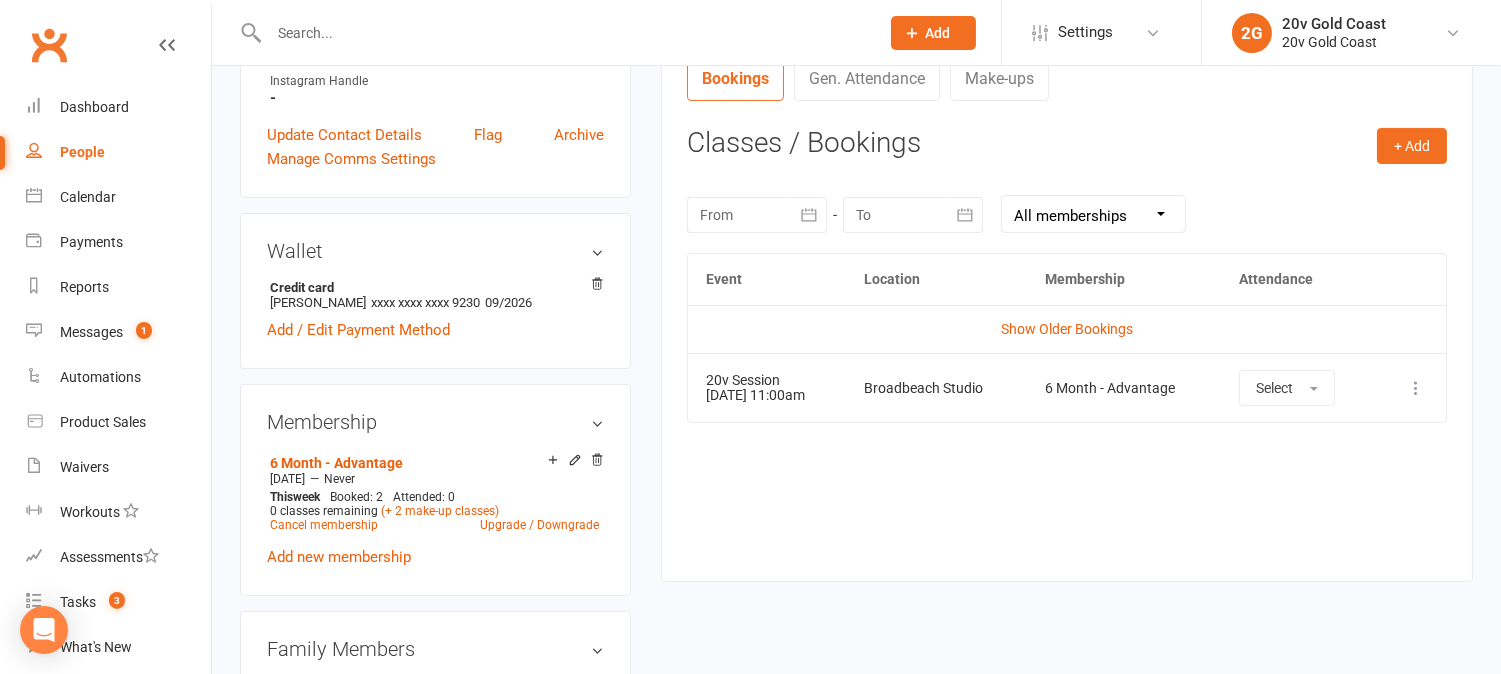 click at bounding box center [757, 215] 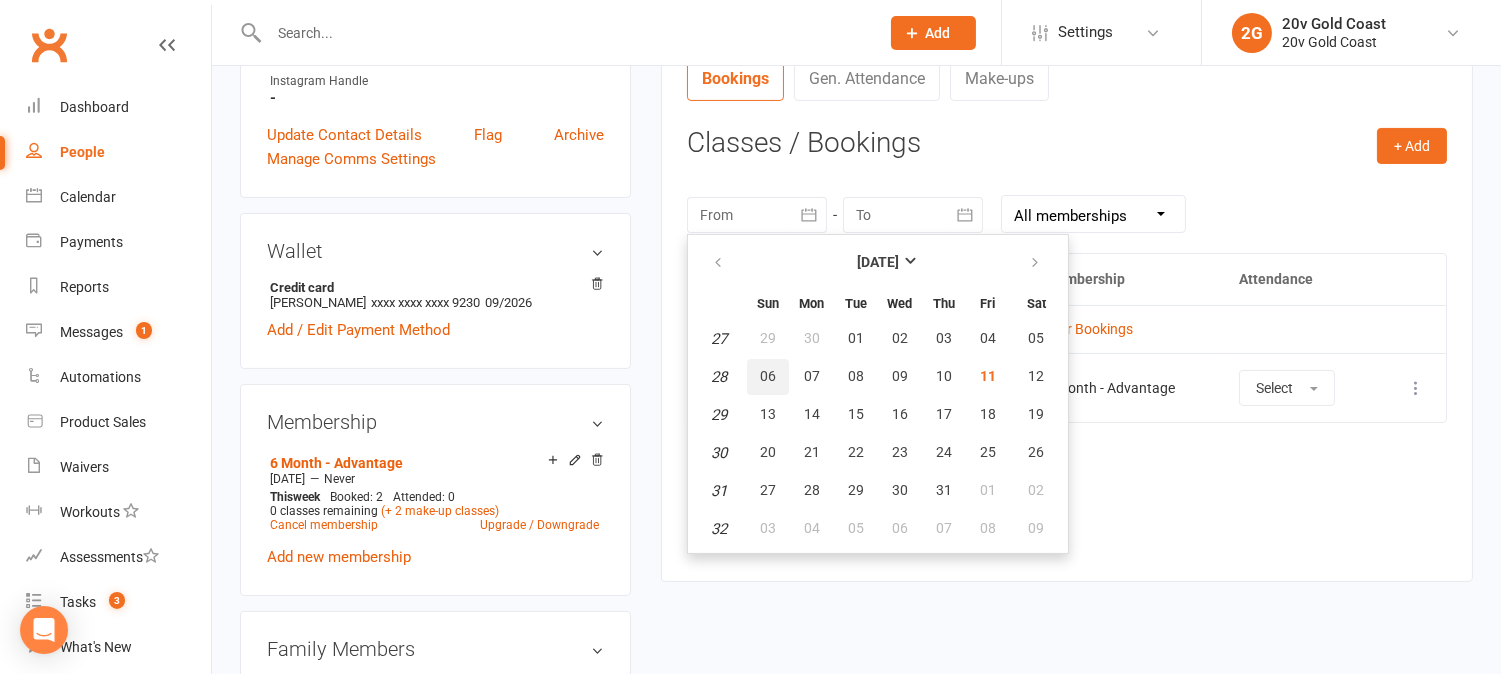 click on "06" at bounding box center (768, 376) 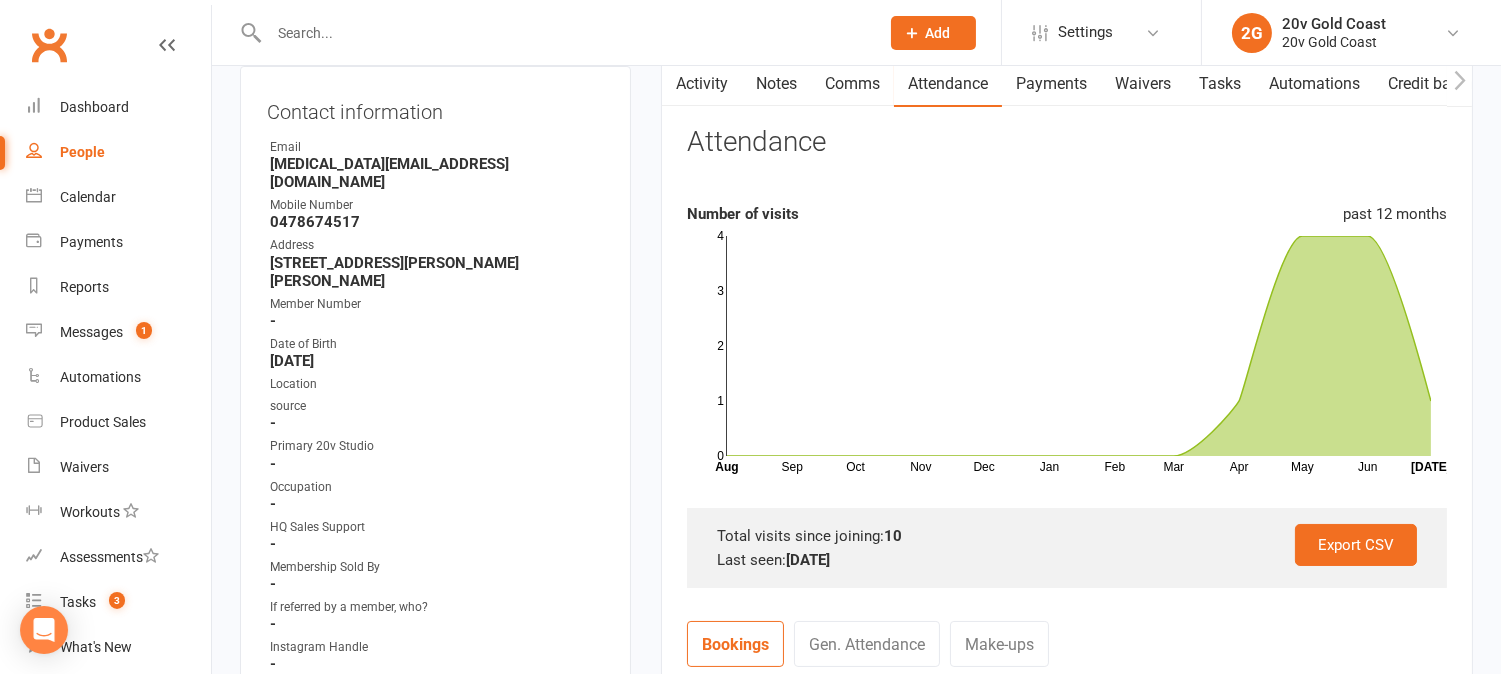 scroll, scrollTop: 0, scrollLeft: 0, axis: both 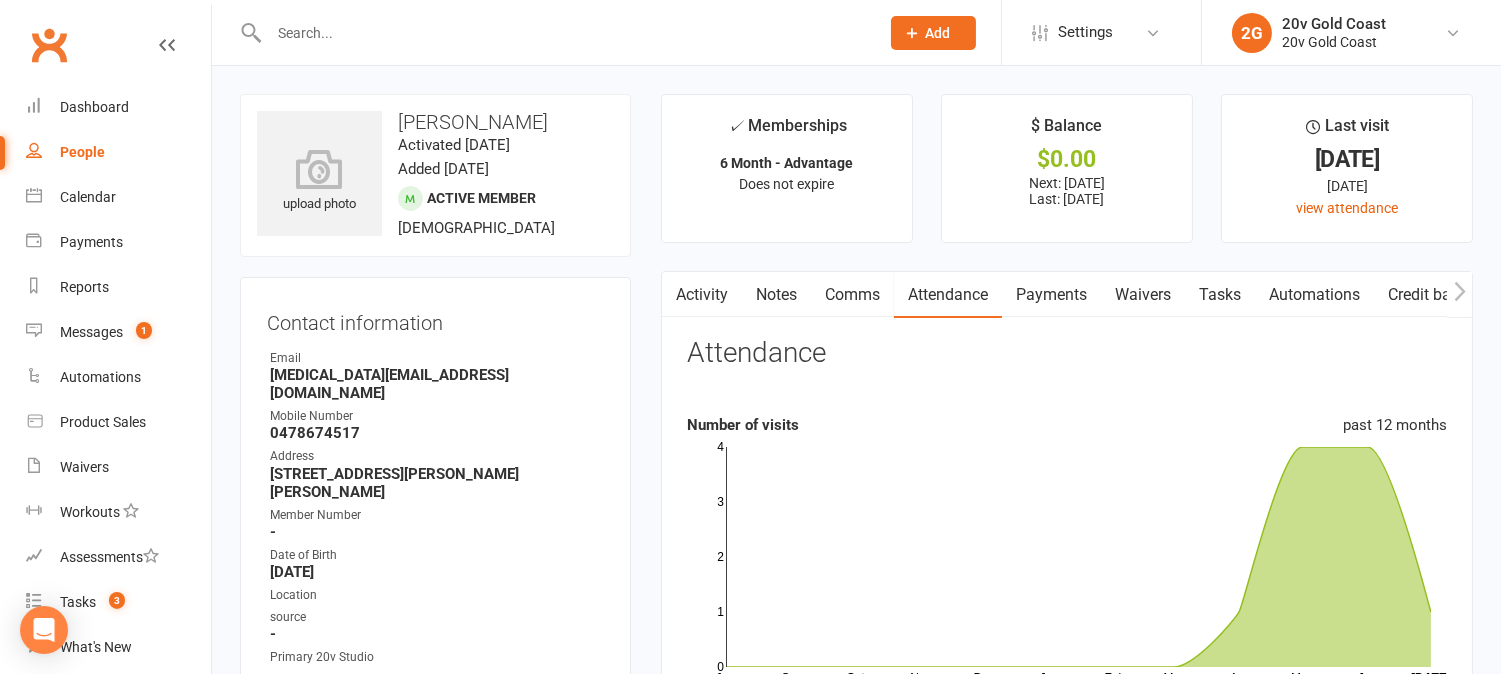 click on "Activity" at bounding box center (702, 295) 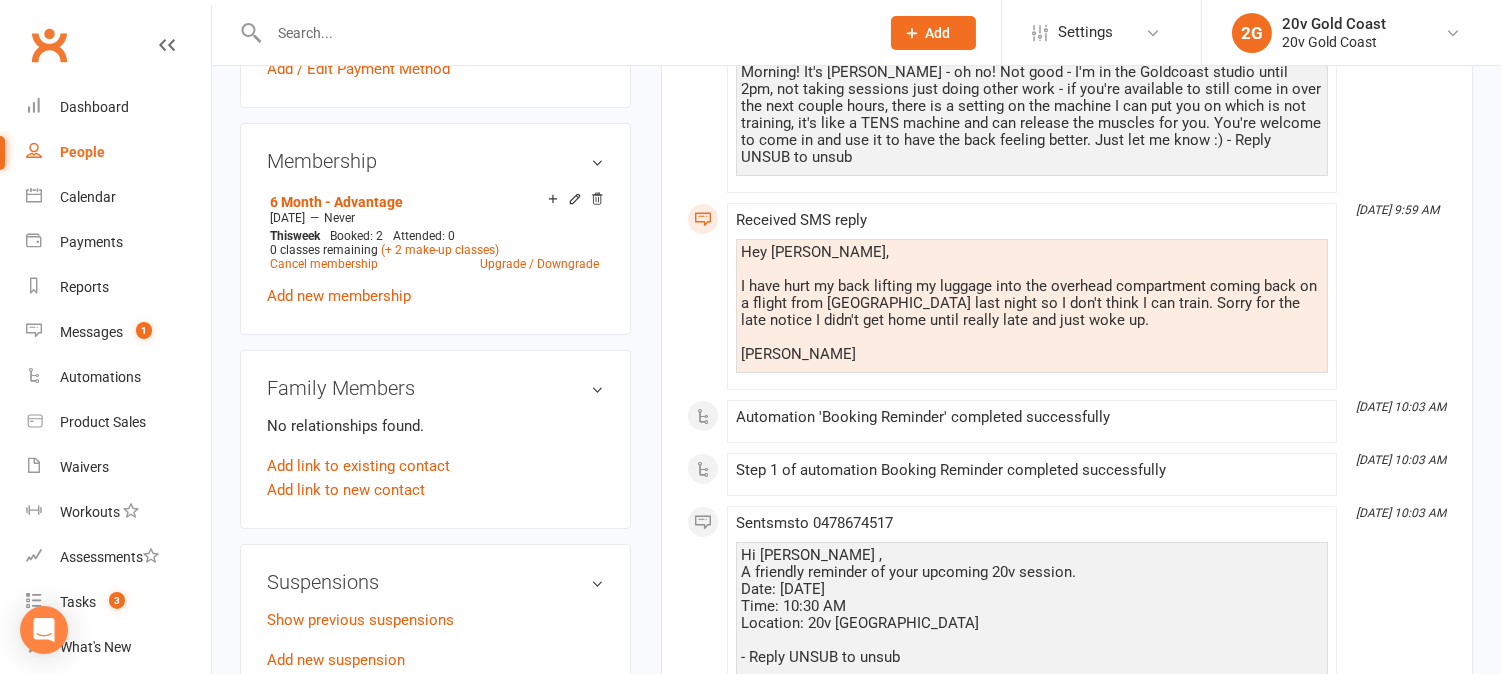 scroll, scrollTop: 1000, scrollLeft: 0, axis: vertical 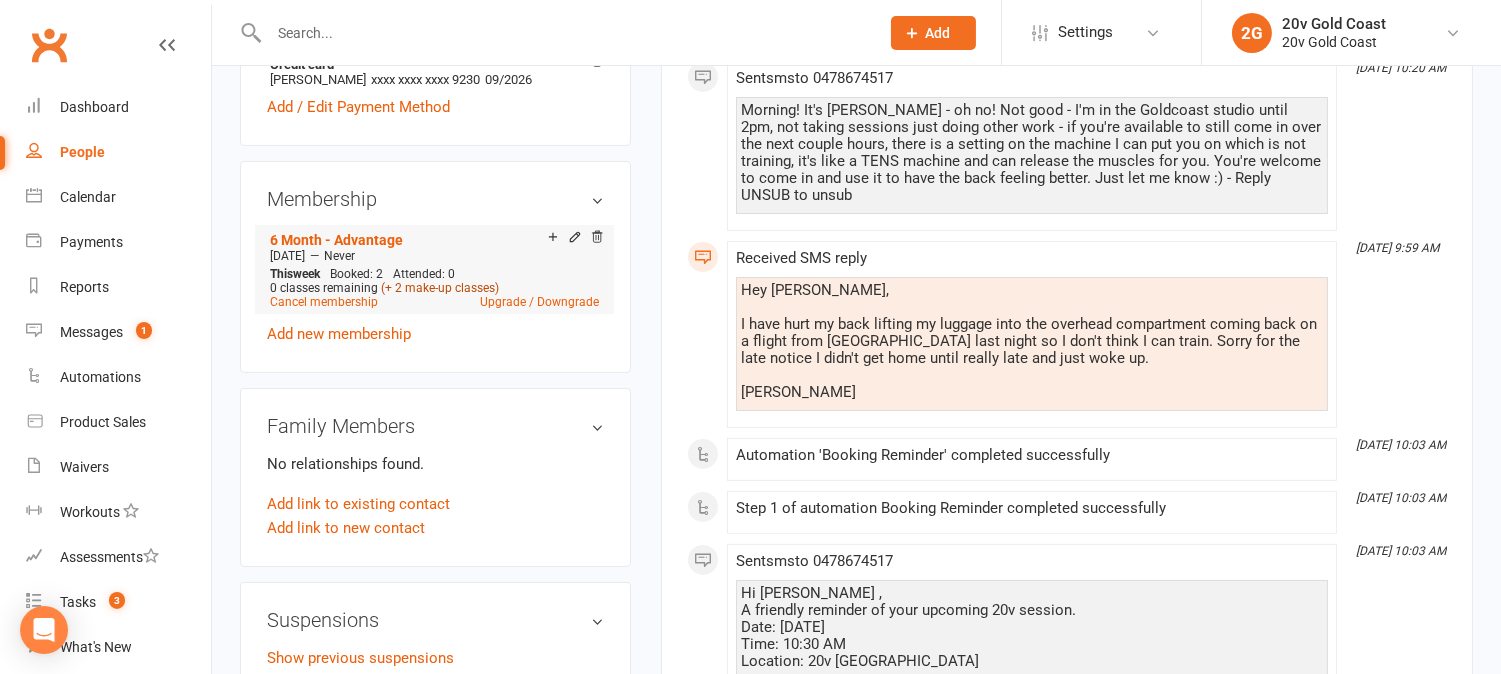 click on "(+ 2 make-up classes)" at bounding box center [440, 288] 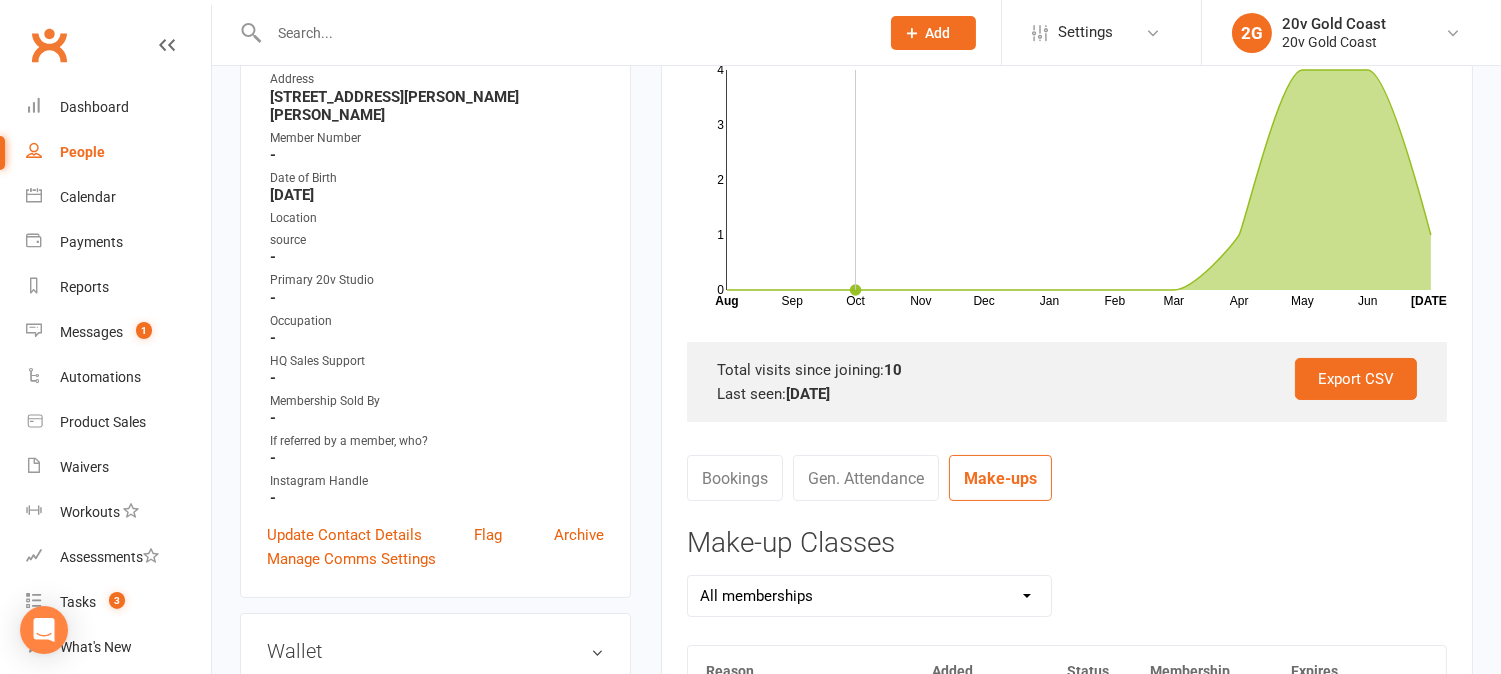 scroll, scrollTop: 0, scrollLeft: 0, axis: both 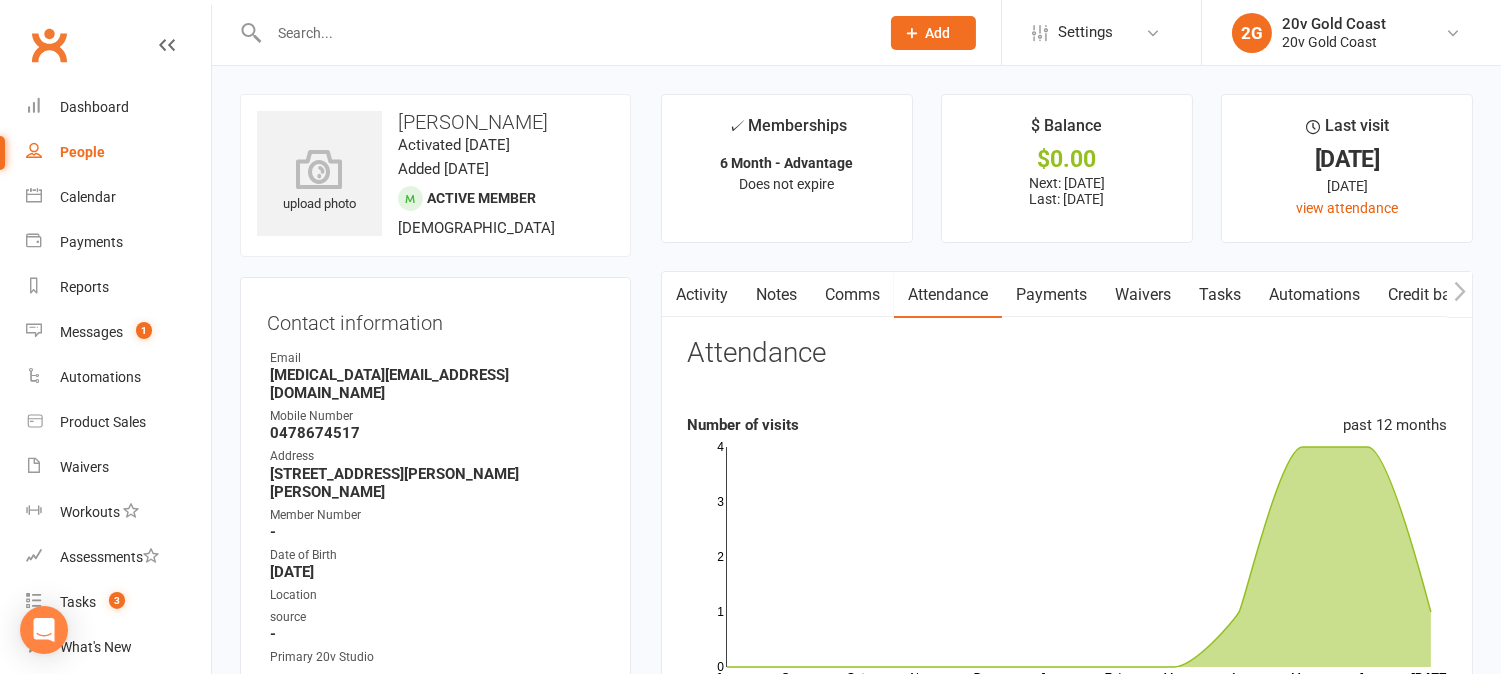 click on "Activity" at bounding box center (702, 295) 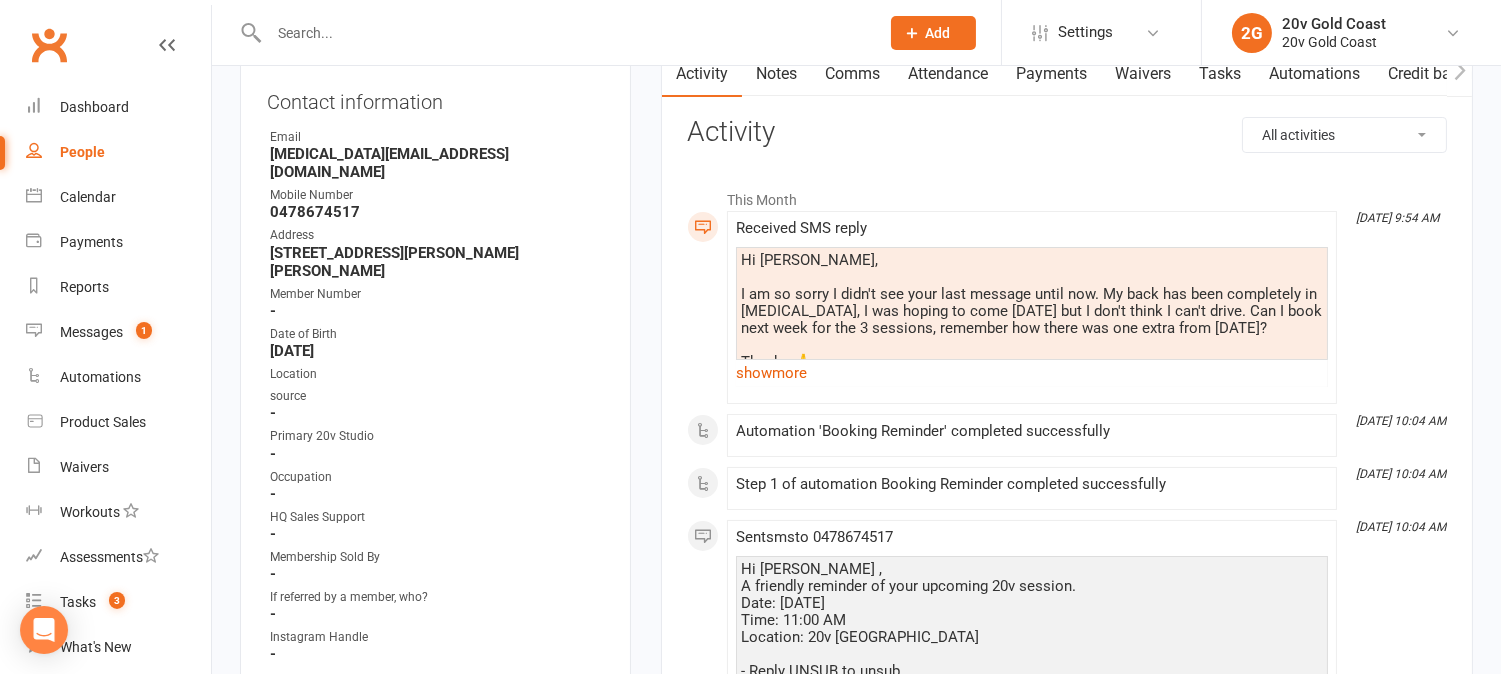 scroll, scrollTop: 222, scrollLeft: 0, axis: vertical 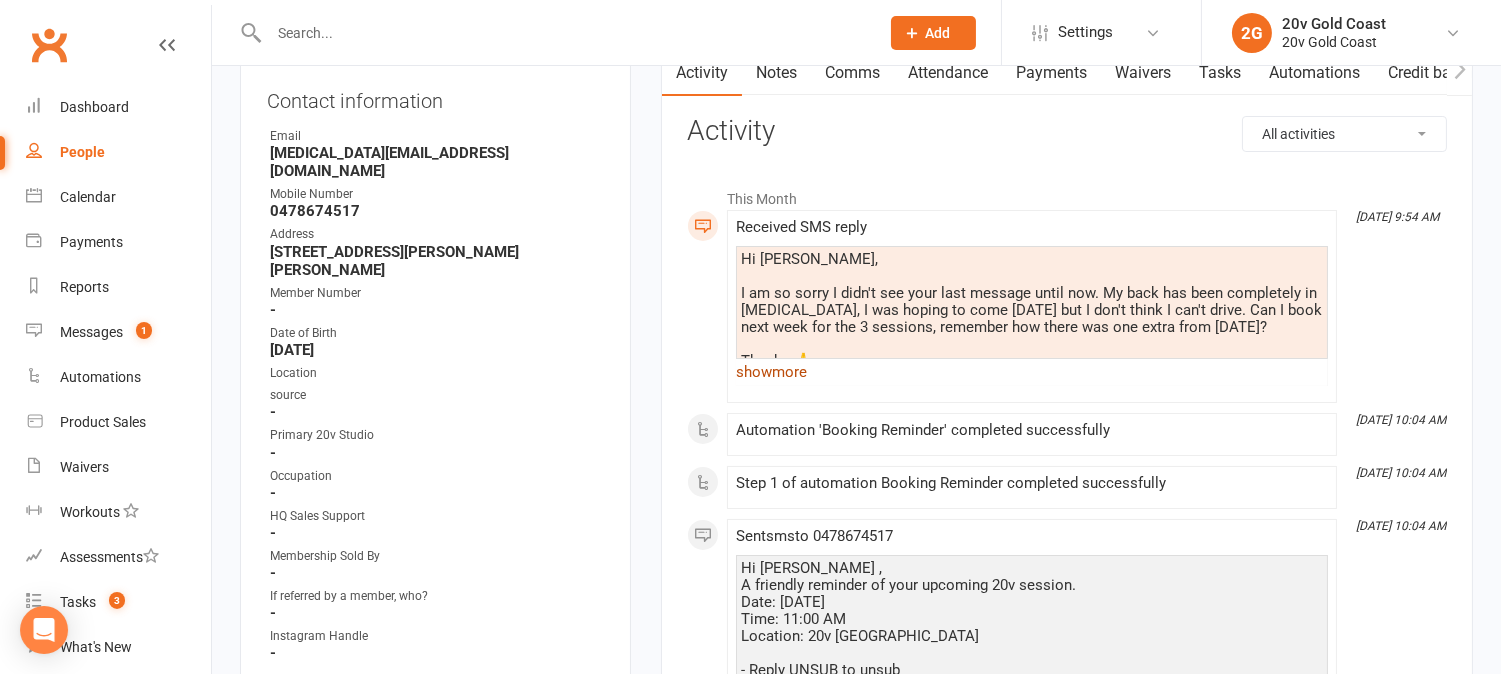click on "show  more" at bounding box center [1032, 372] 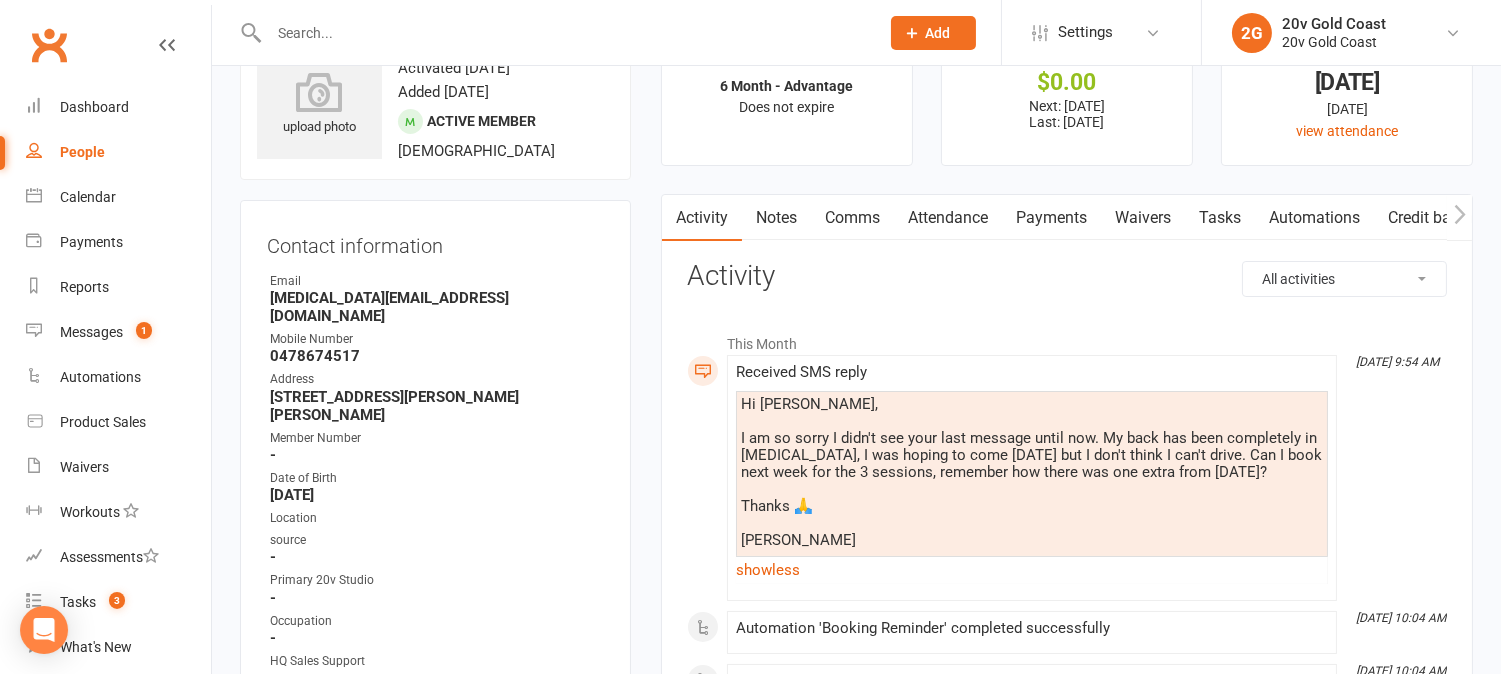 scroll, scrollTop: 111, scrollLeft: 0, axis: vertical 